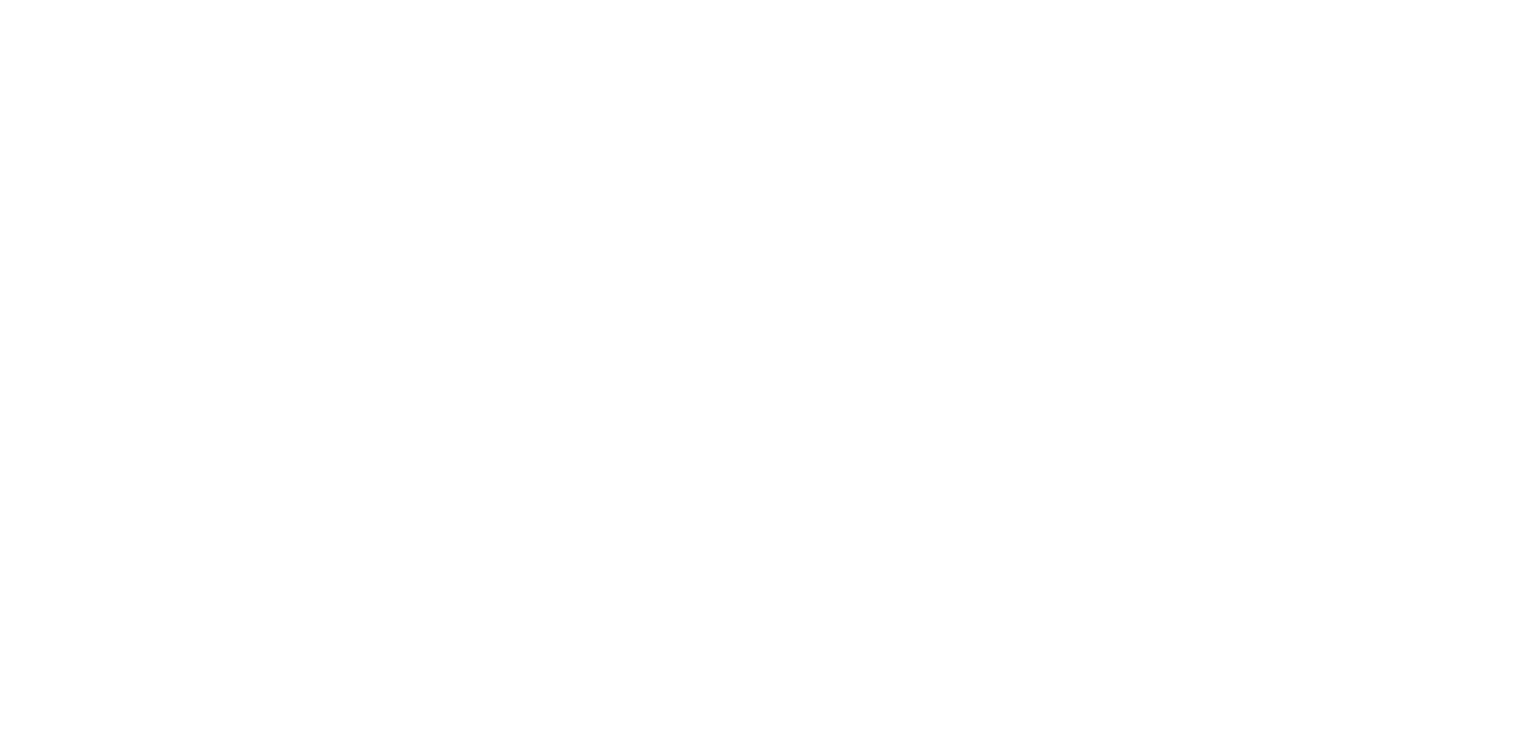 scroll, scrollTop: 0, scrollLeft: 0, axis: both 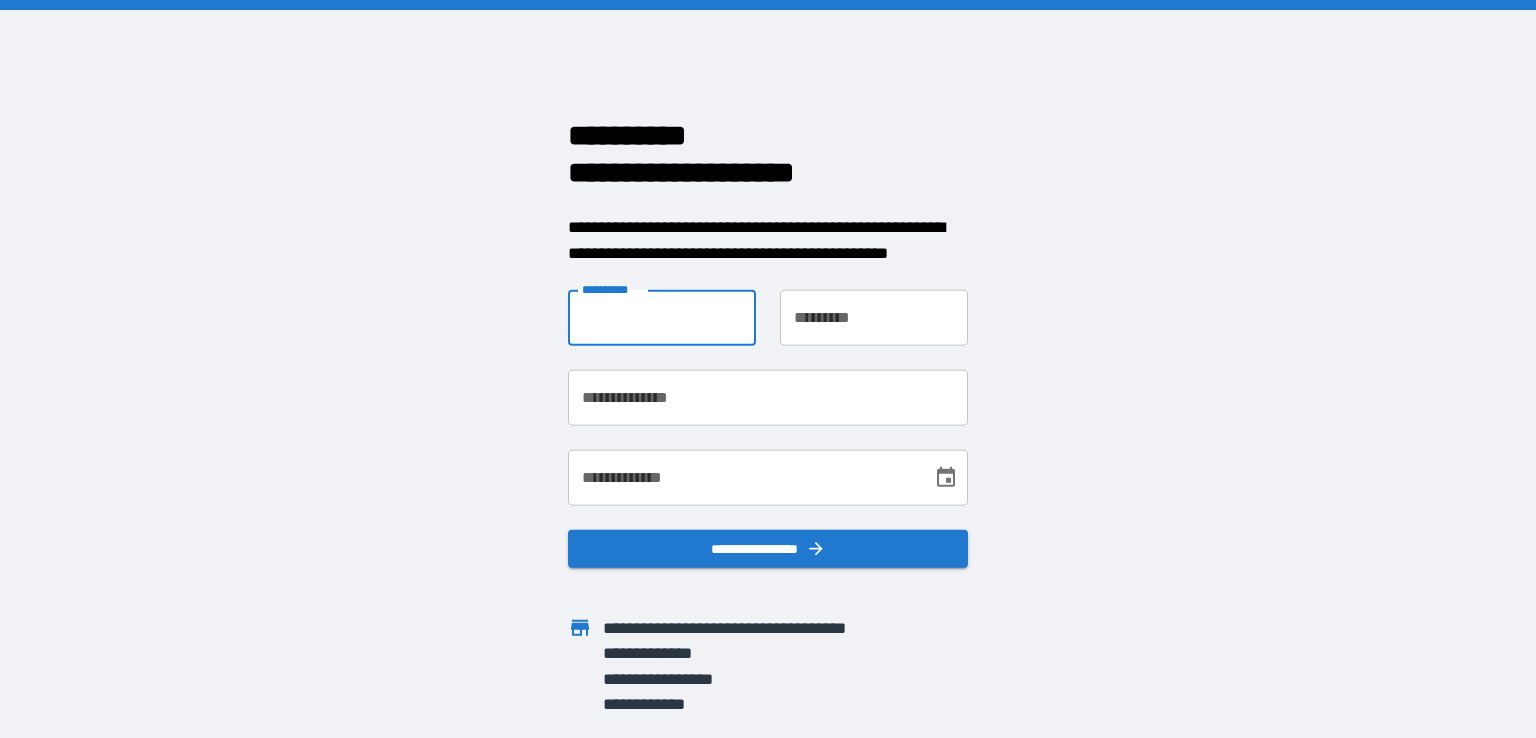 click on "**********" at bounding box center [662, 318] 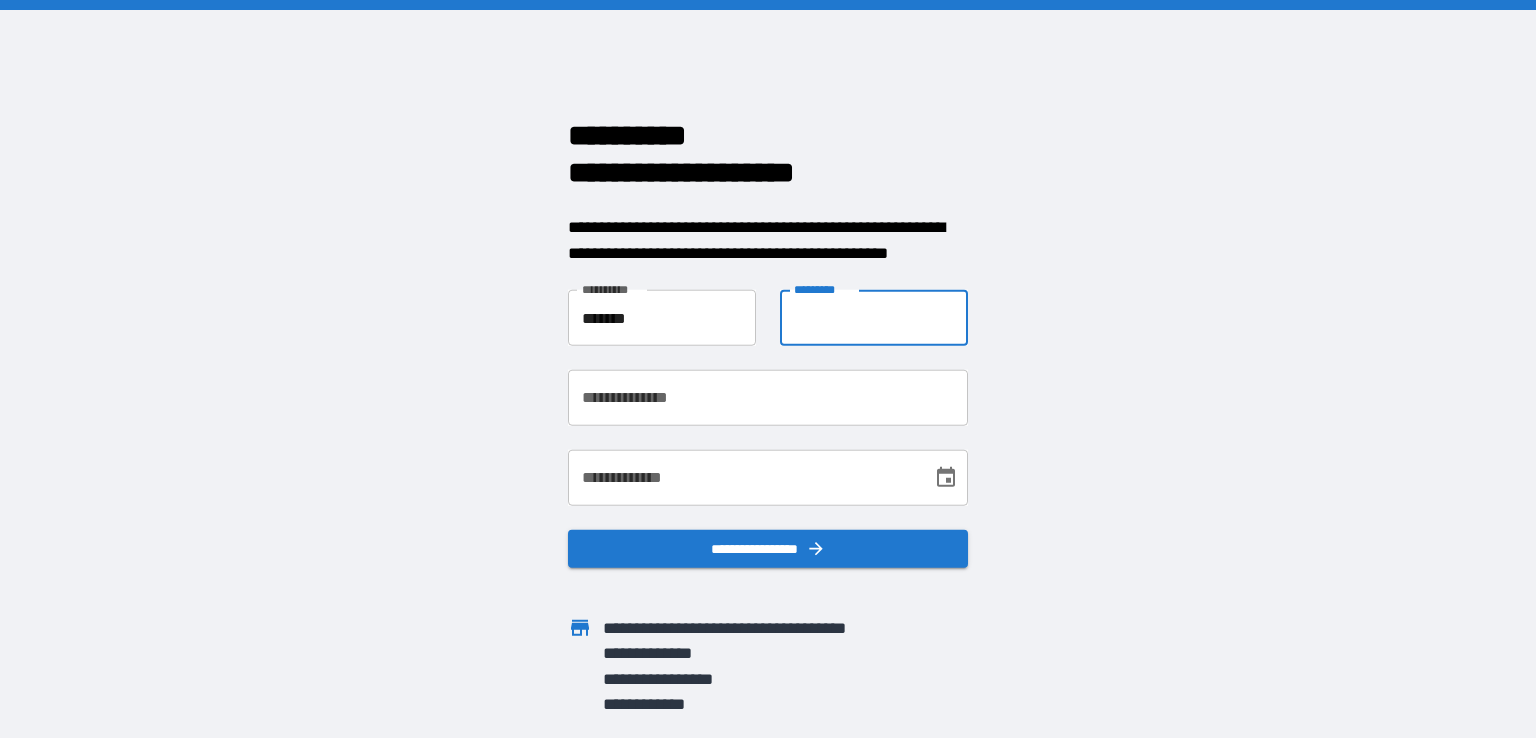click on "**********" at bounding box center (874, 318) 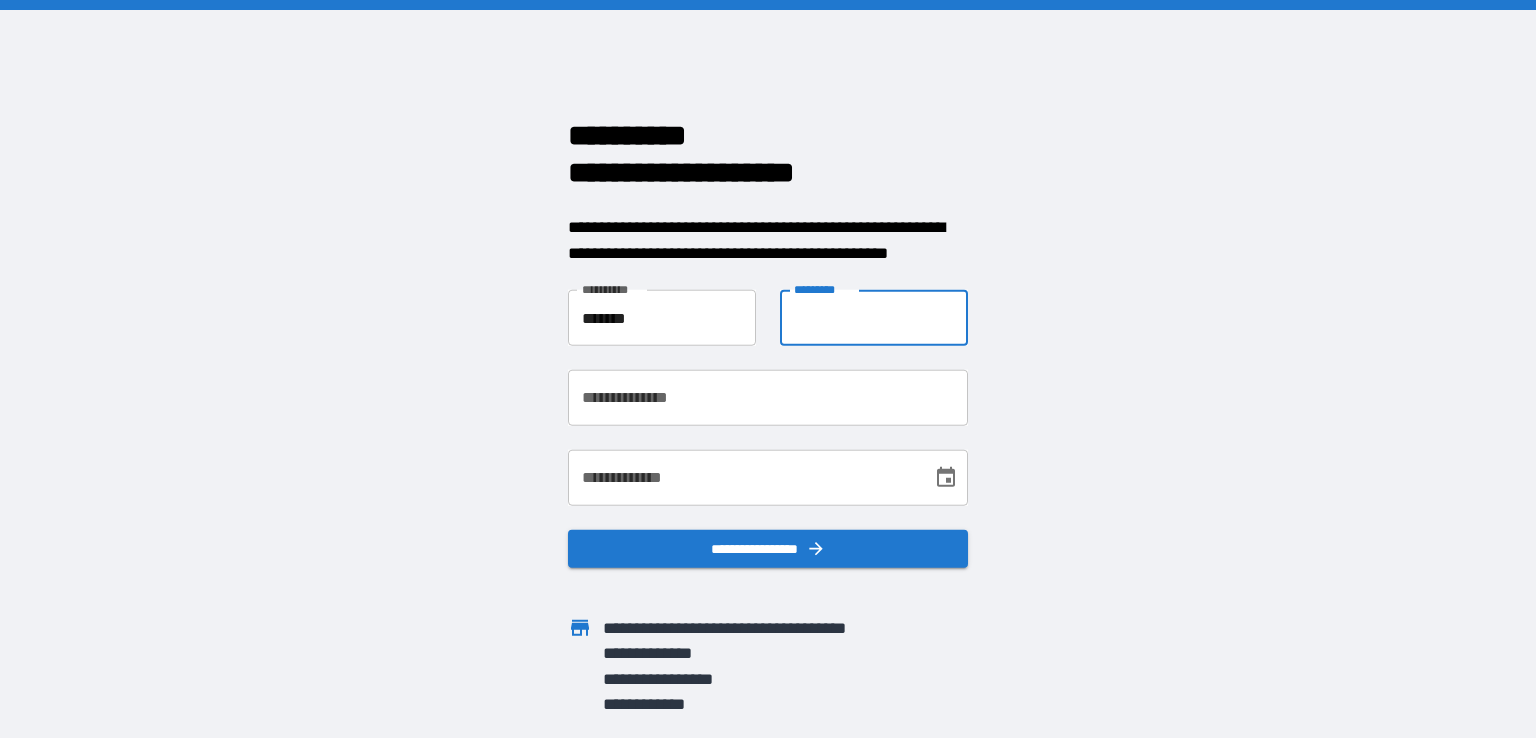 click on "*******" at bounding box center (662, 318) 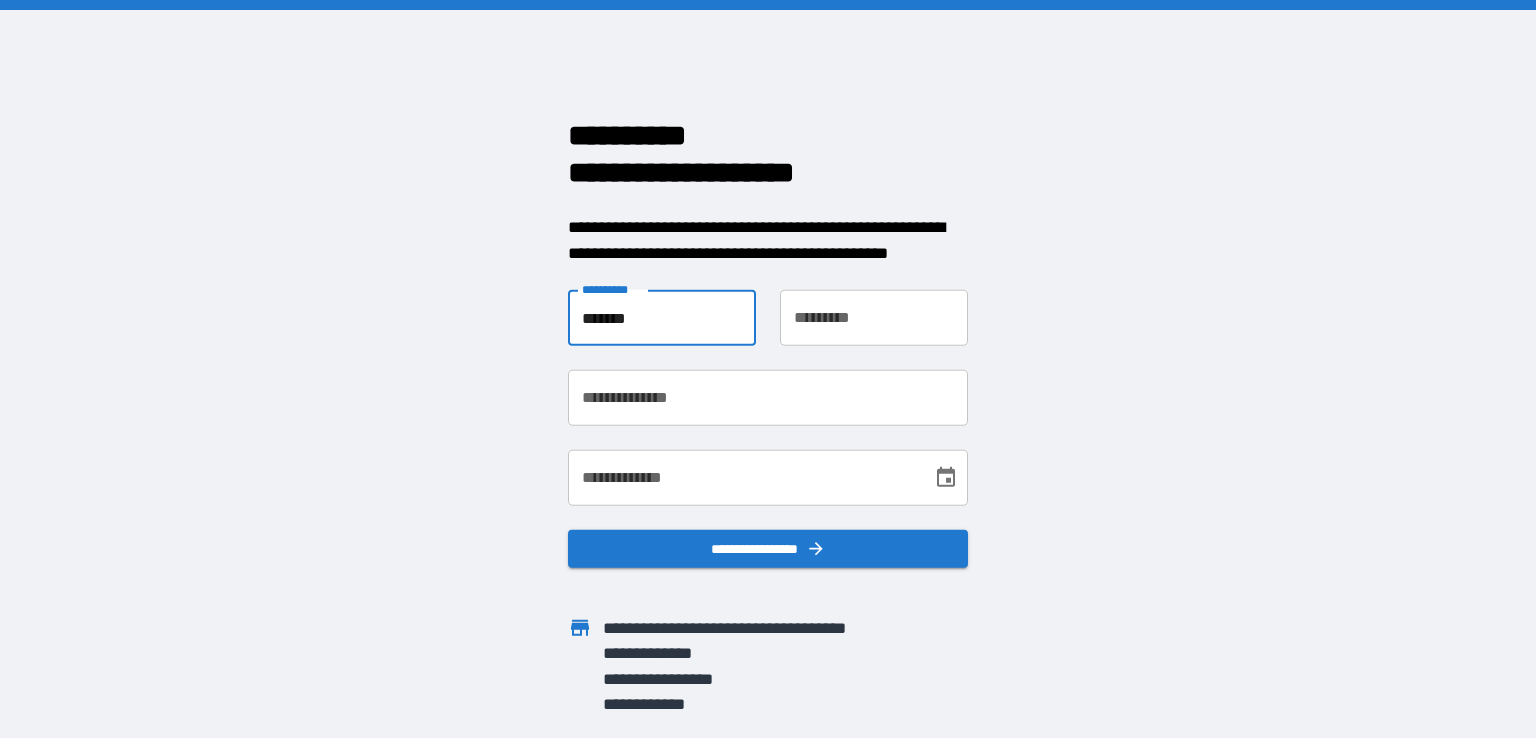 type on "*******" 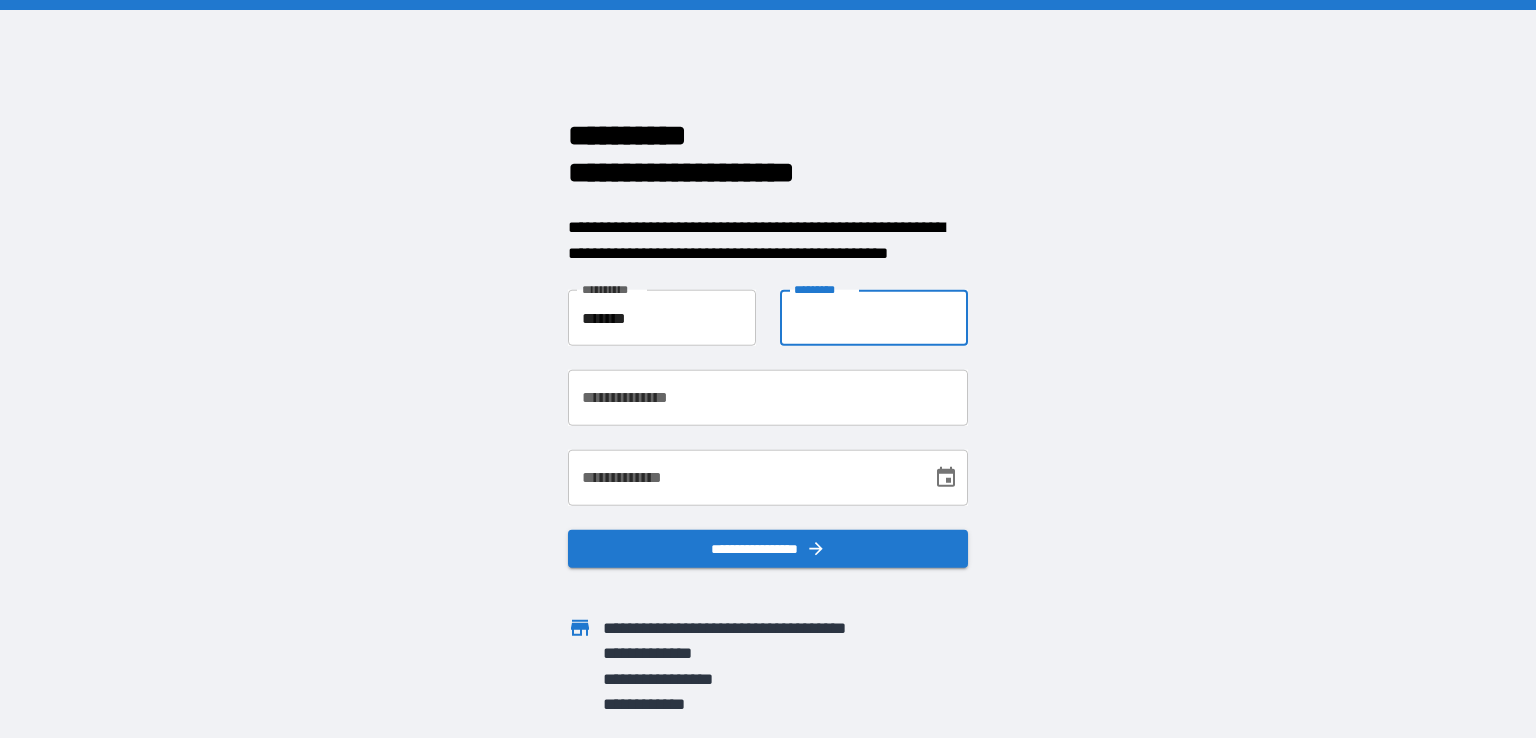 click on "**********" at bounding box center [874, 318] 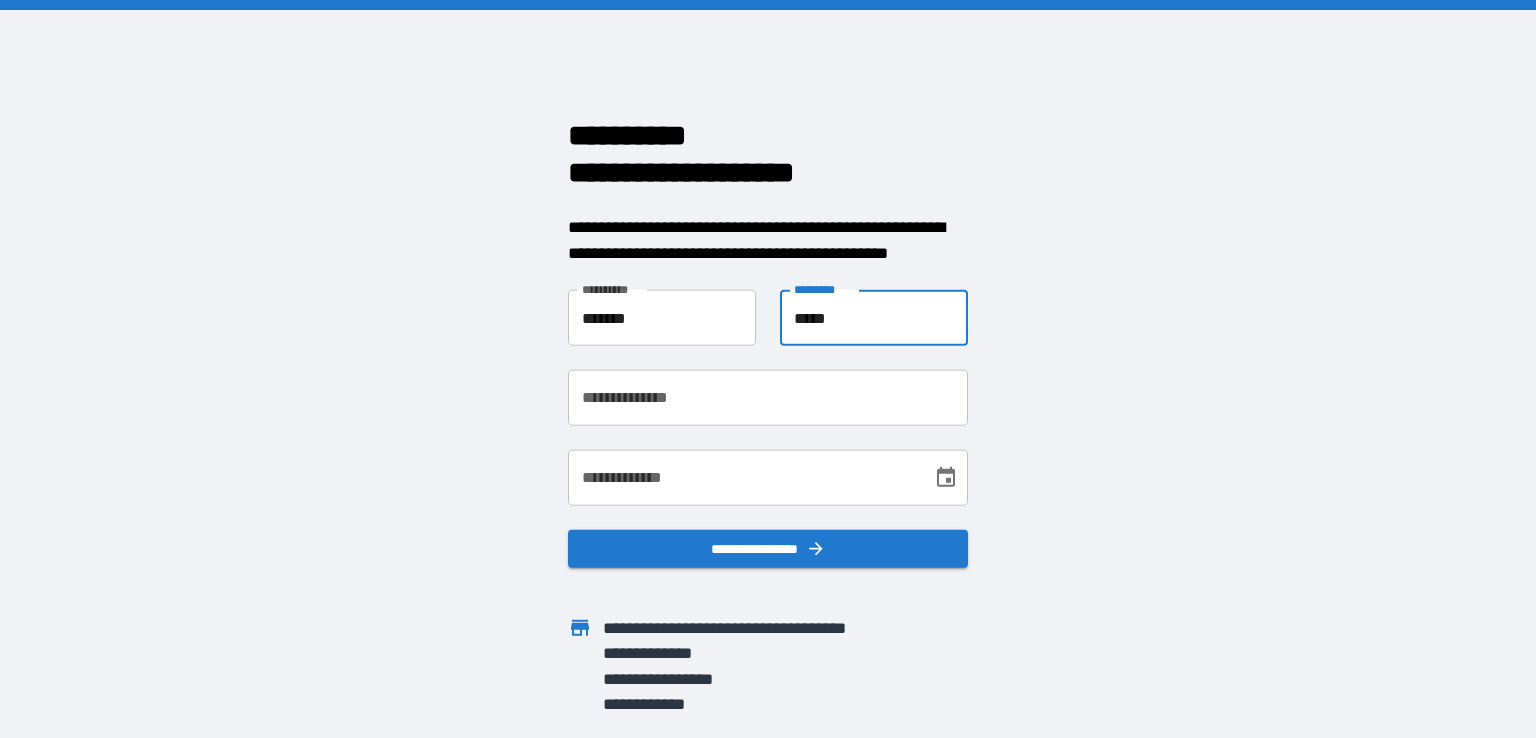type on "*****" 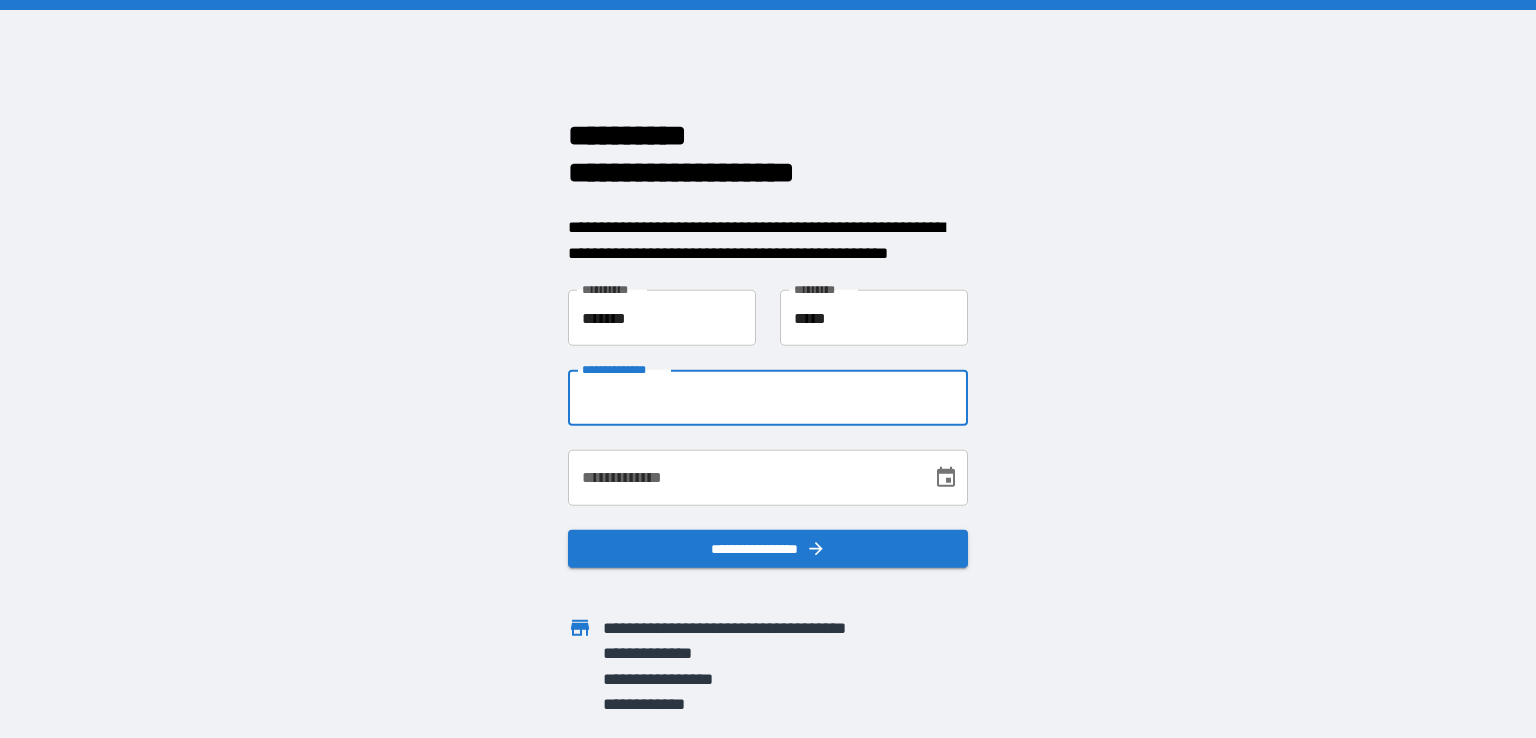 click on "**********" at bounding box center (768, 398) 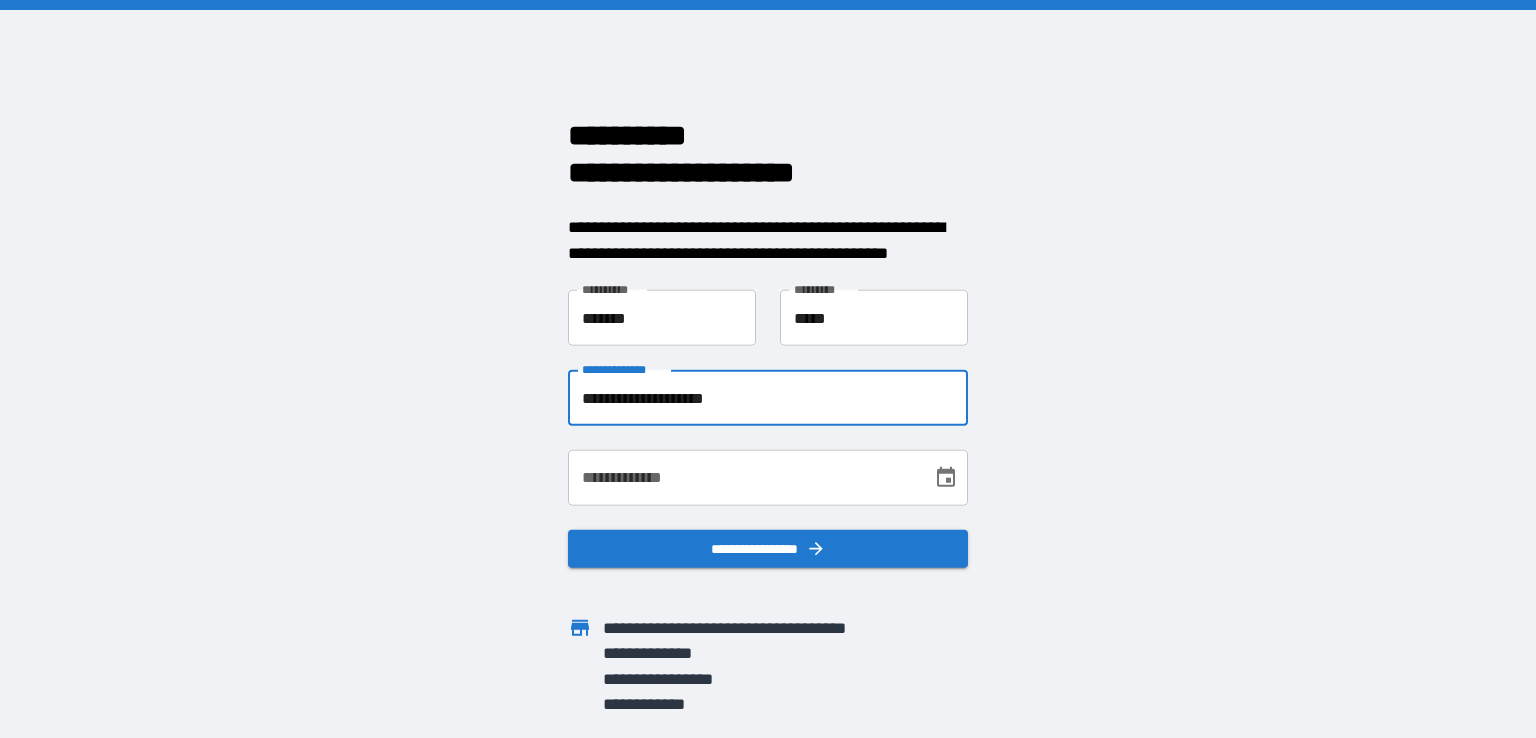type on "**********" 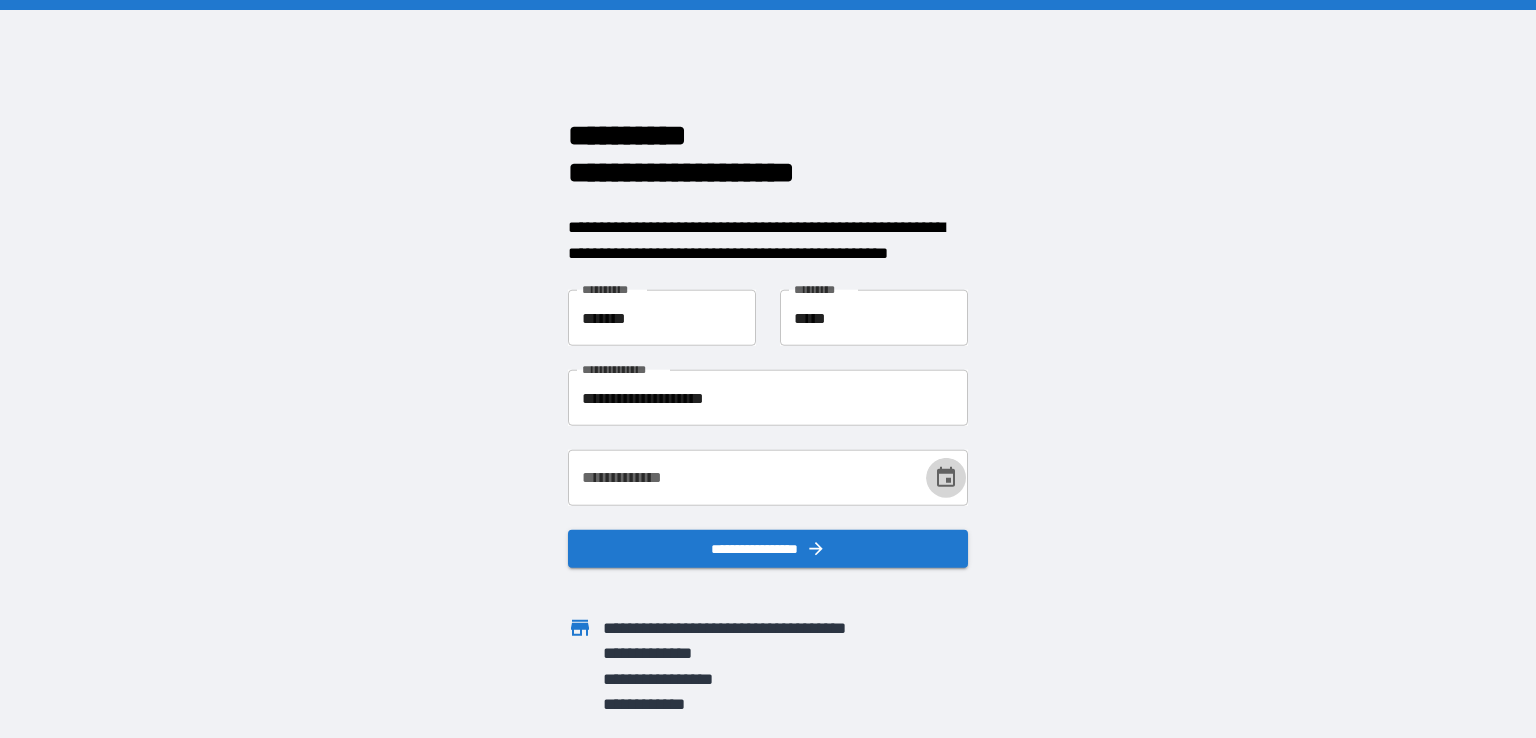 click at bounding box center (946, 478) 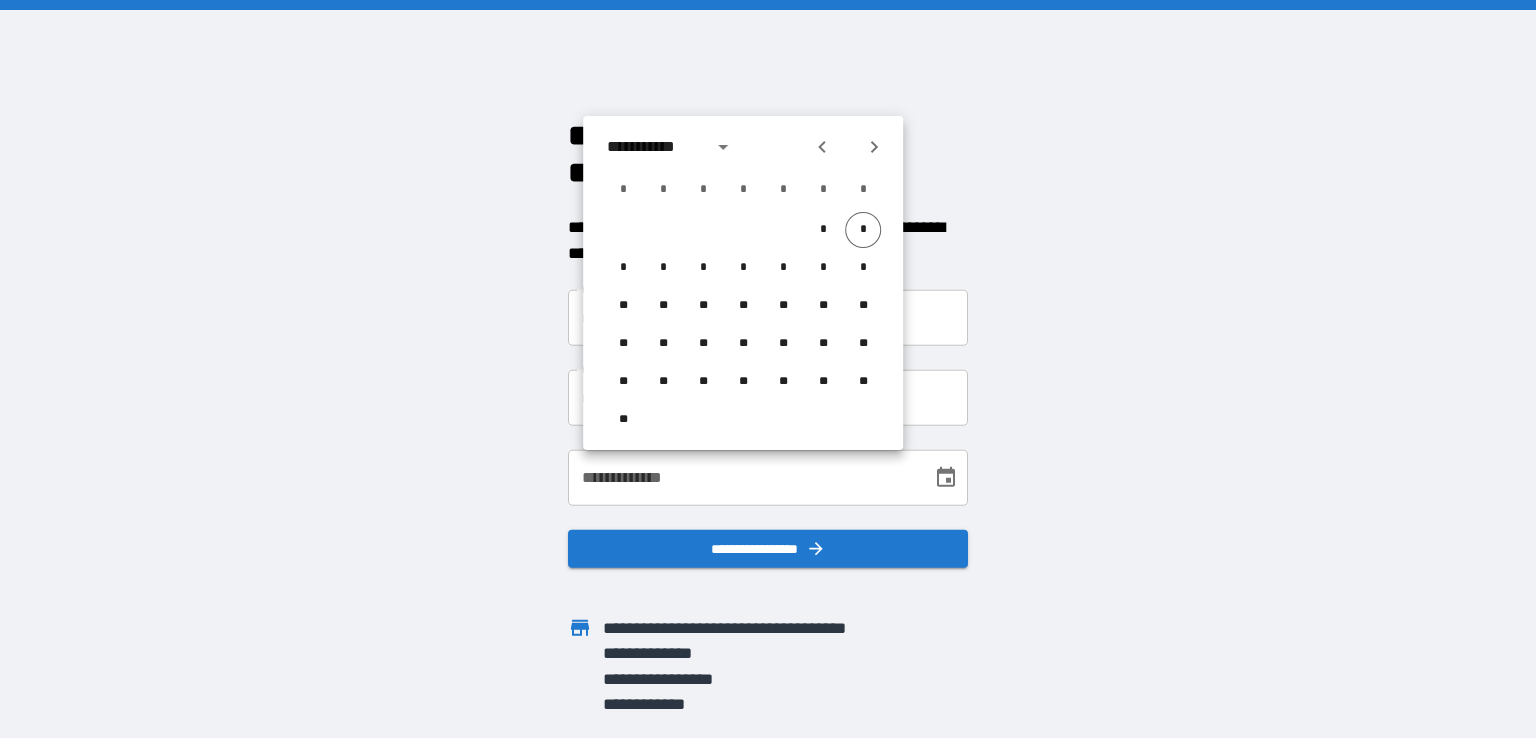 click on "**********" at bounding box center [653, 147] 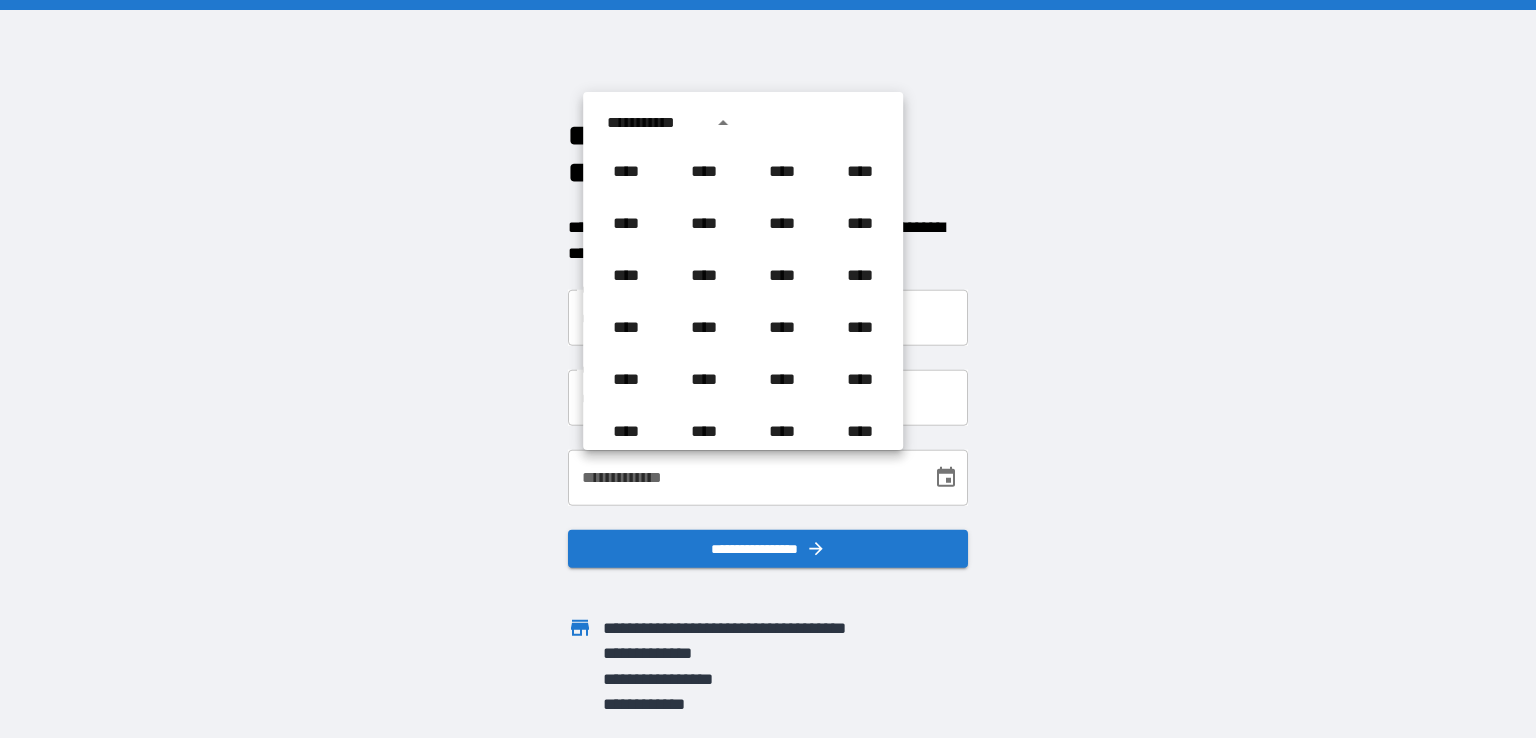 scroll, scrollTop: 1486, scrollLeft: 0, axis: vertical 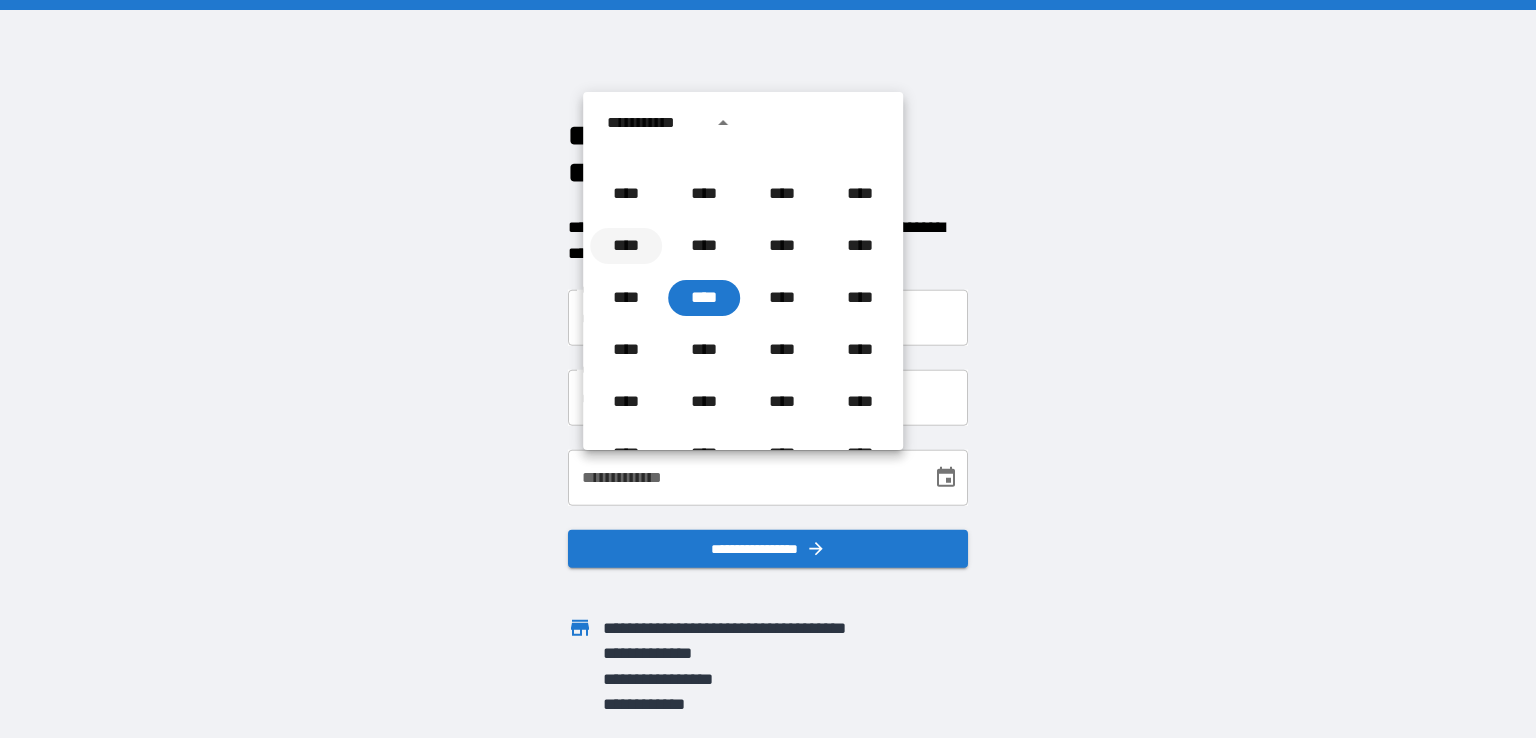 click on "****" at bounding box center (626, 246) 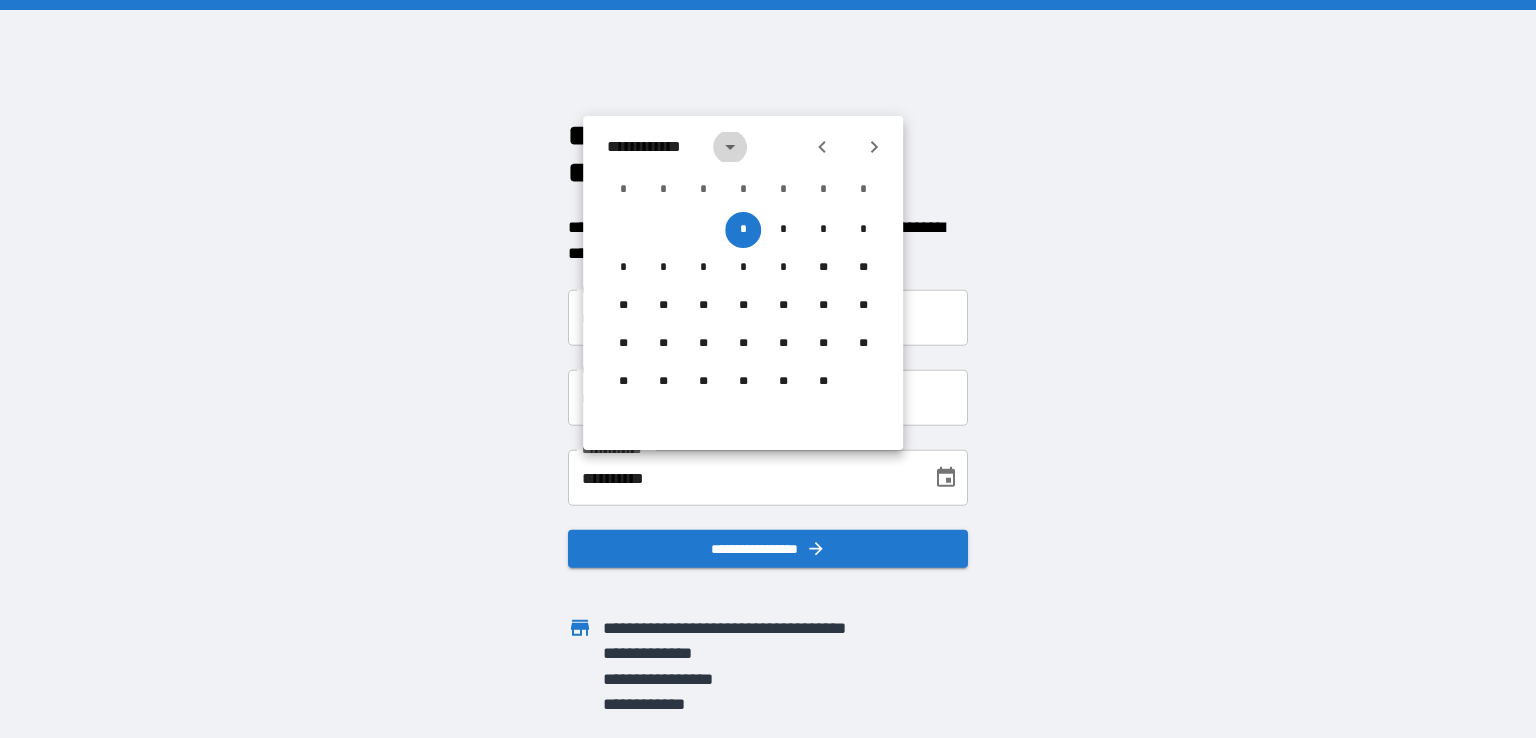 click 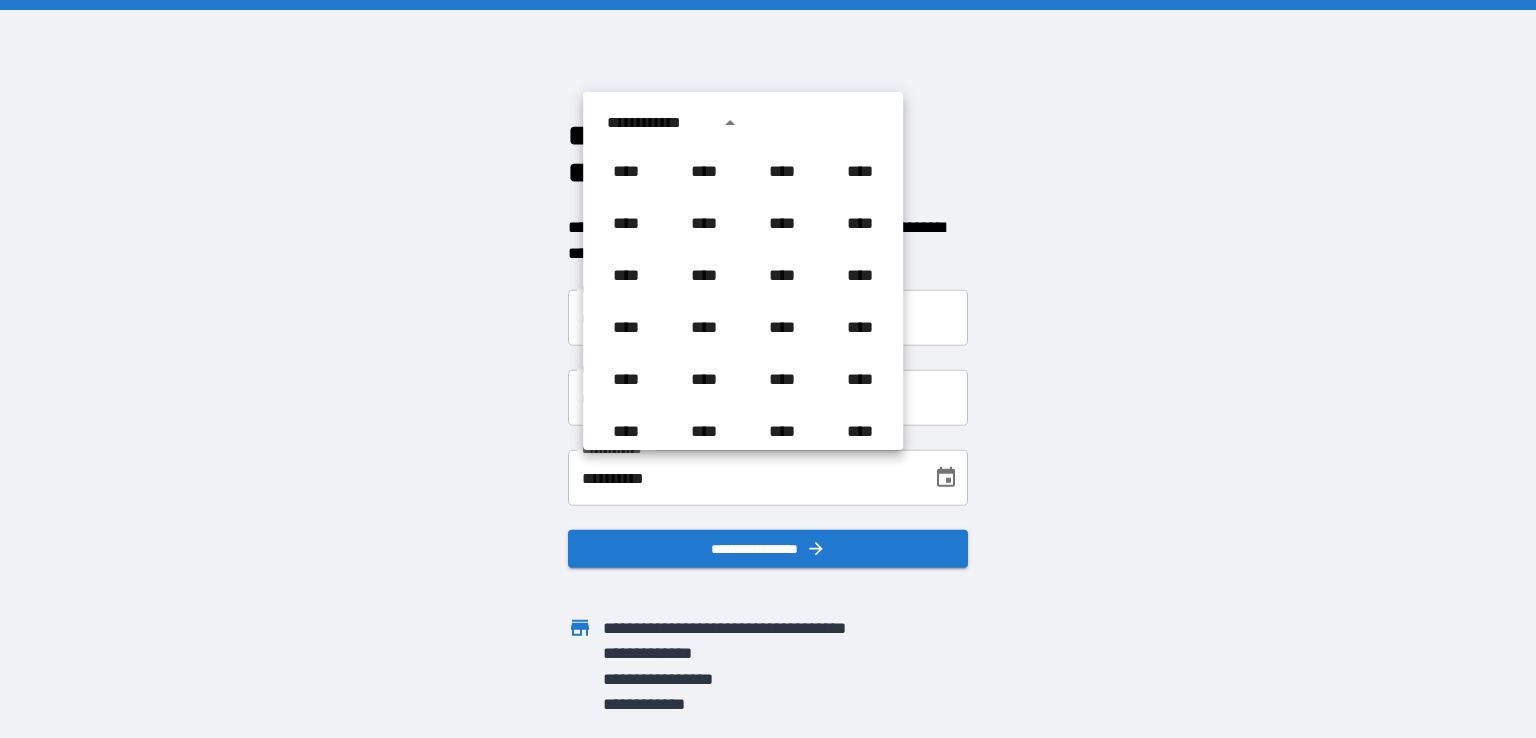 scroll, scrollTop: 1434, scrollLeft: 0, axis: vertical 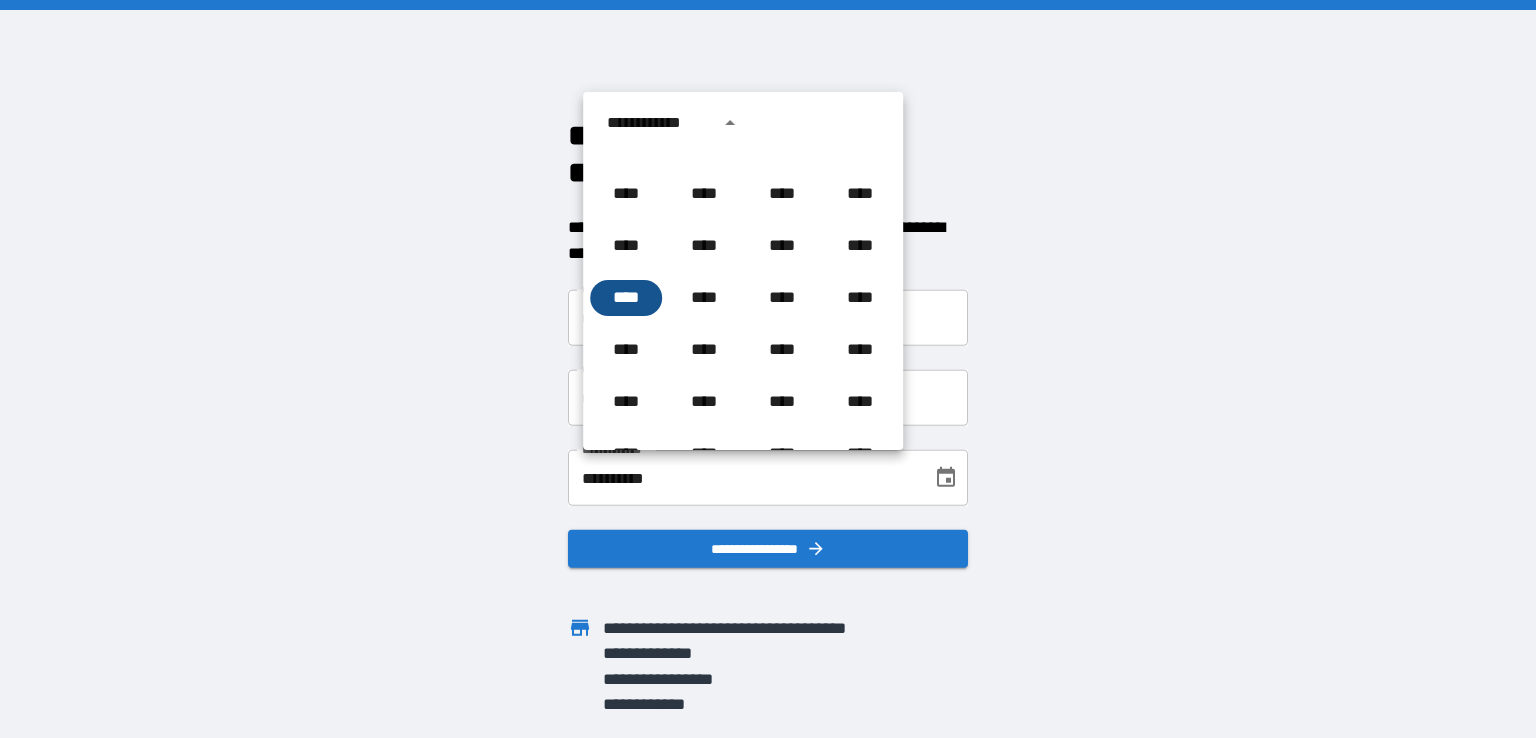 click on "****" at bounding box center [626, 298] 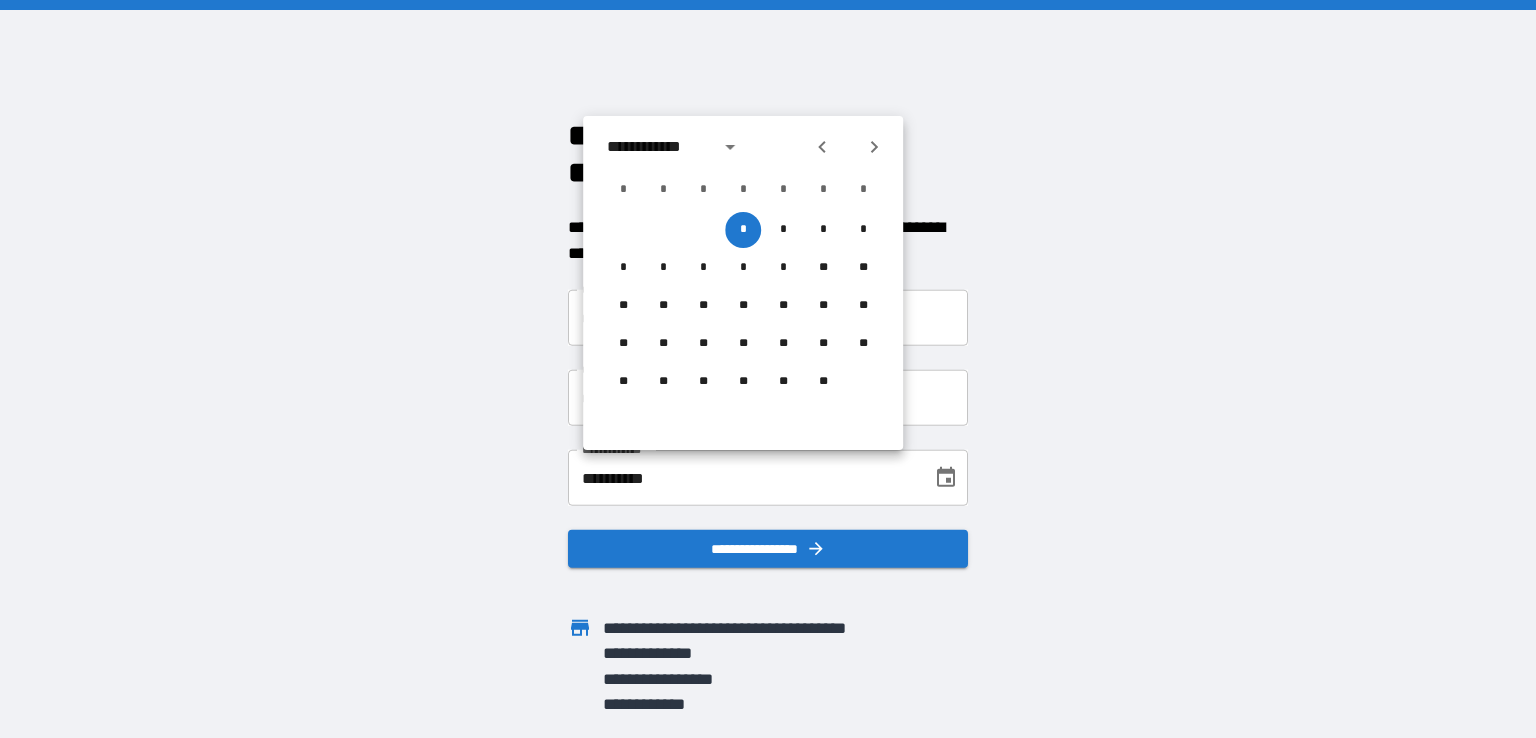 click on "**********" at bounding box center (657, 147) 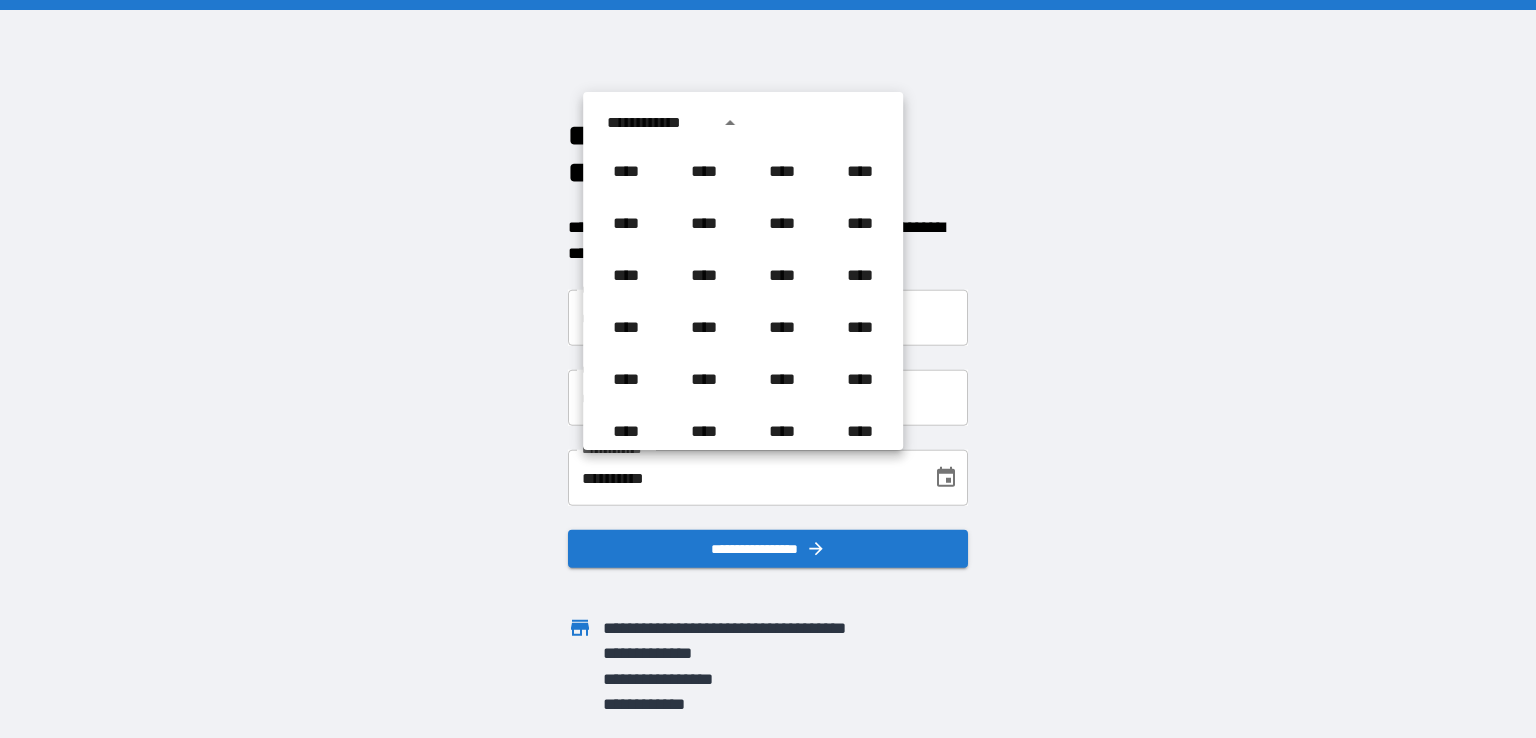 scroll, scrollTop: 1434, scrollLeft: 0, axis: vertical 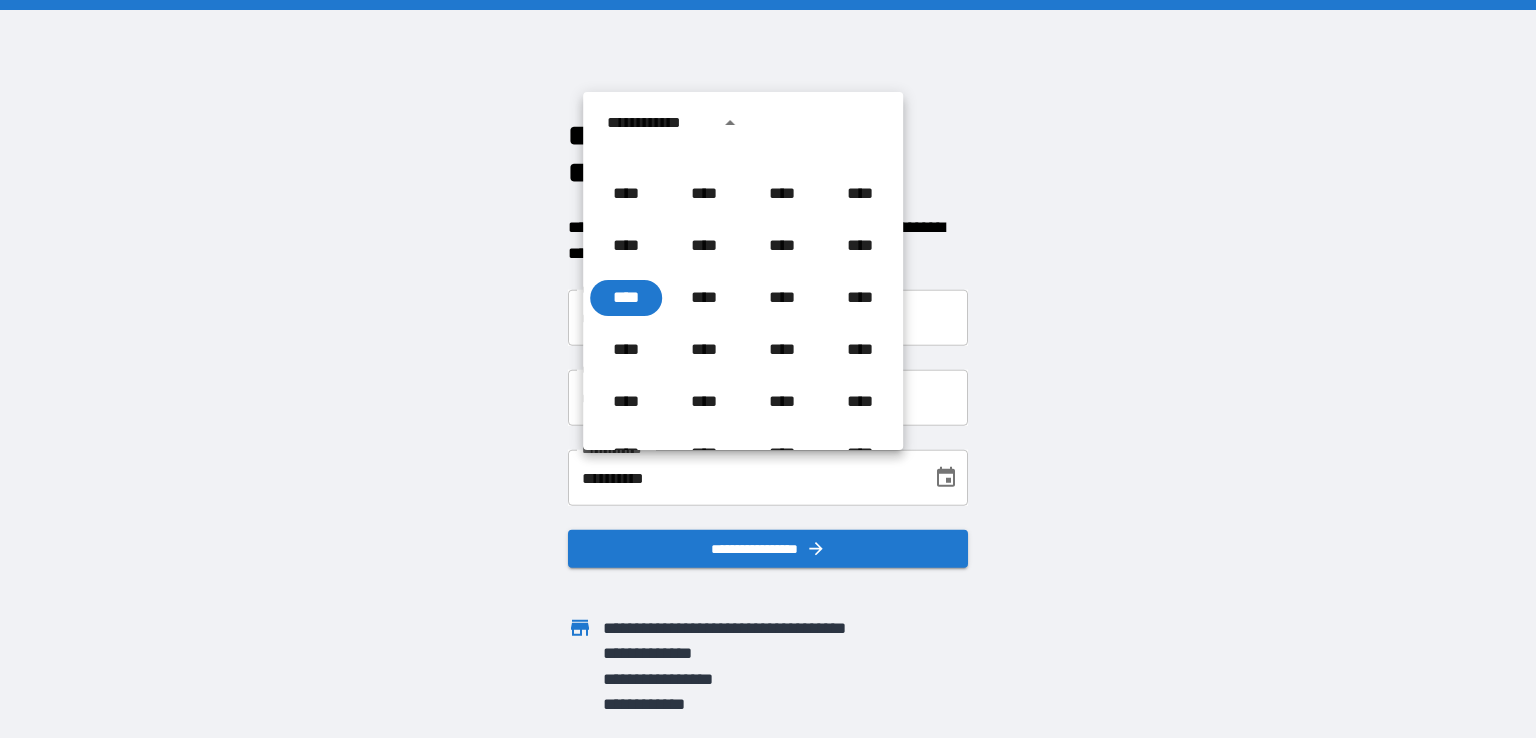 click on "**********" at bounding box center [657, 123] 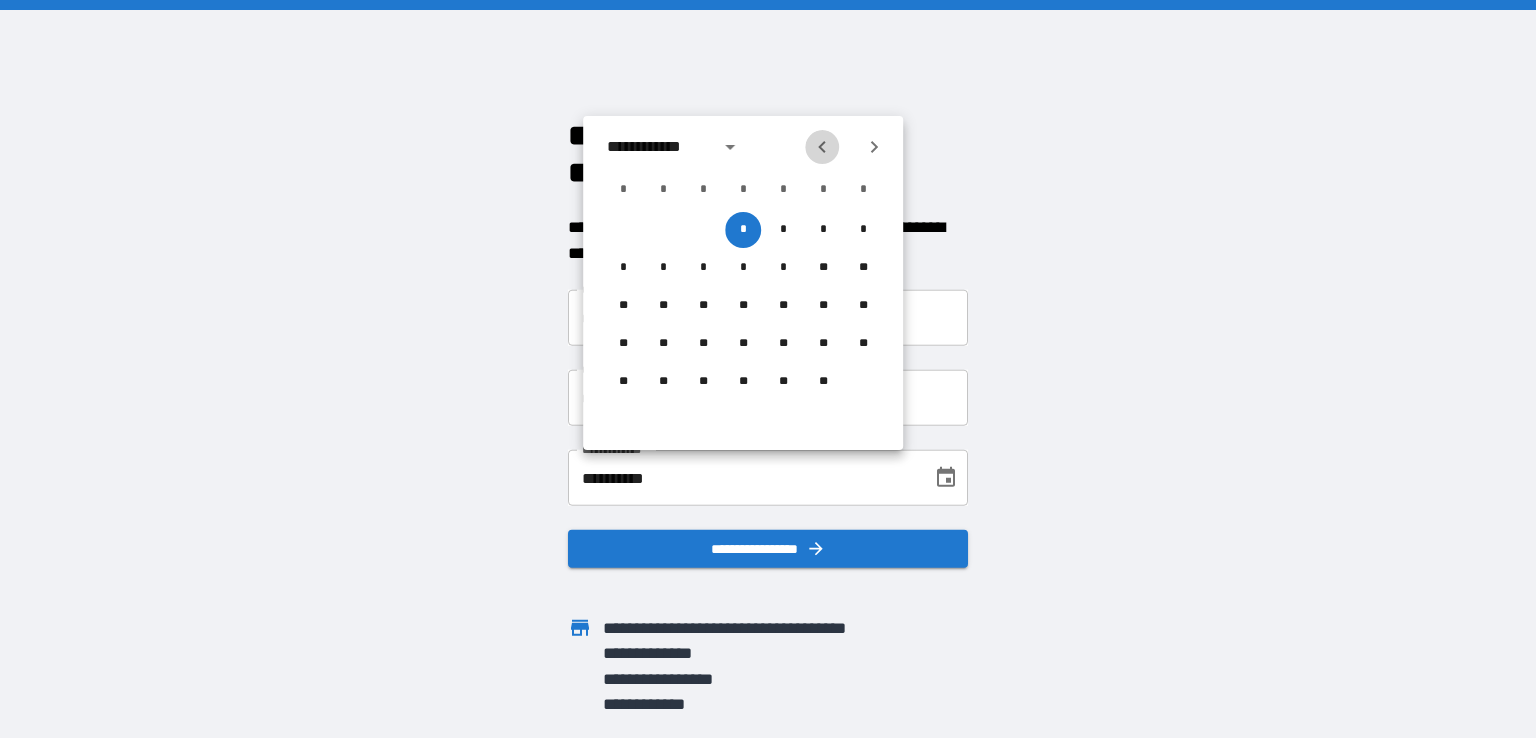 click 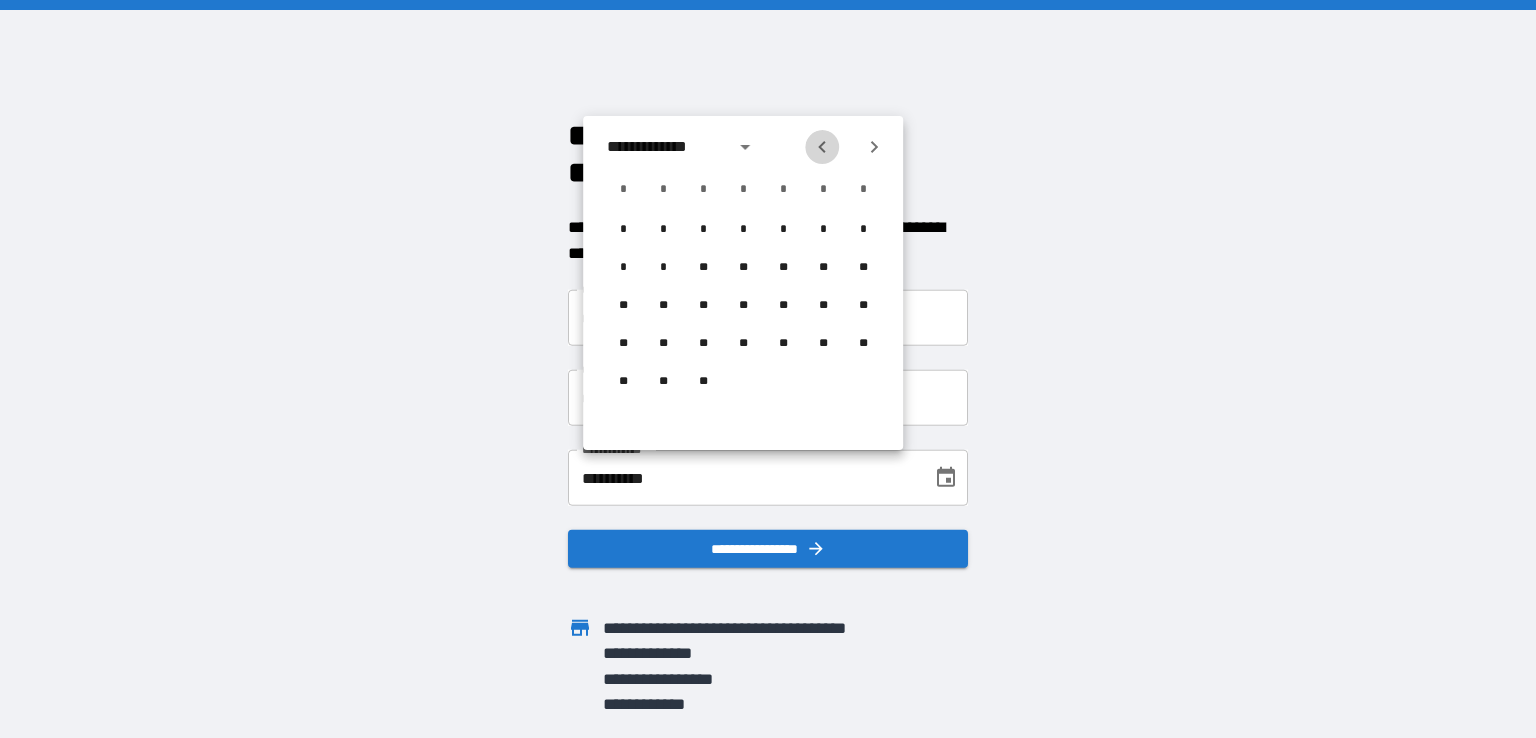 click 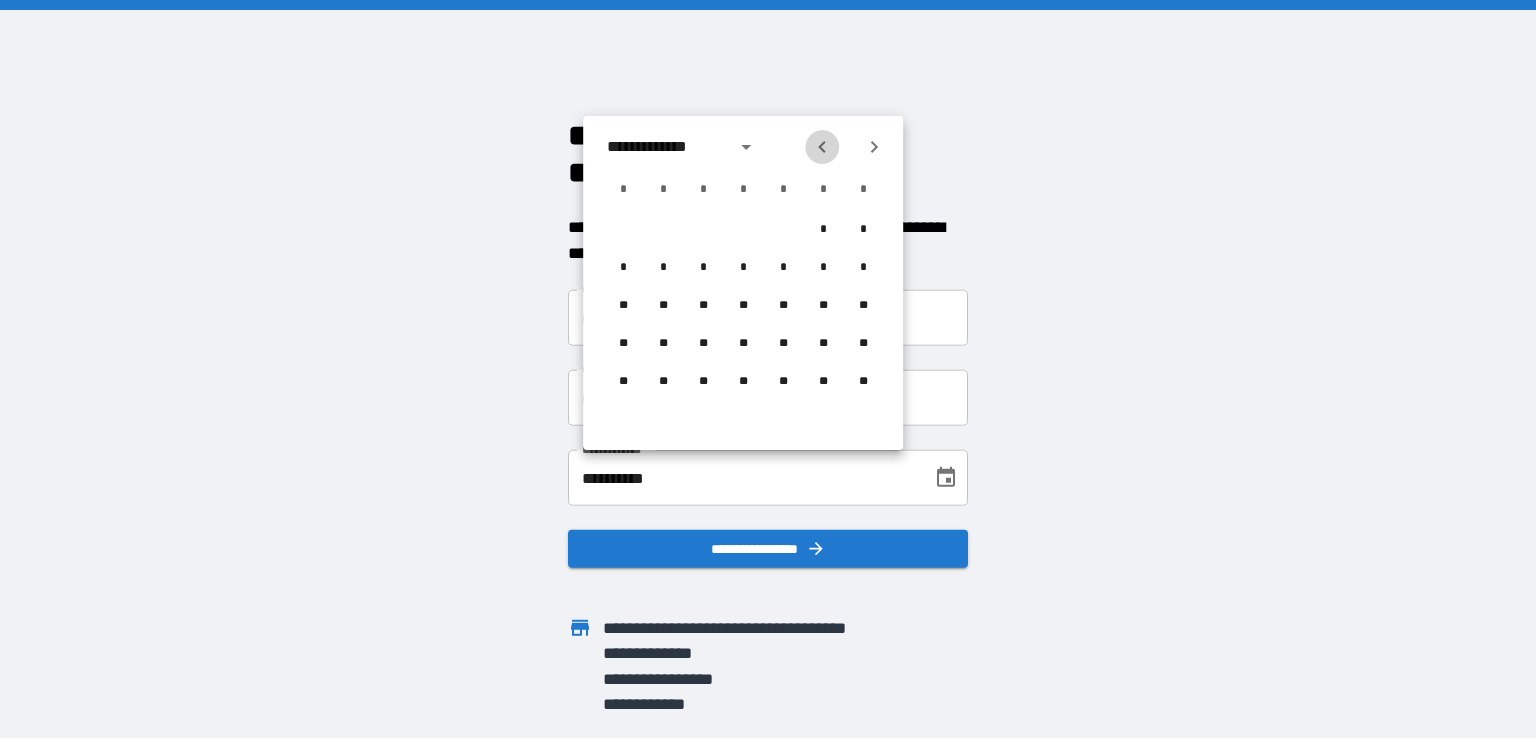 click 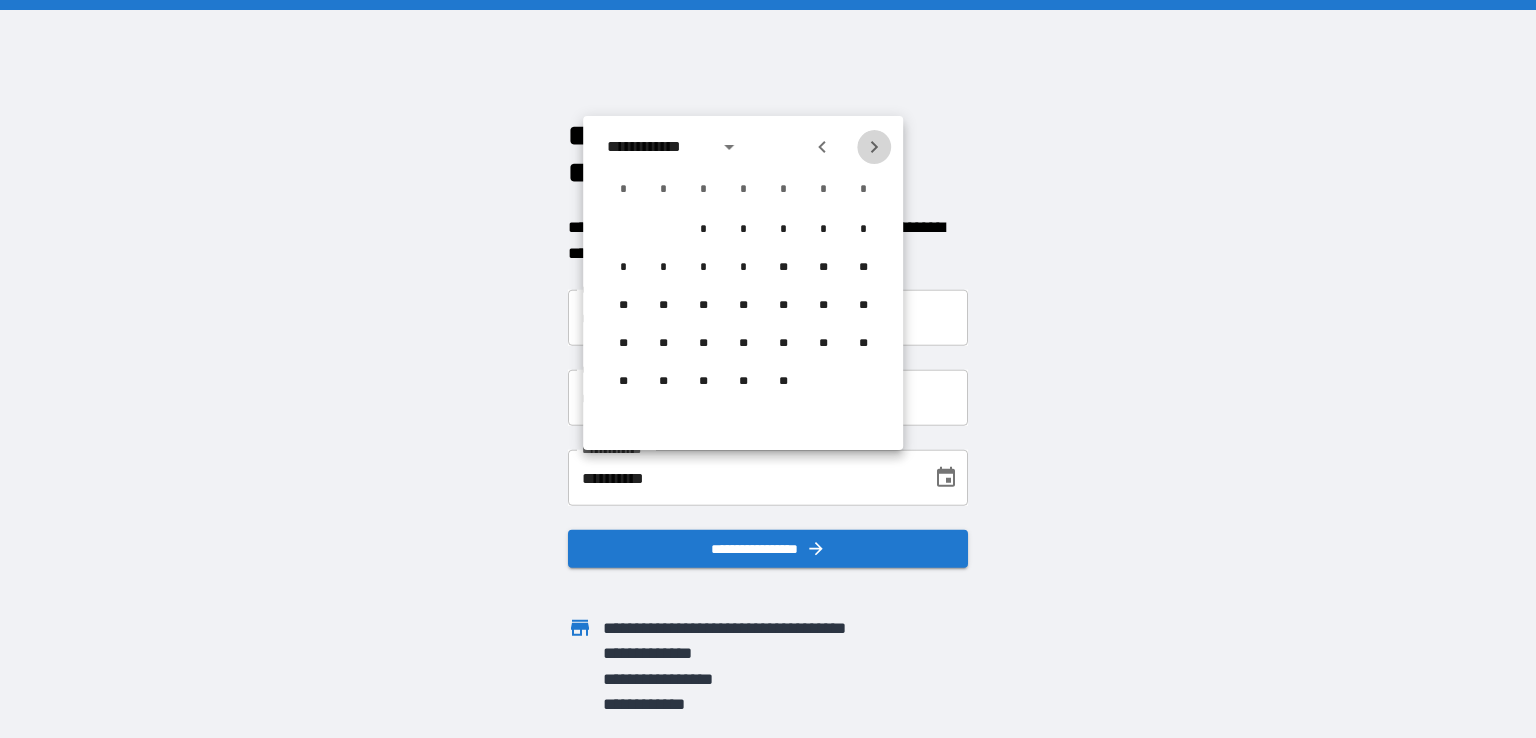 click 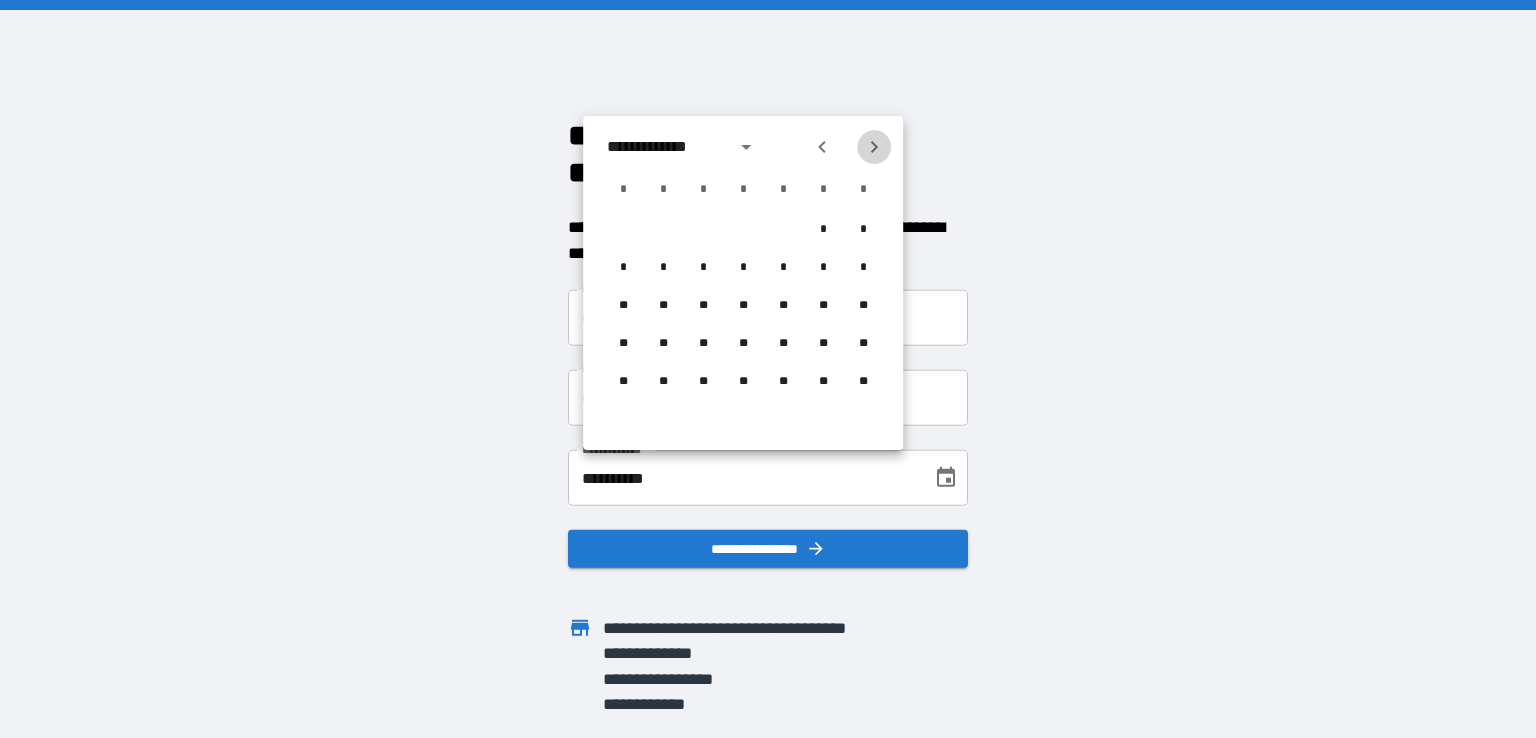 click 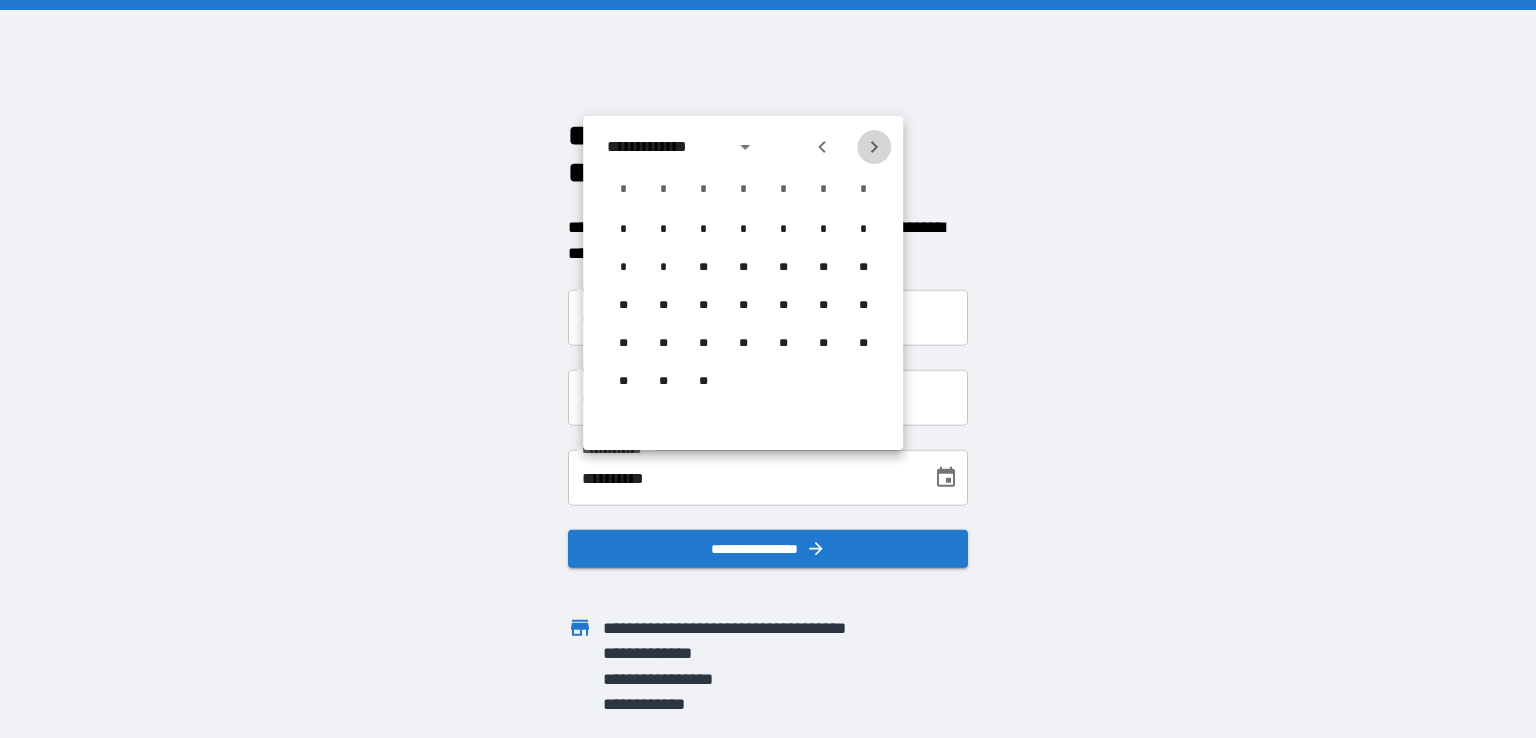 click 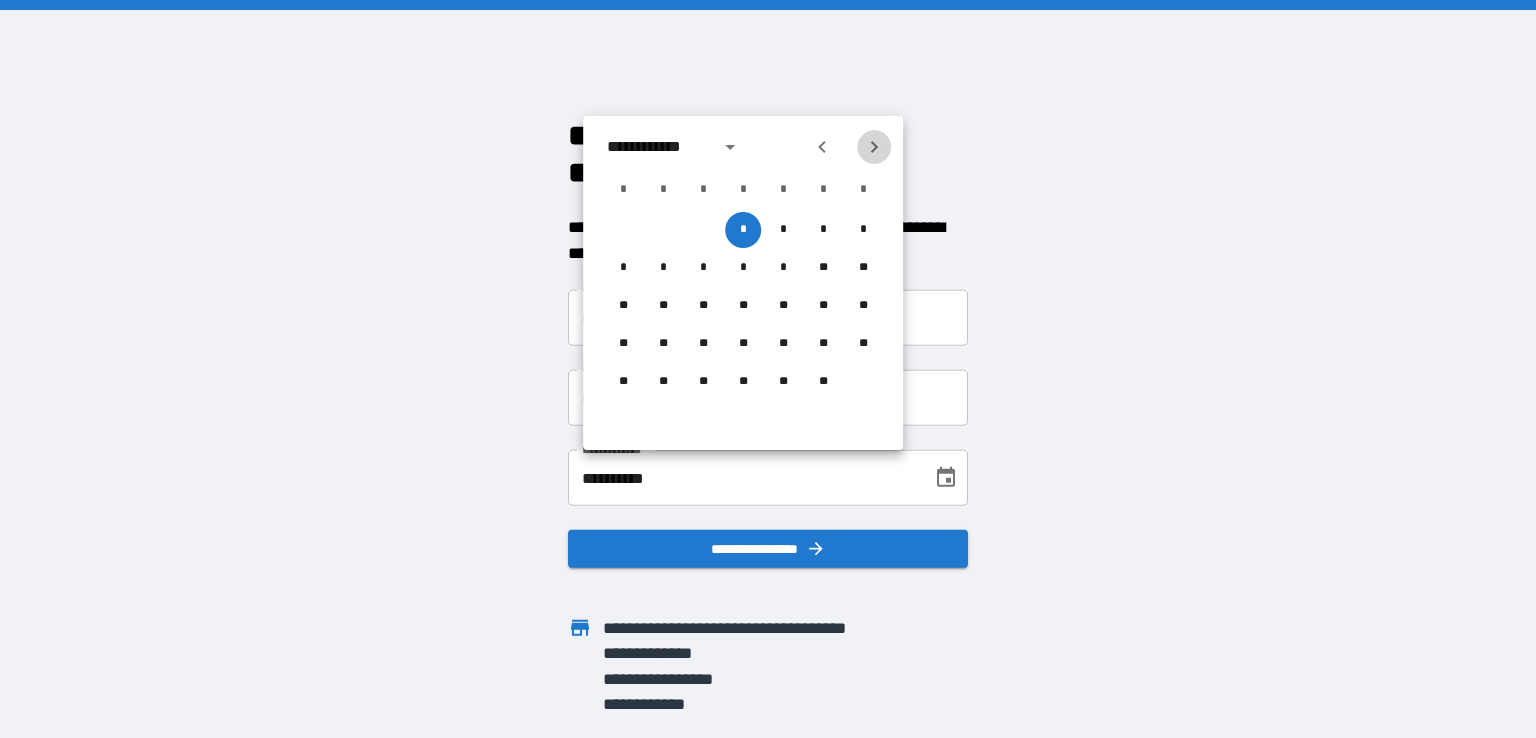 click 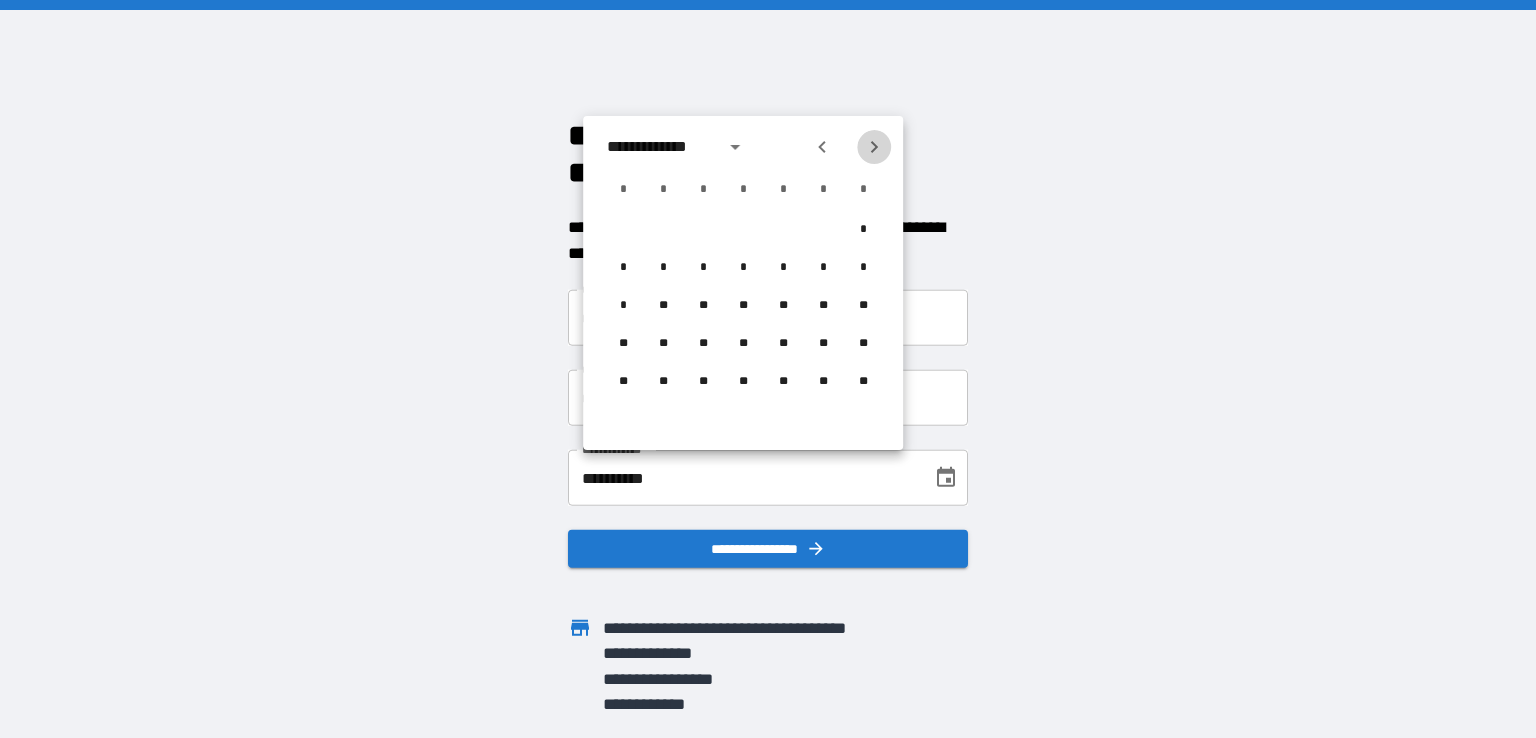 click 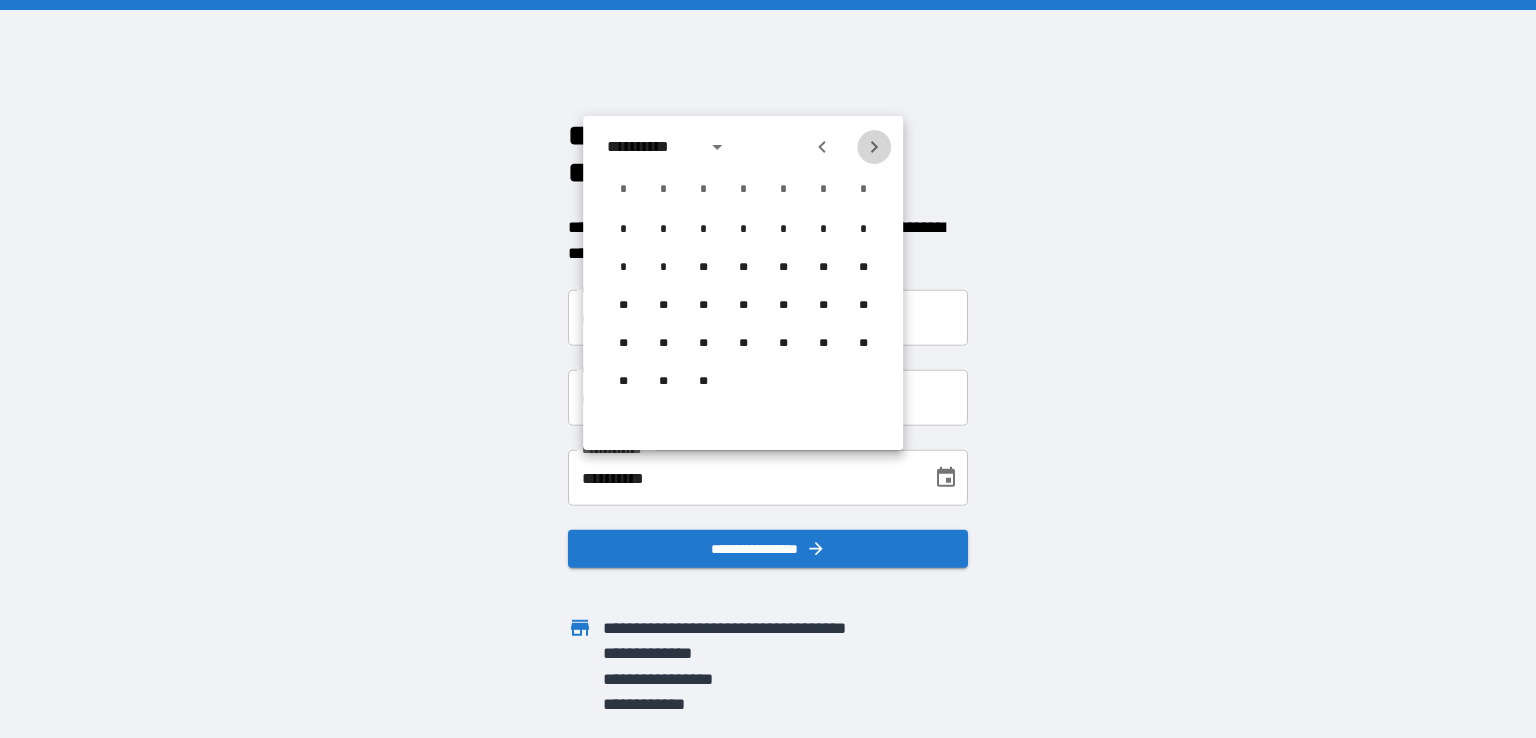 click 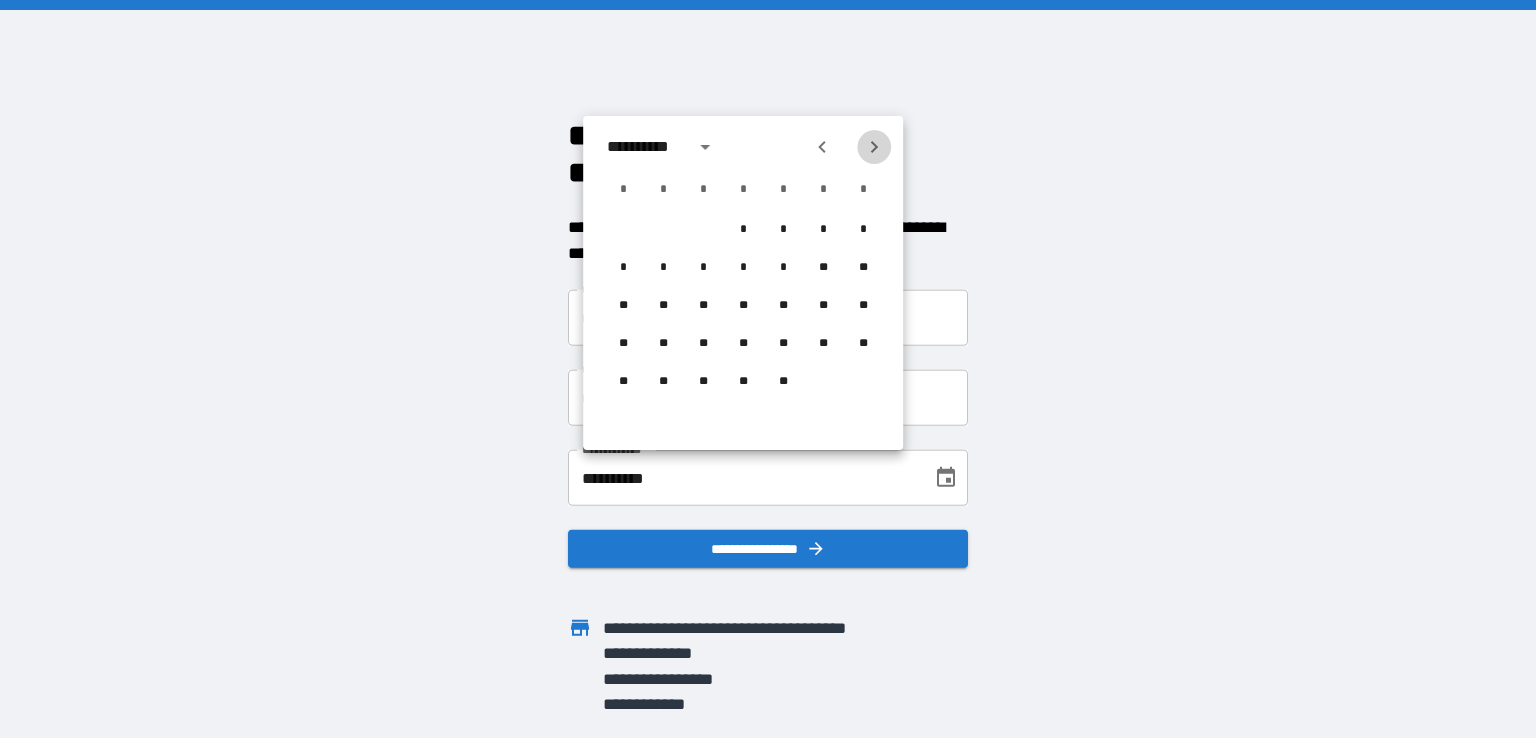 click 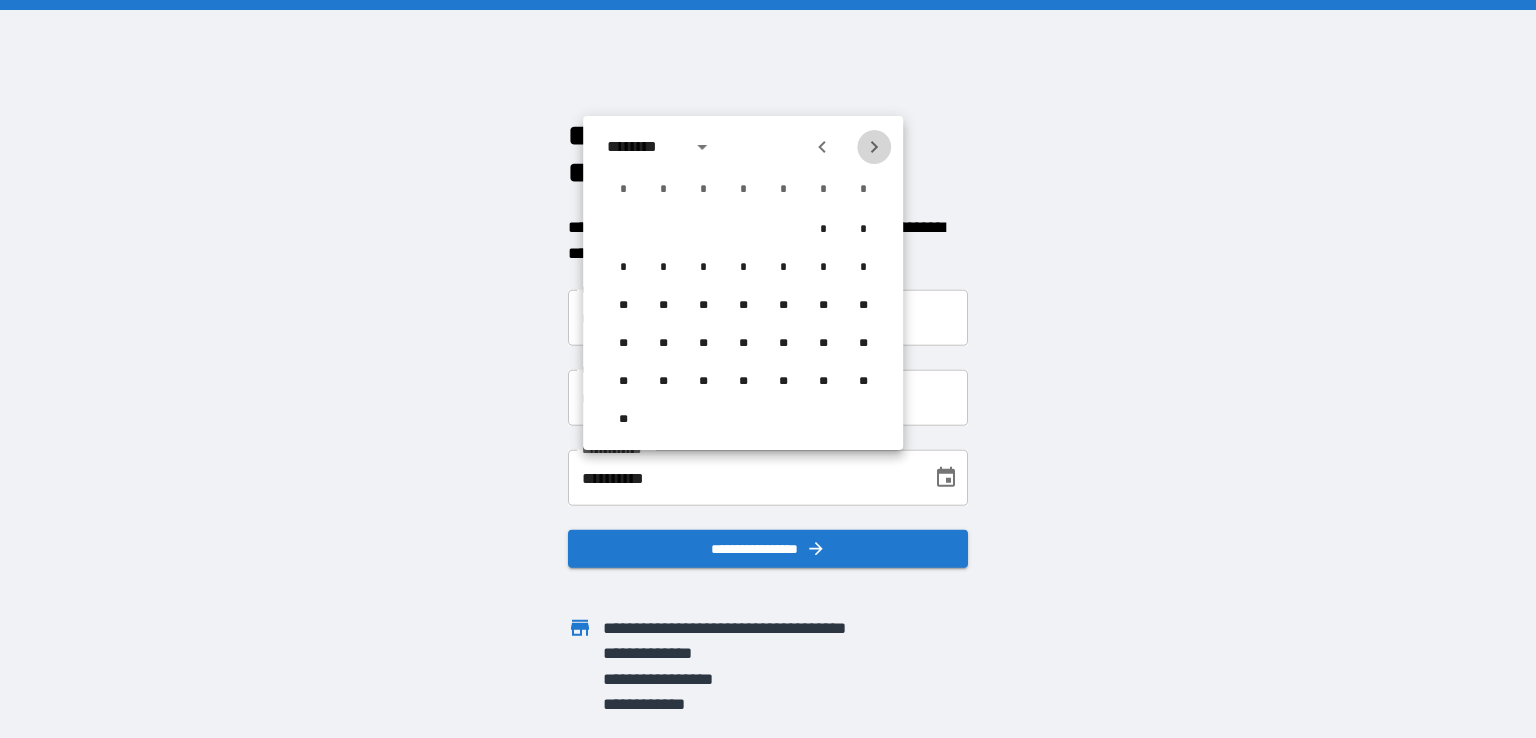 click 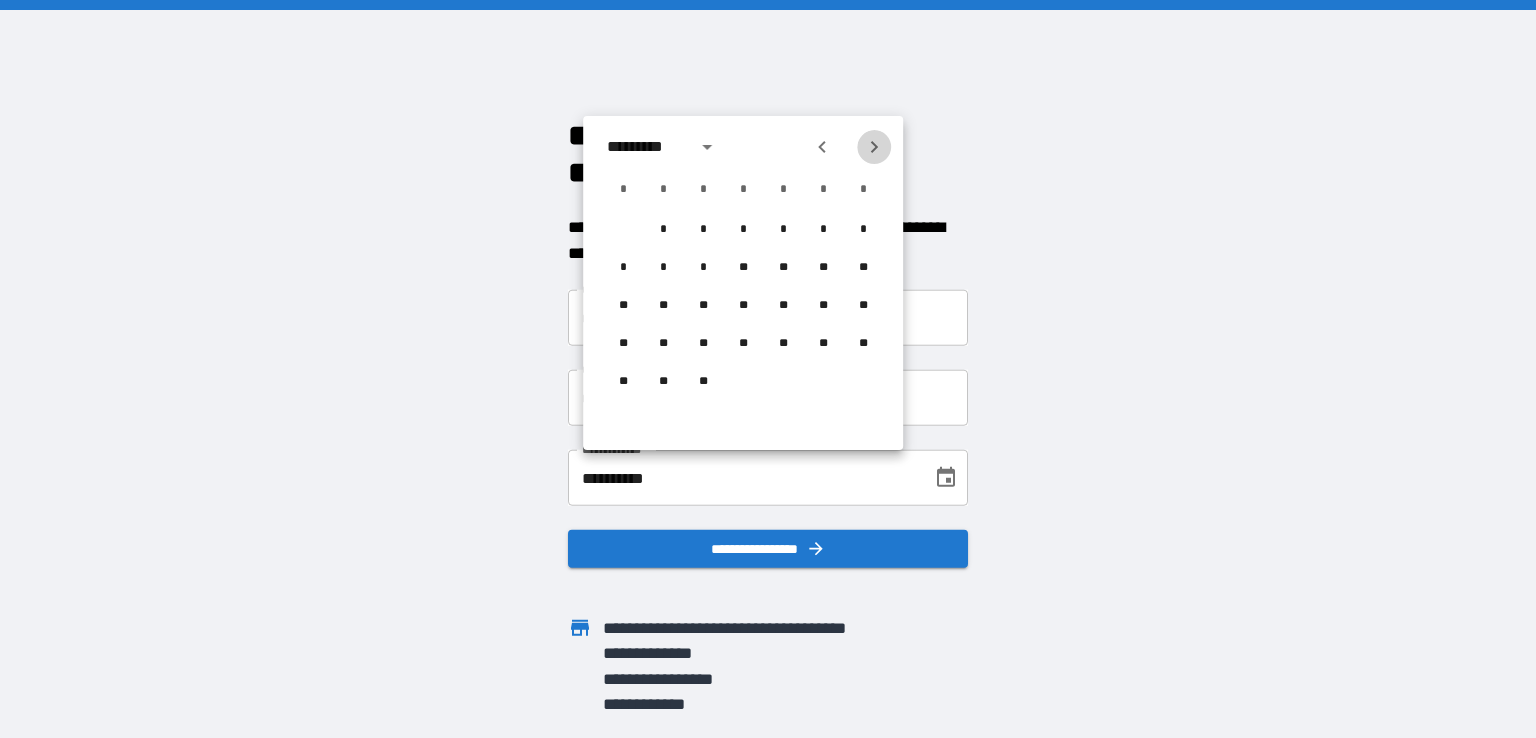 click 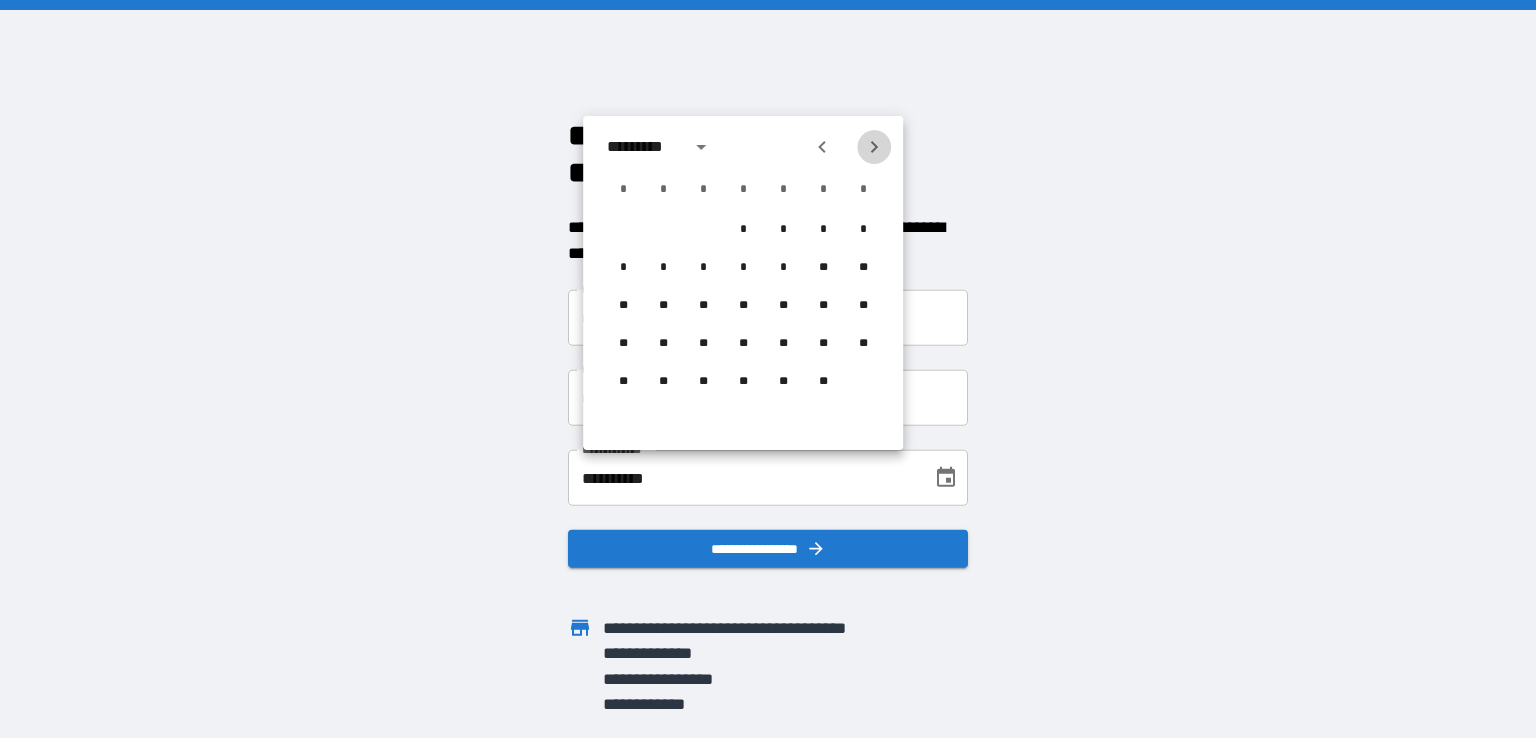 click 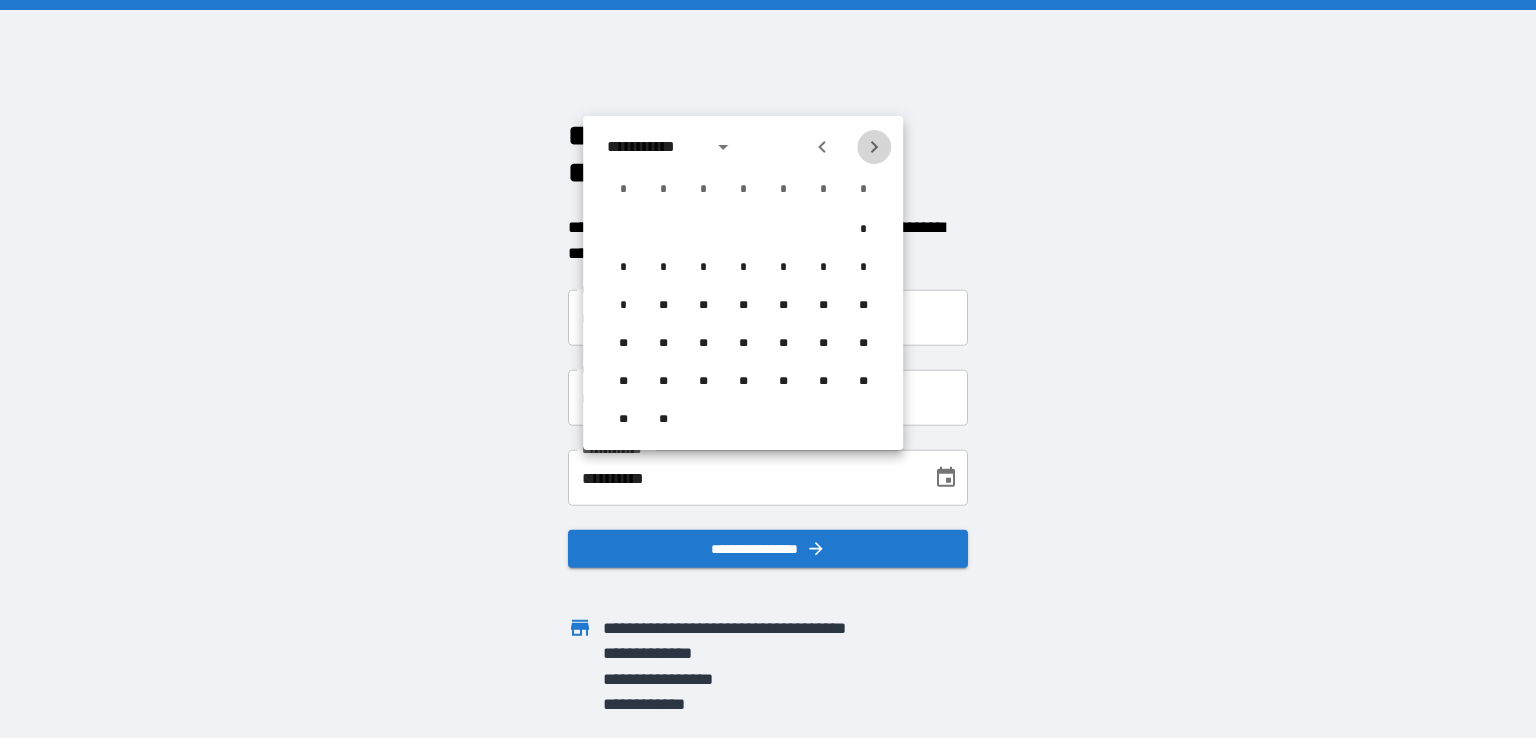 click 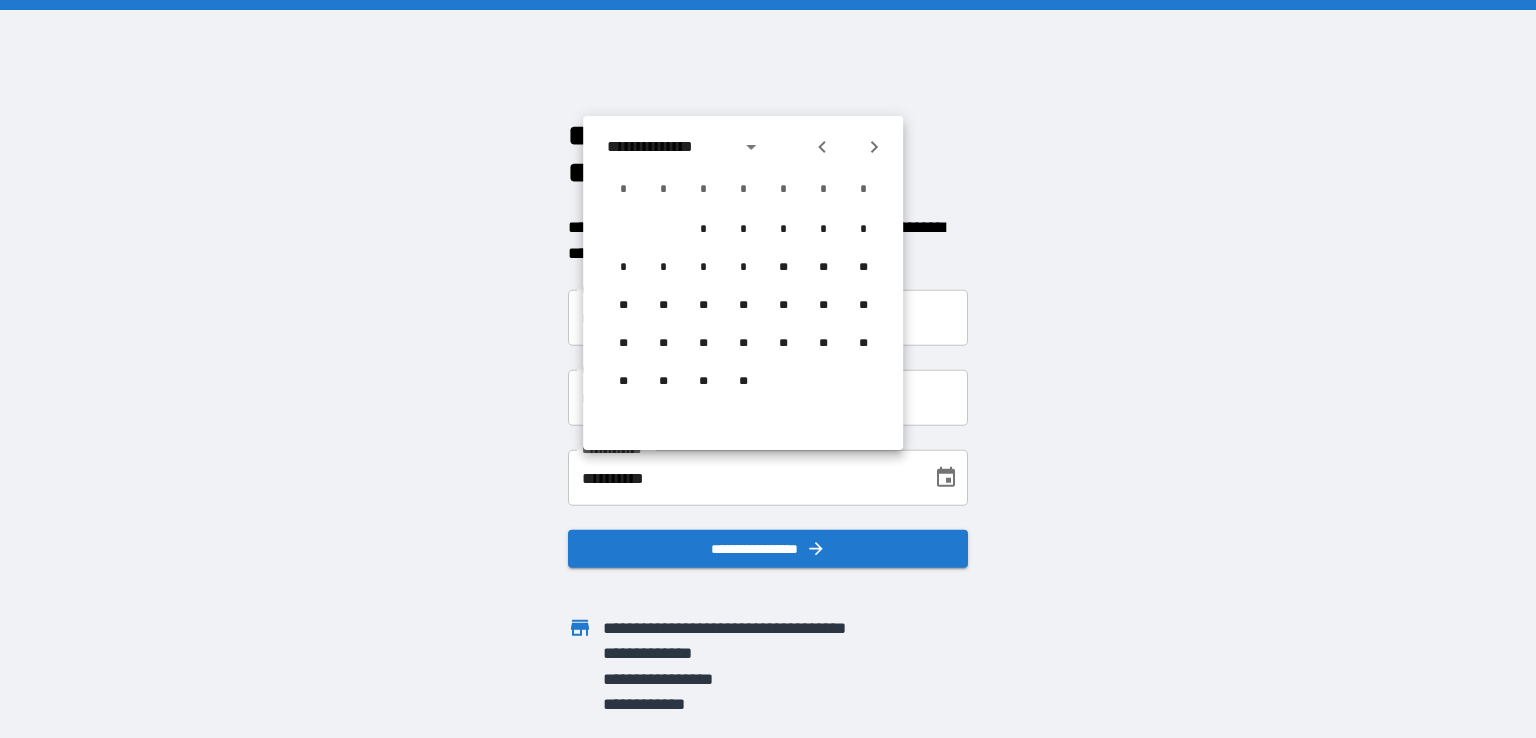 click 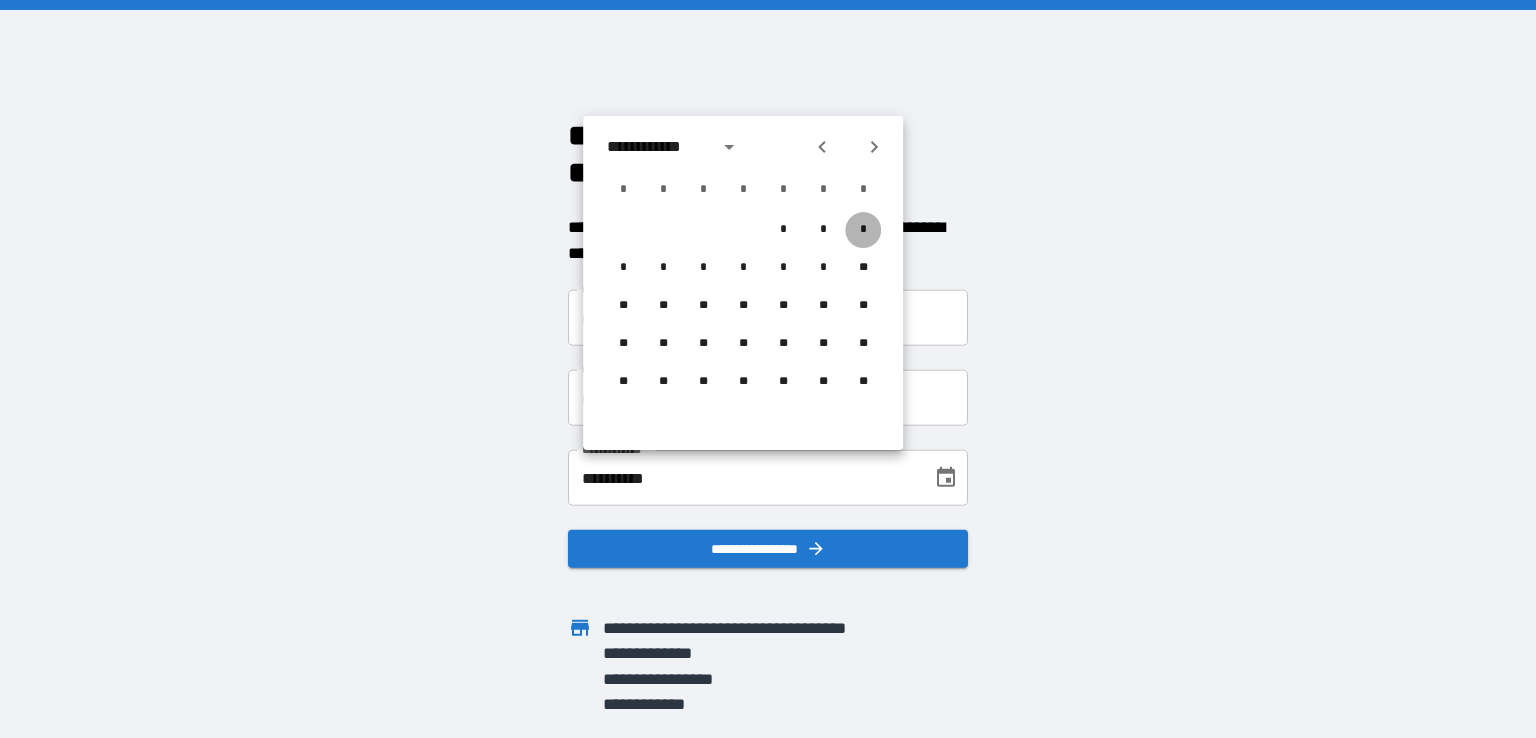 click on "*" at bounding box center (863, 230) 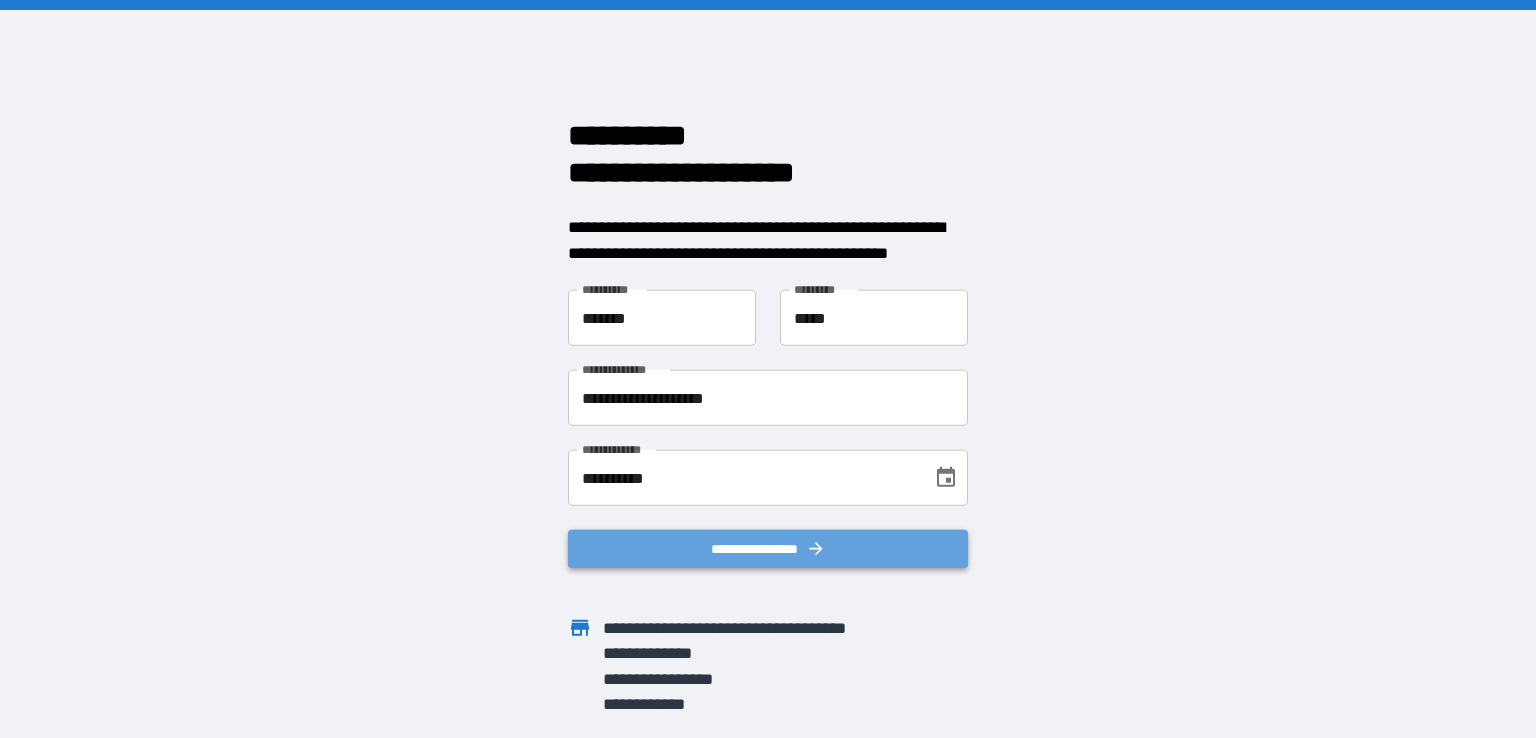 click on "**********" at bounding box center [768, 549] 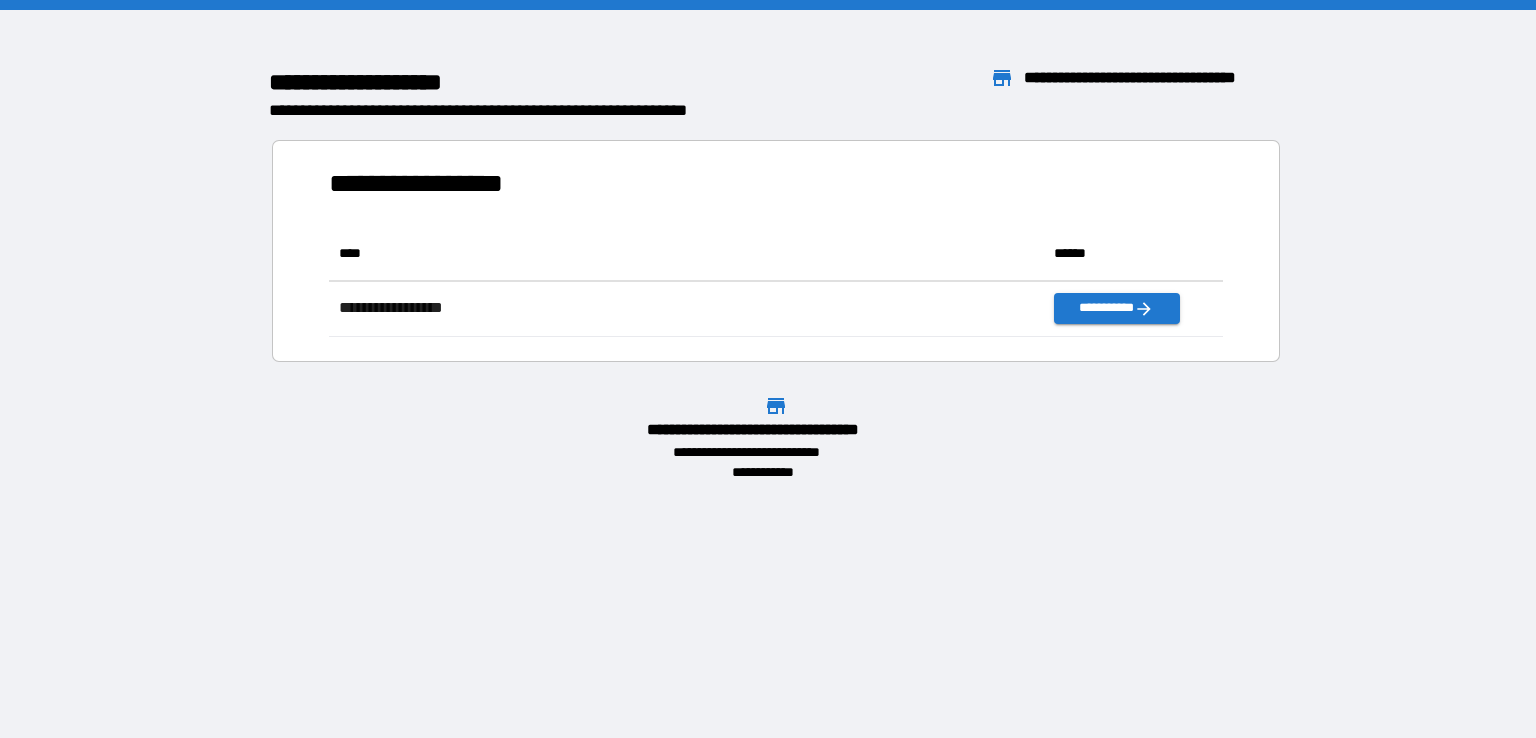 scroll, scrollTop: 16, scrollLeft: 16, axis: both 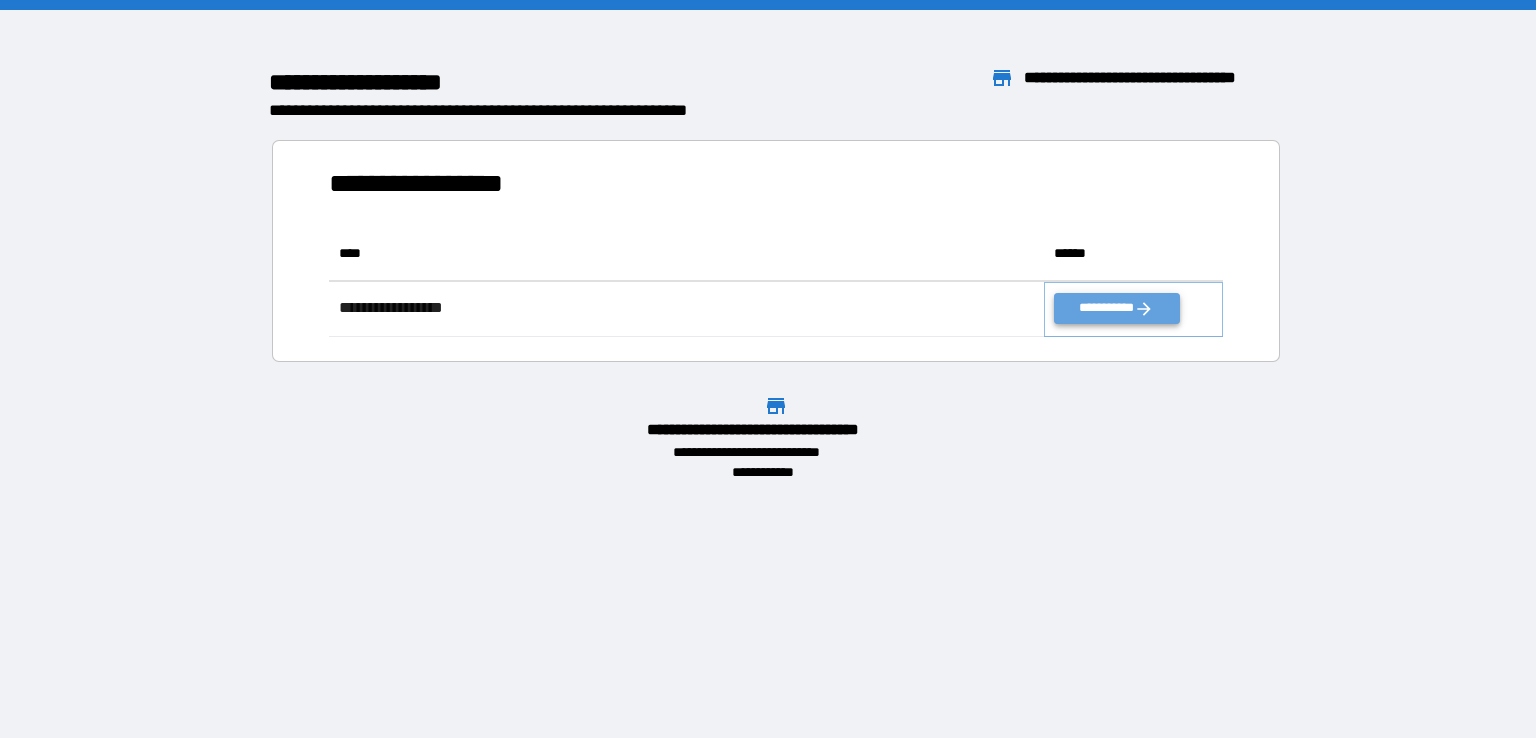 click on "**********" at bounding box center [1116, 308] 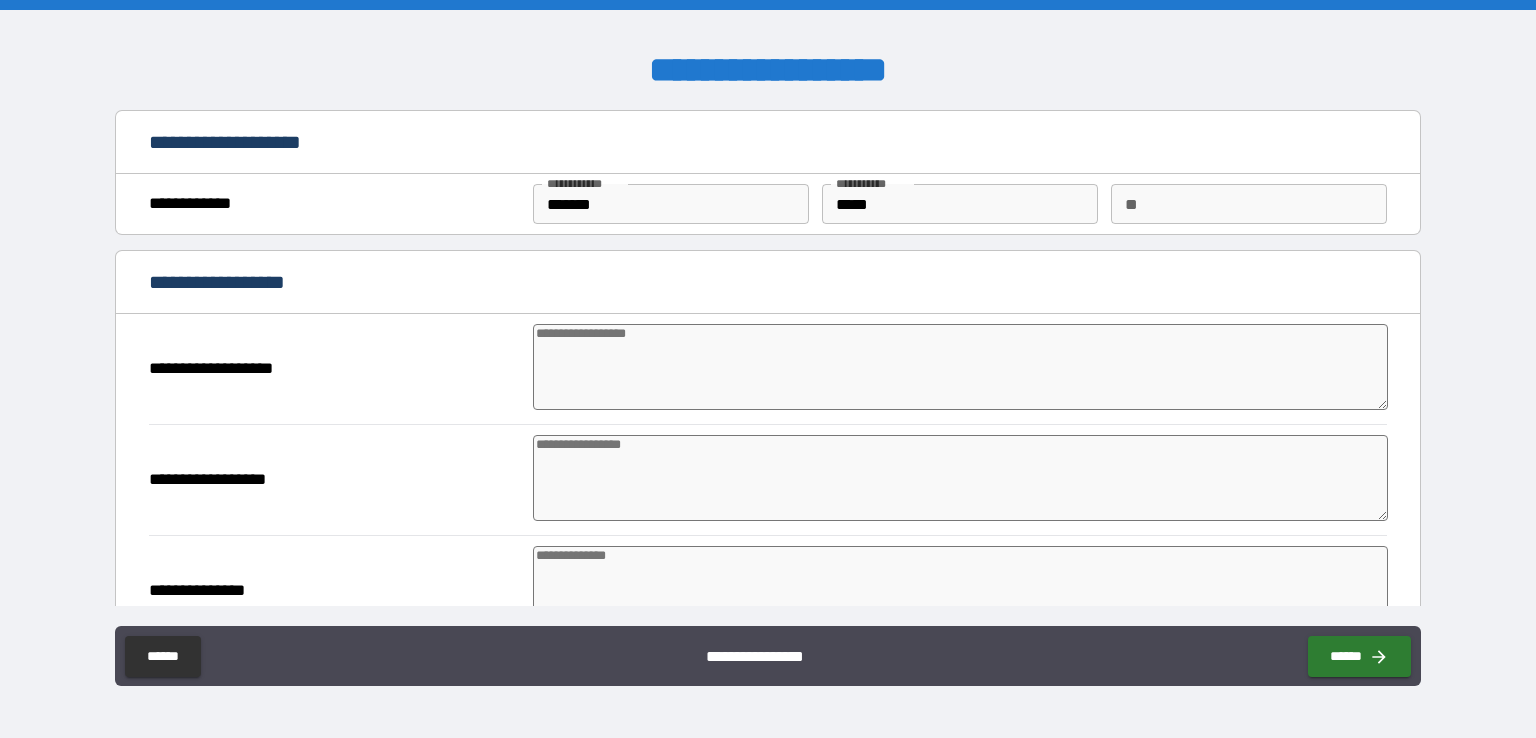 type on "*" 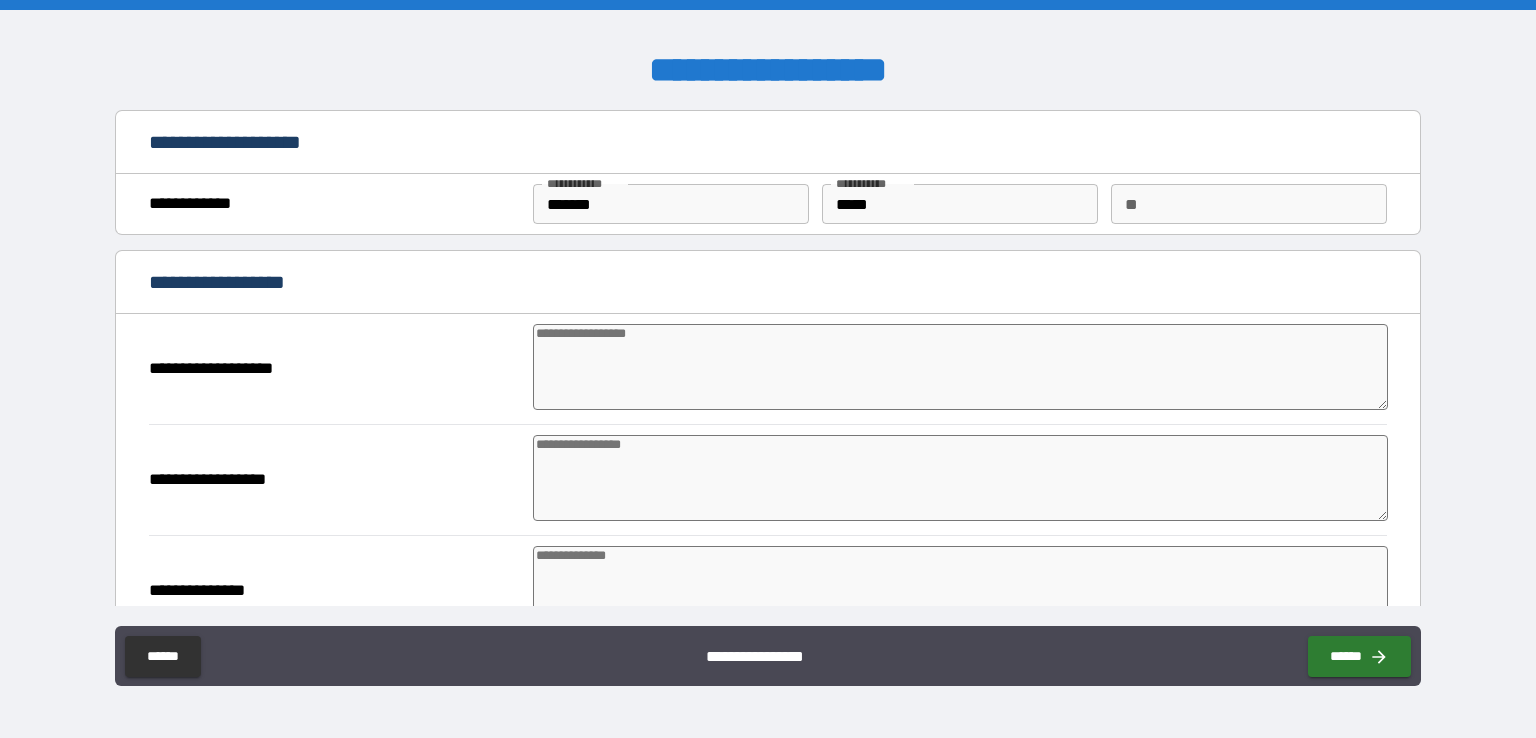 type on "*" 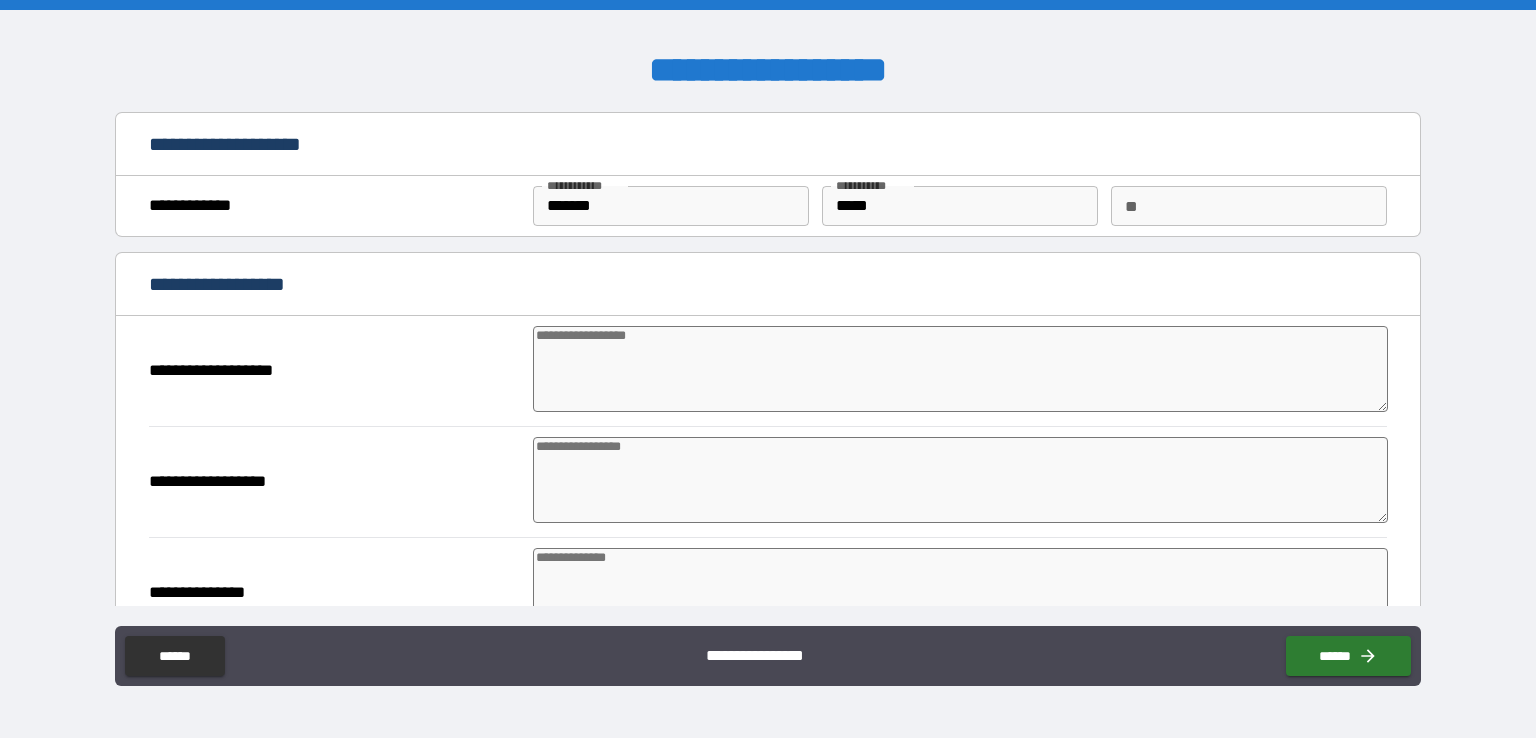 click at bounding box center [961, 369] 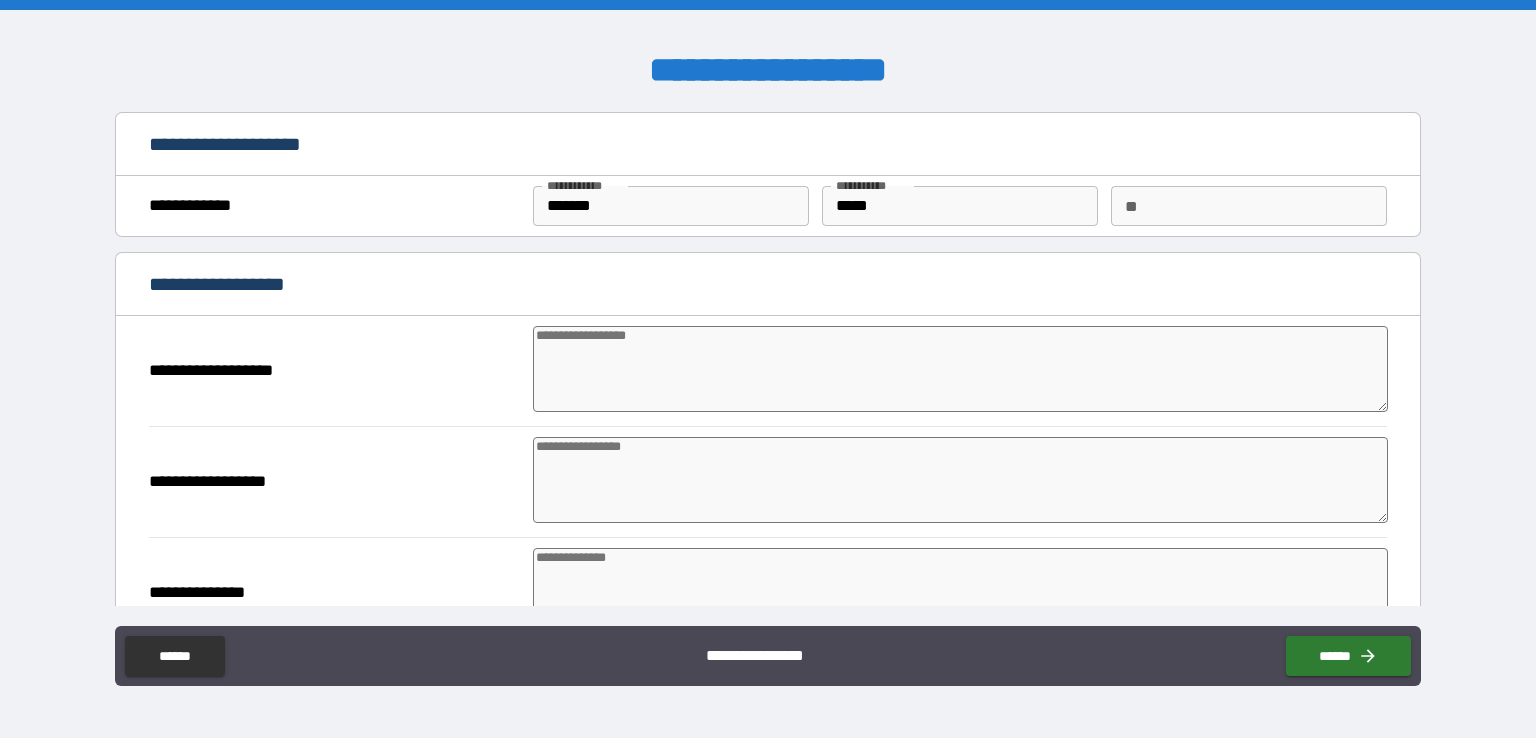 type on "*" 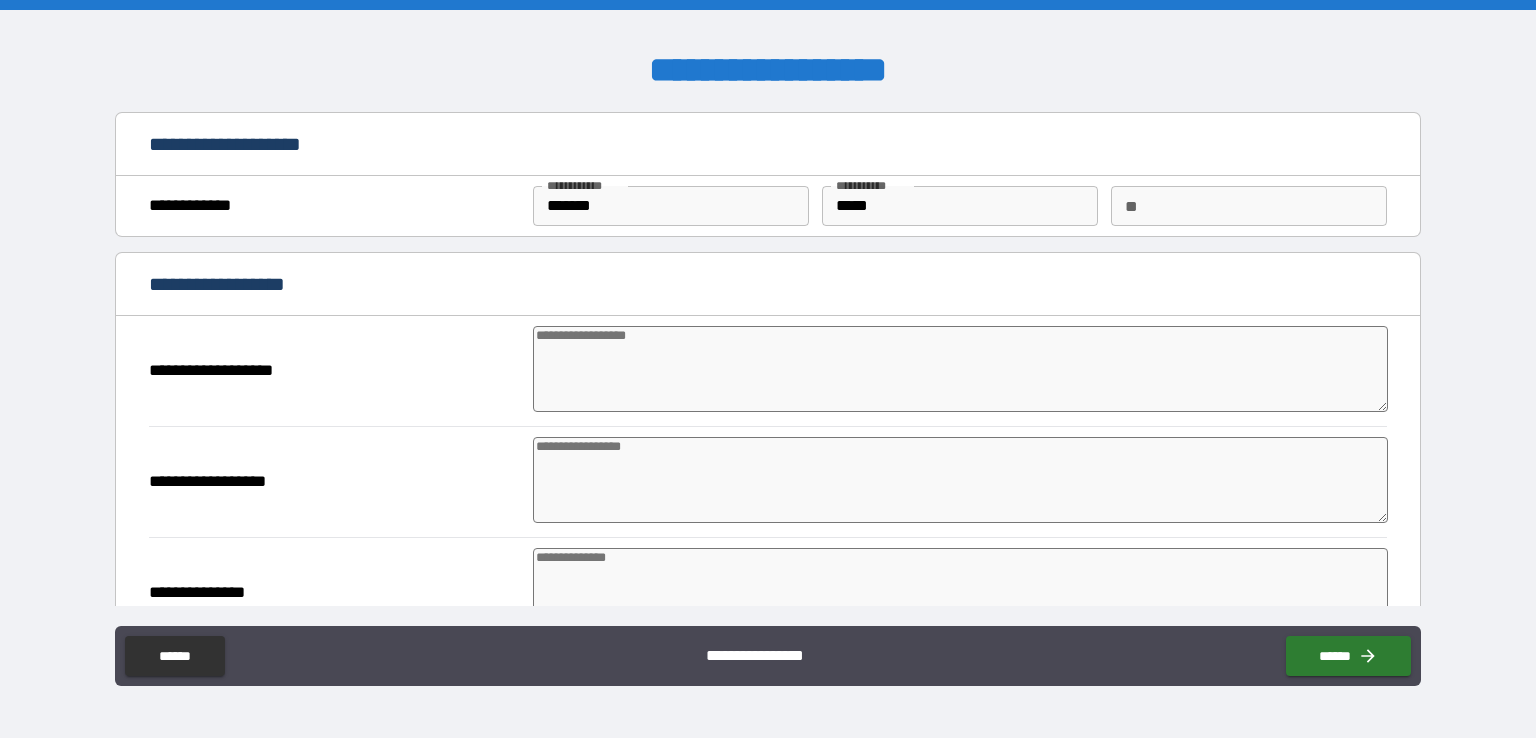 type on "*" 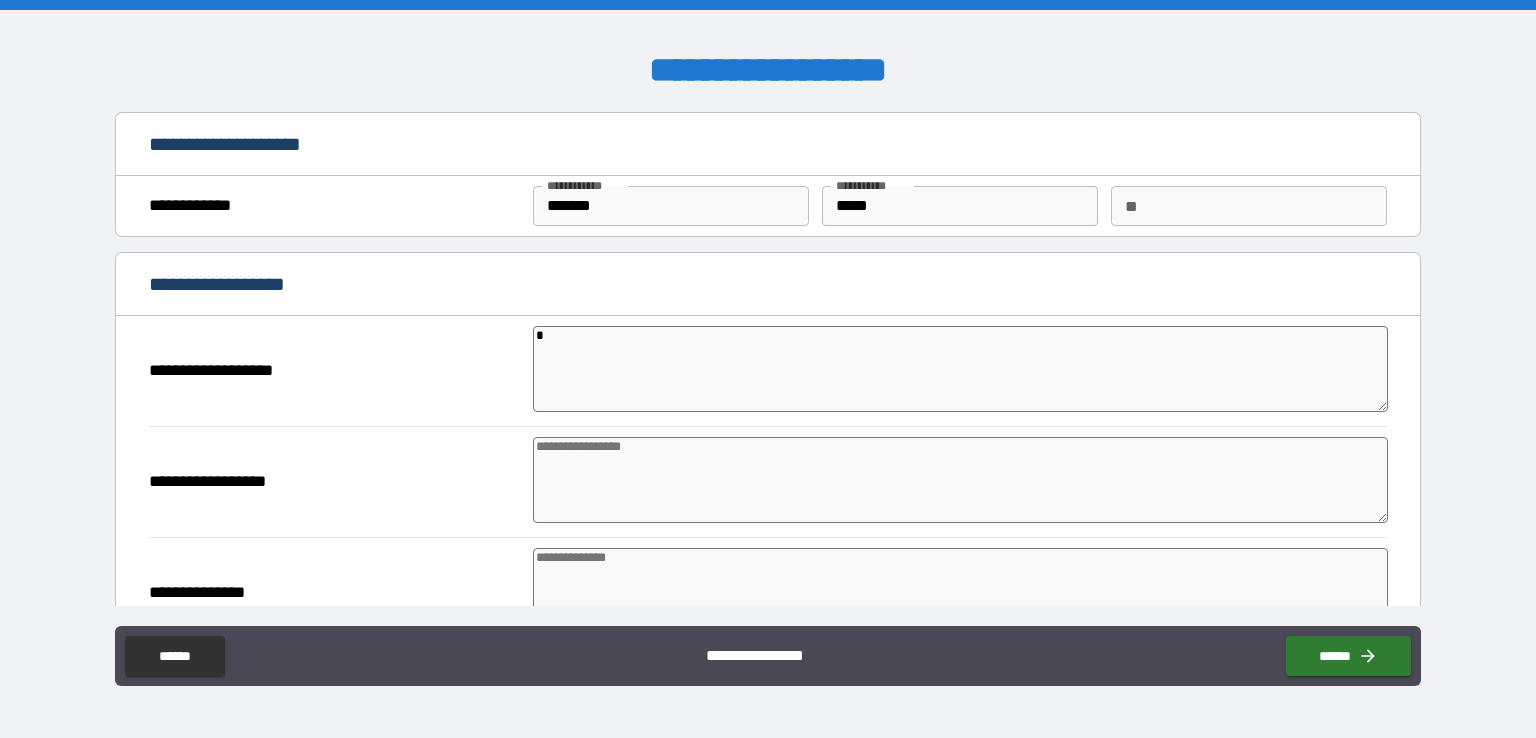 type on "*" 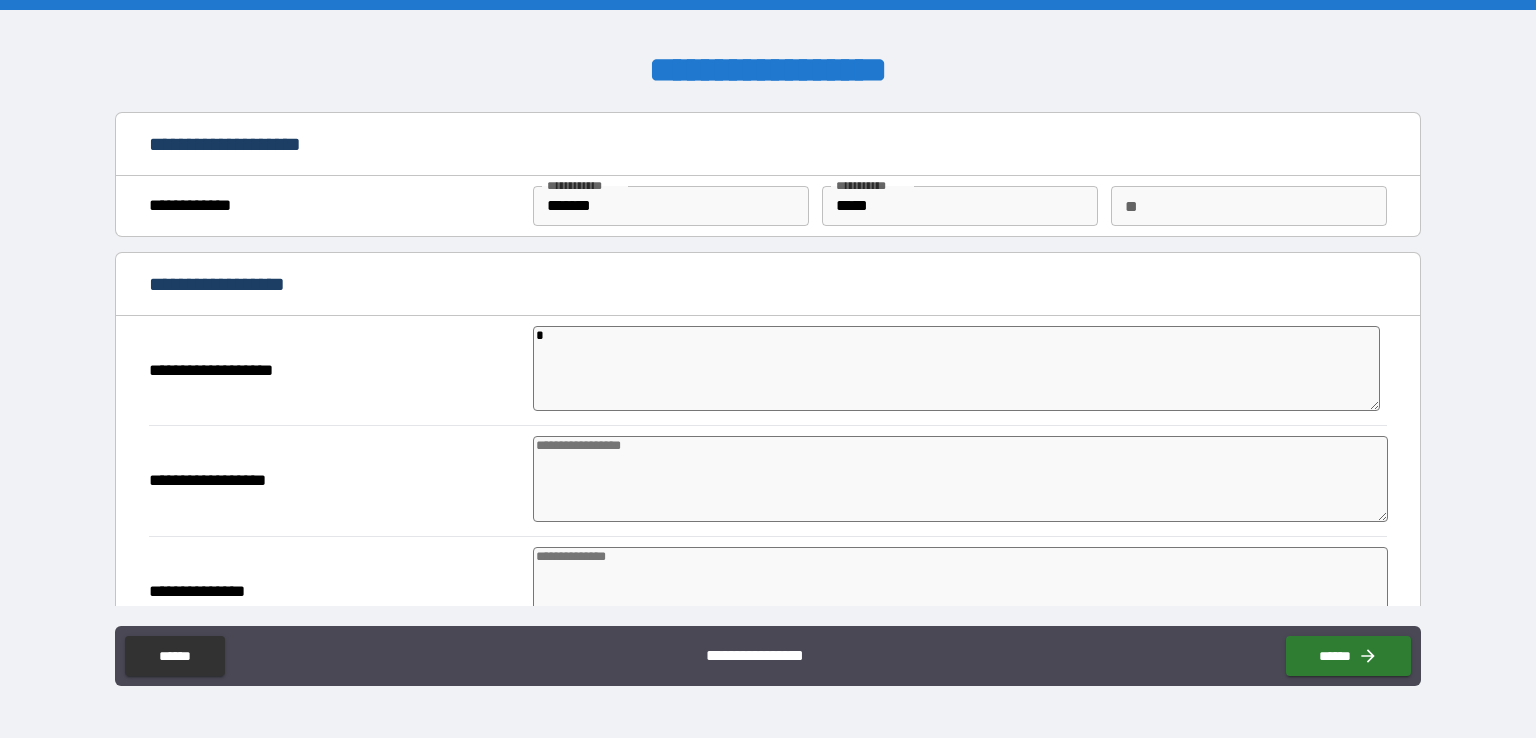 type on "*" 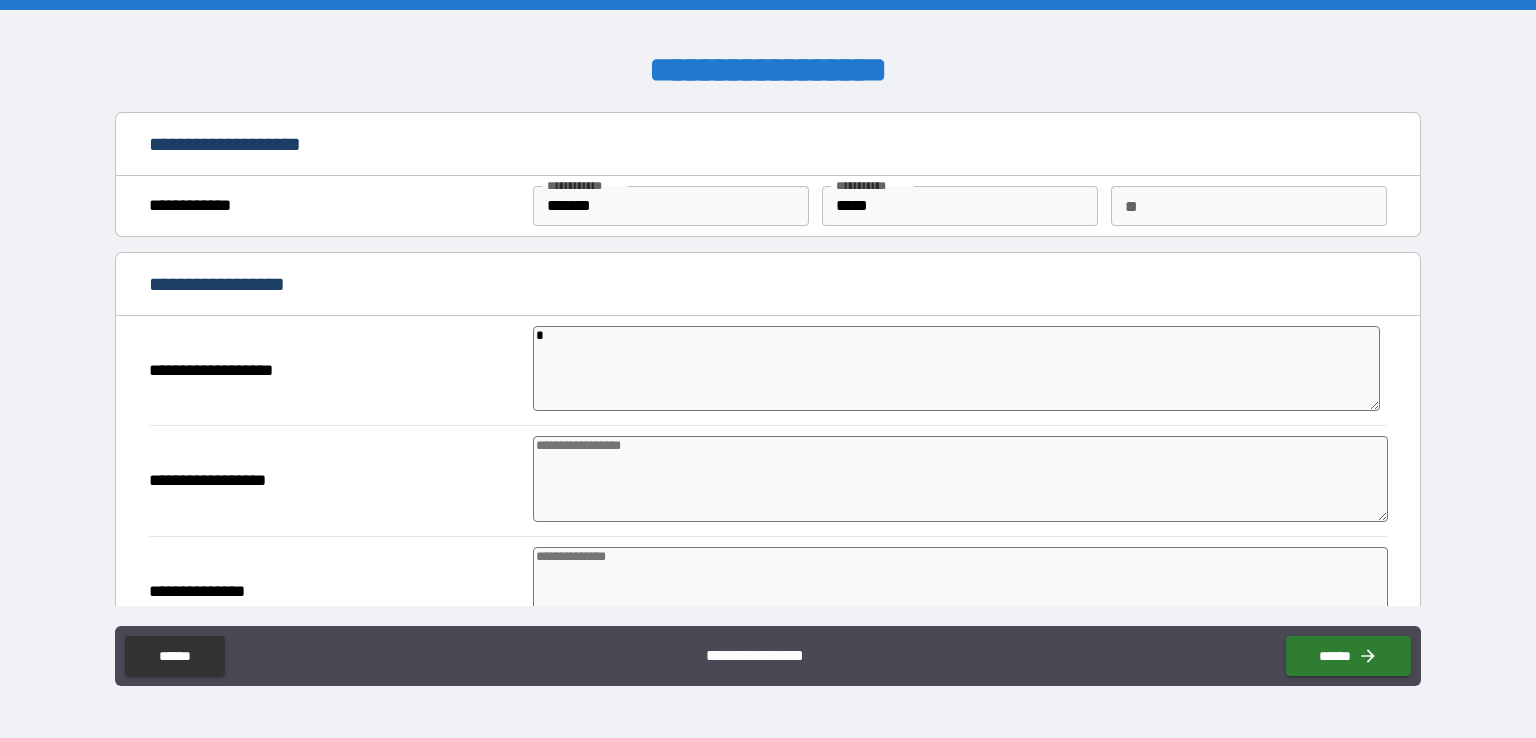 type on "*" 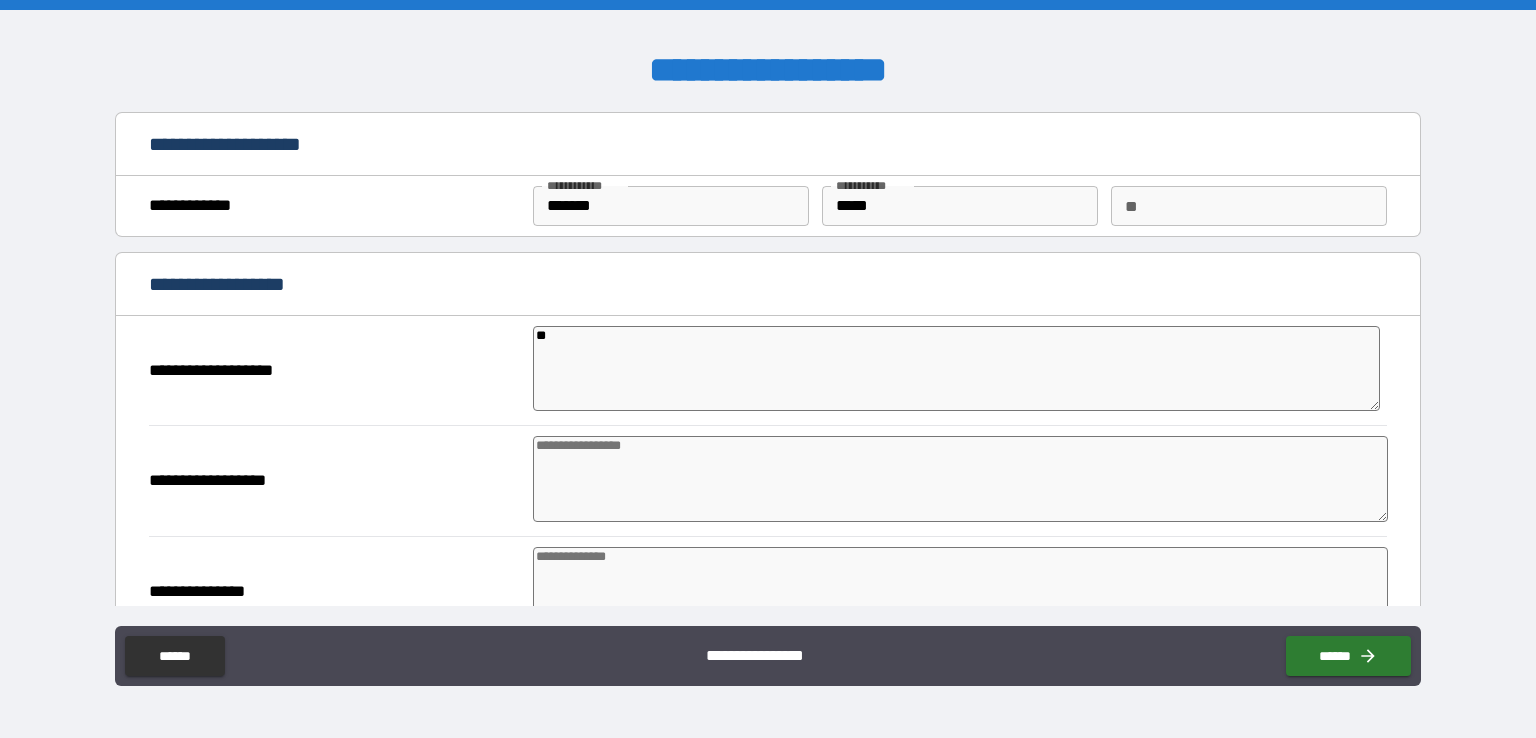 type on "*" 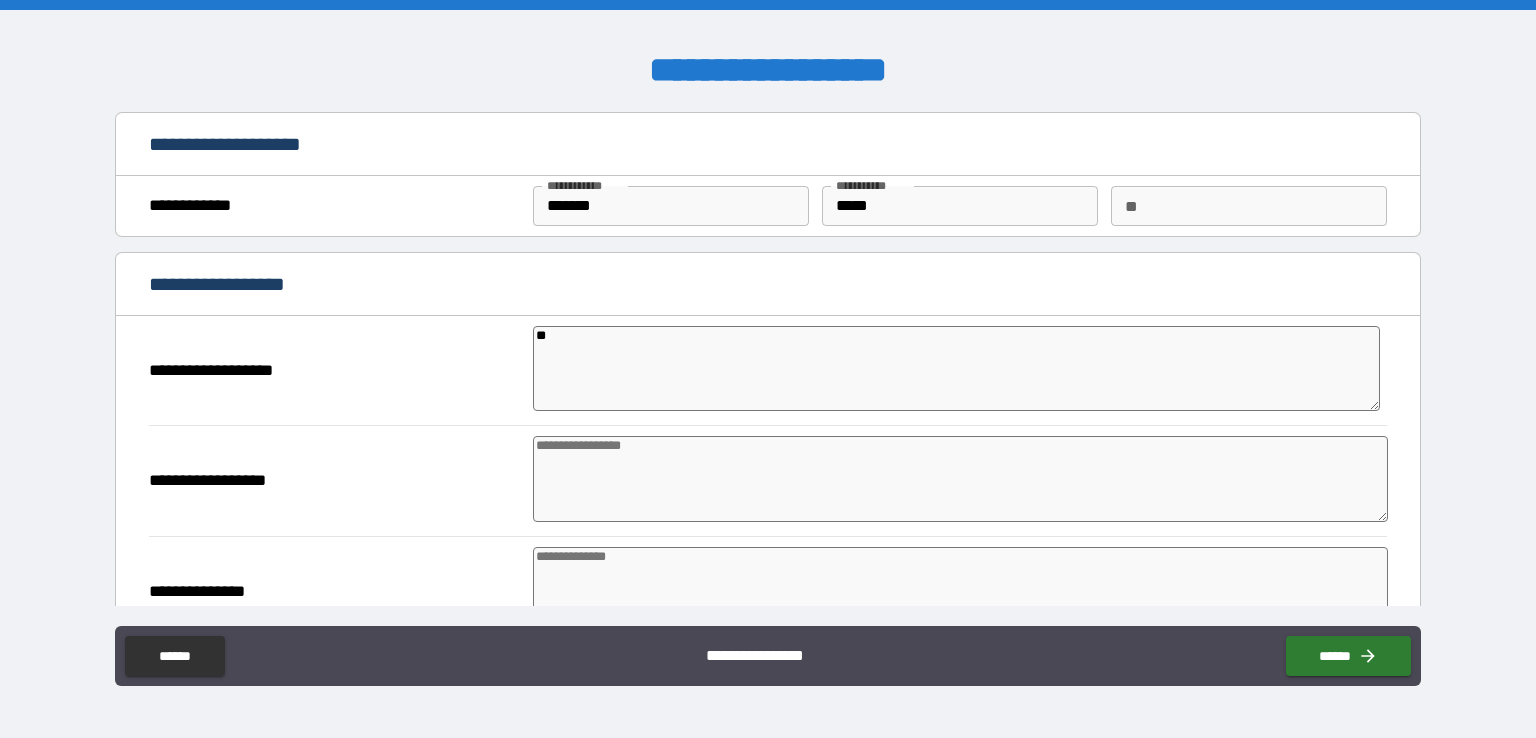 type on "***" 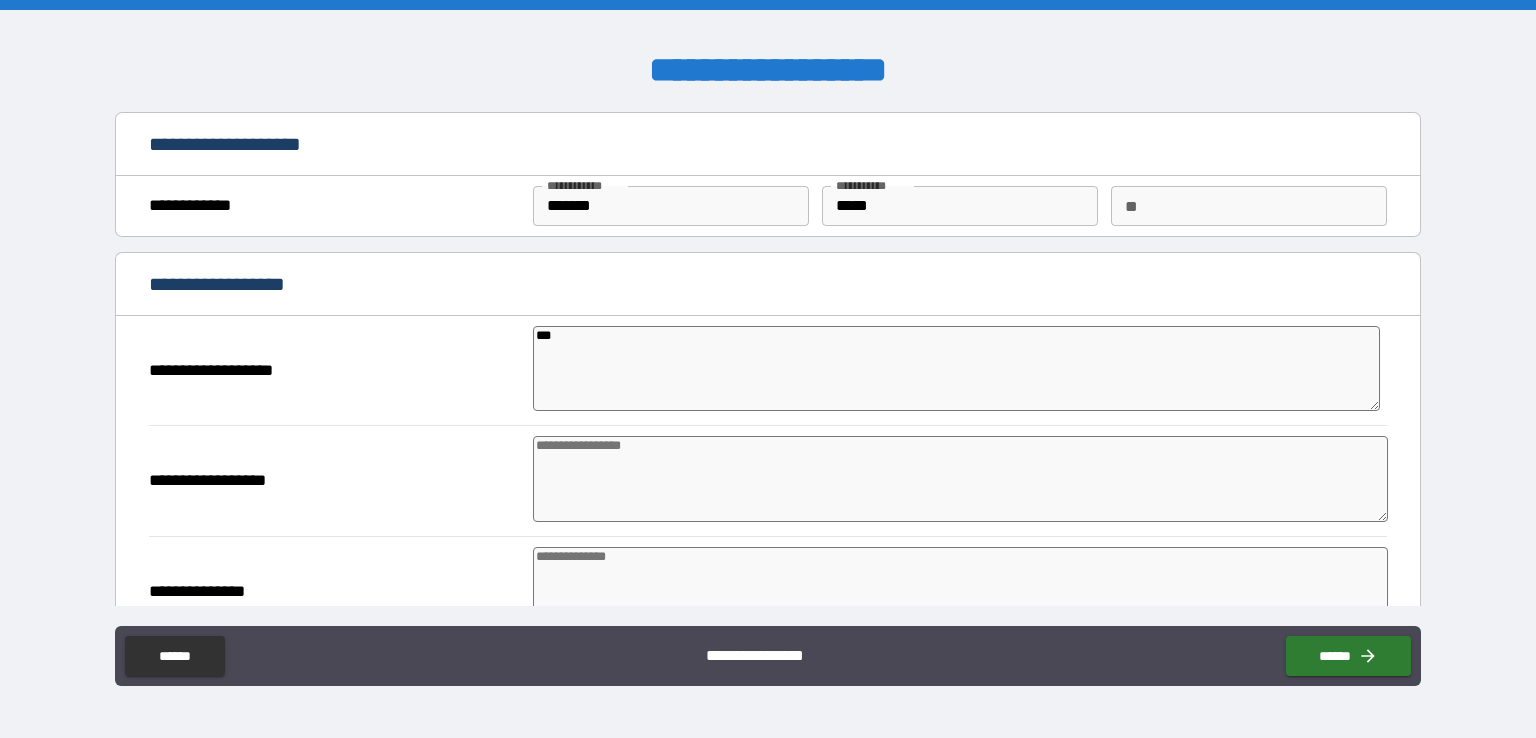 type on "*" 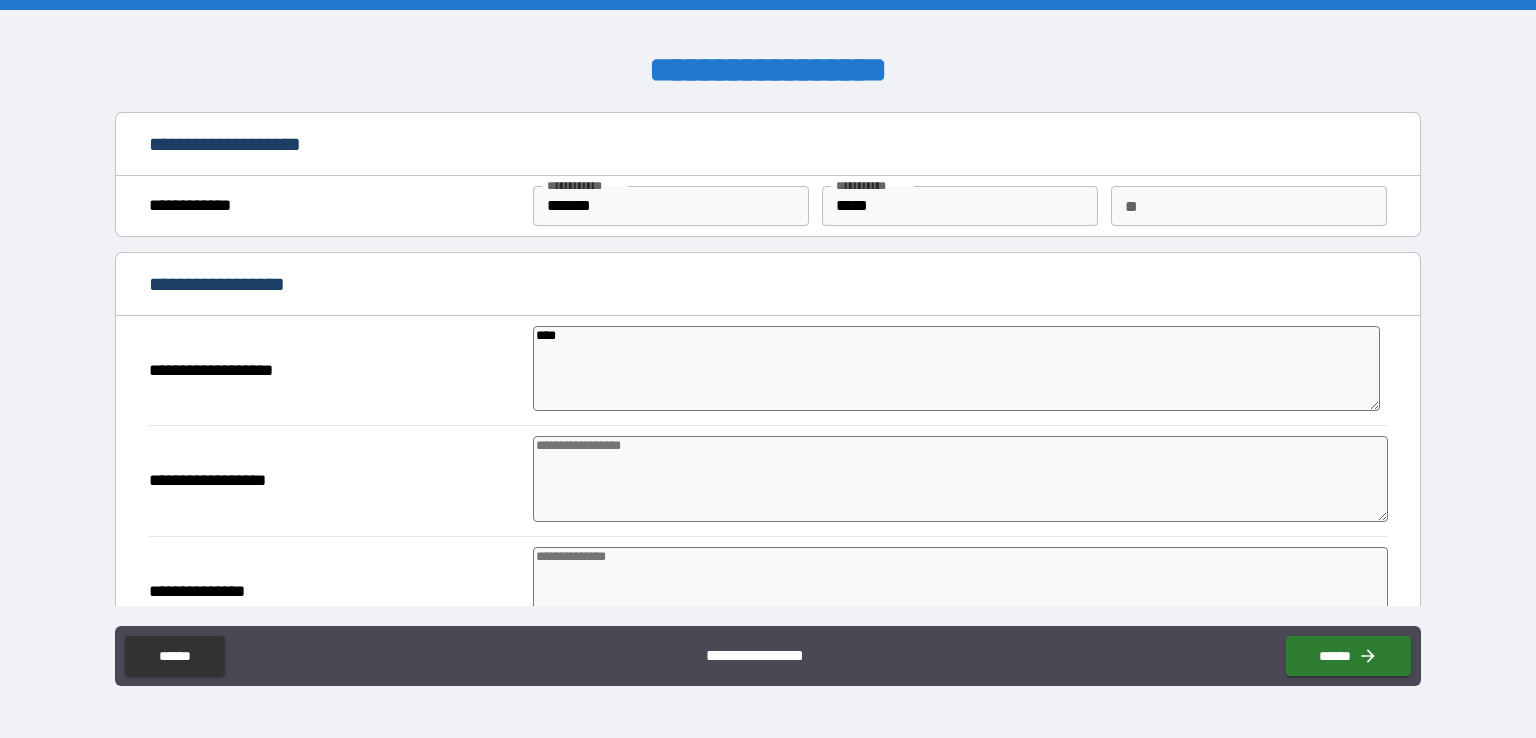 type on "*" 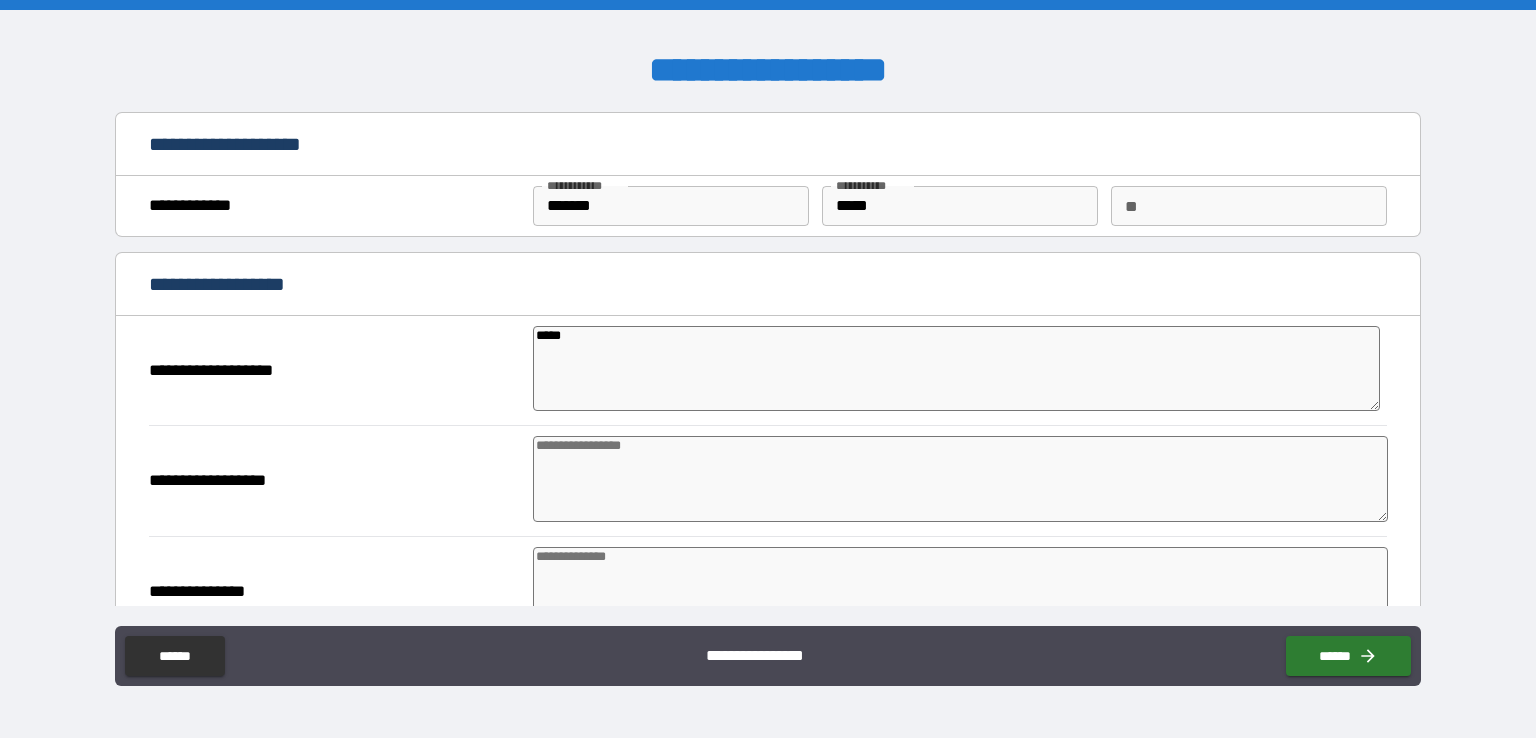 type on "*" 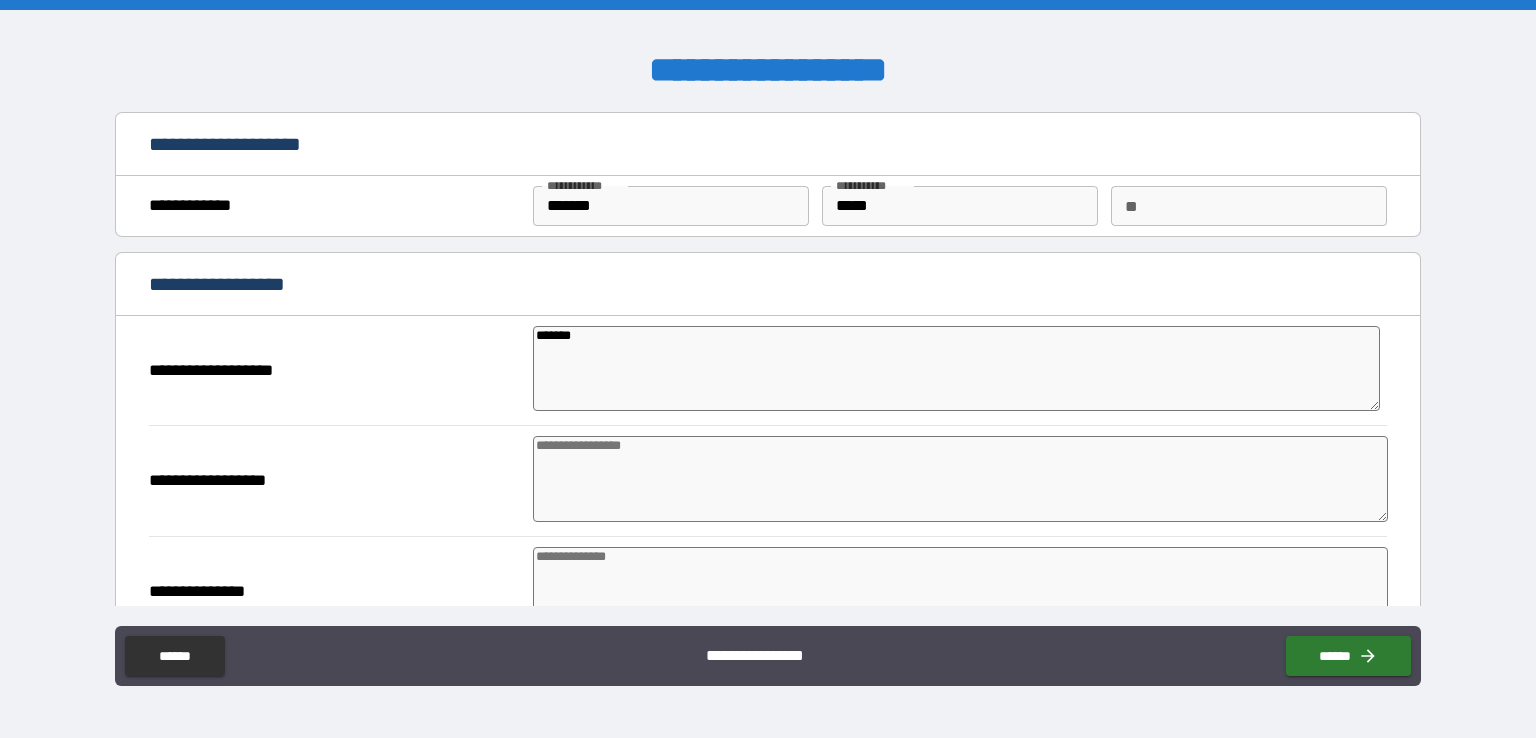 click at bounding box center (961, 479) 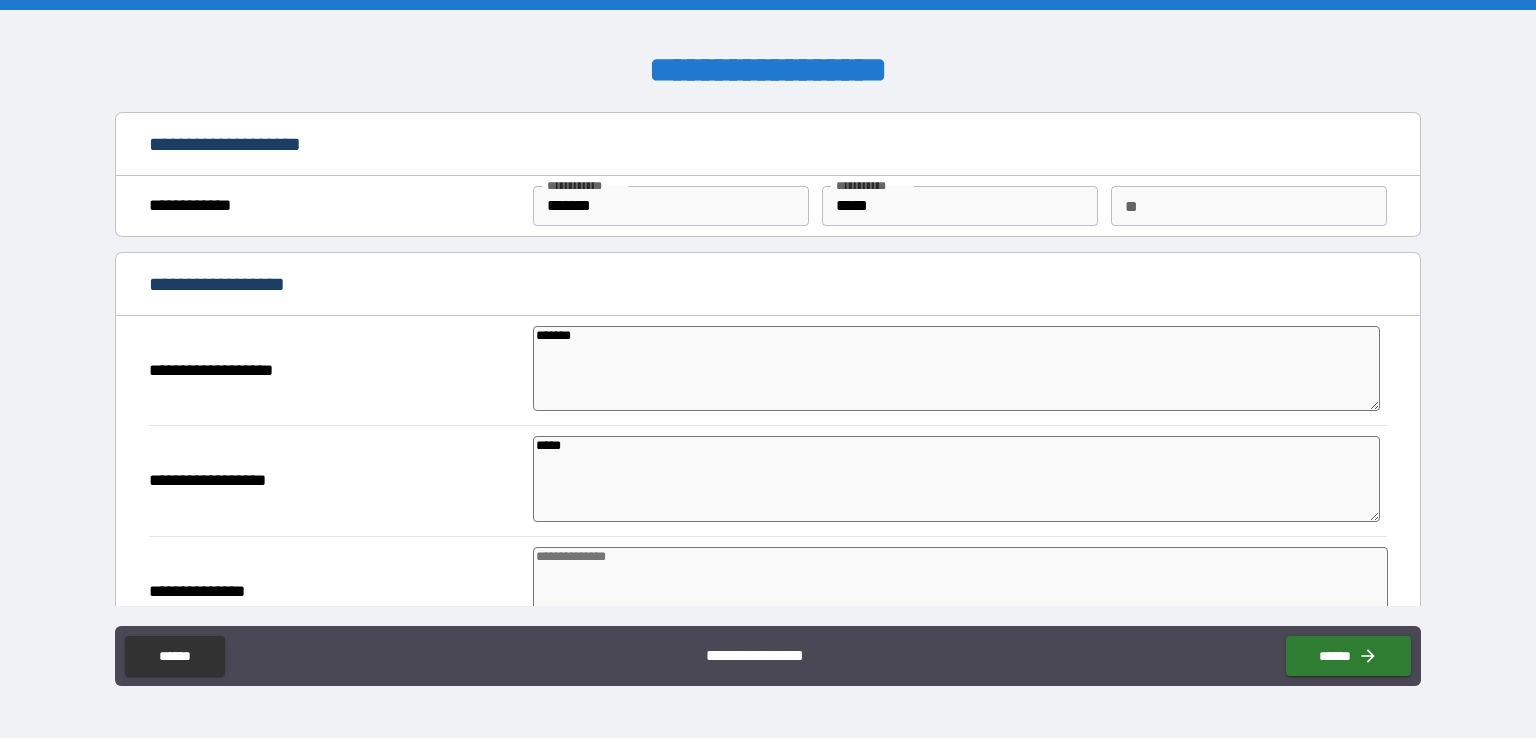 click at bounding box center (961, 590) 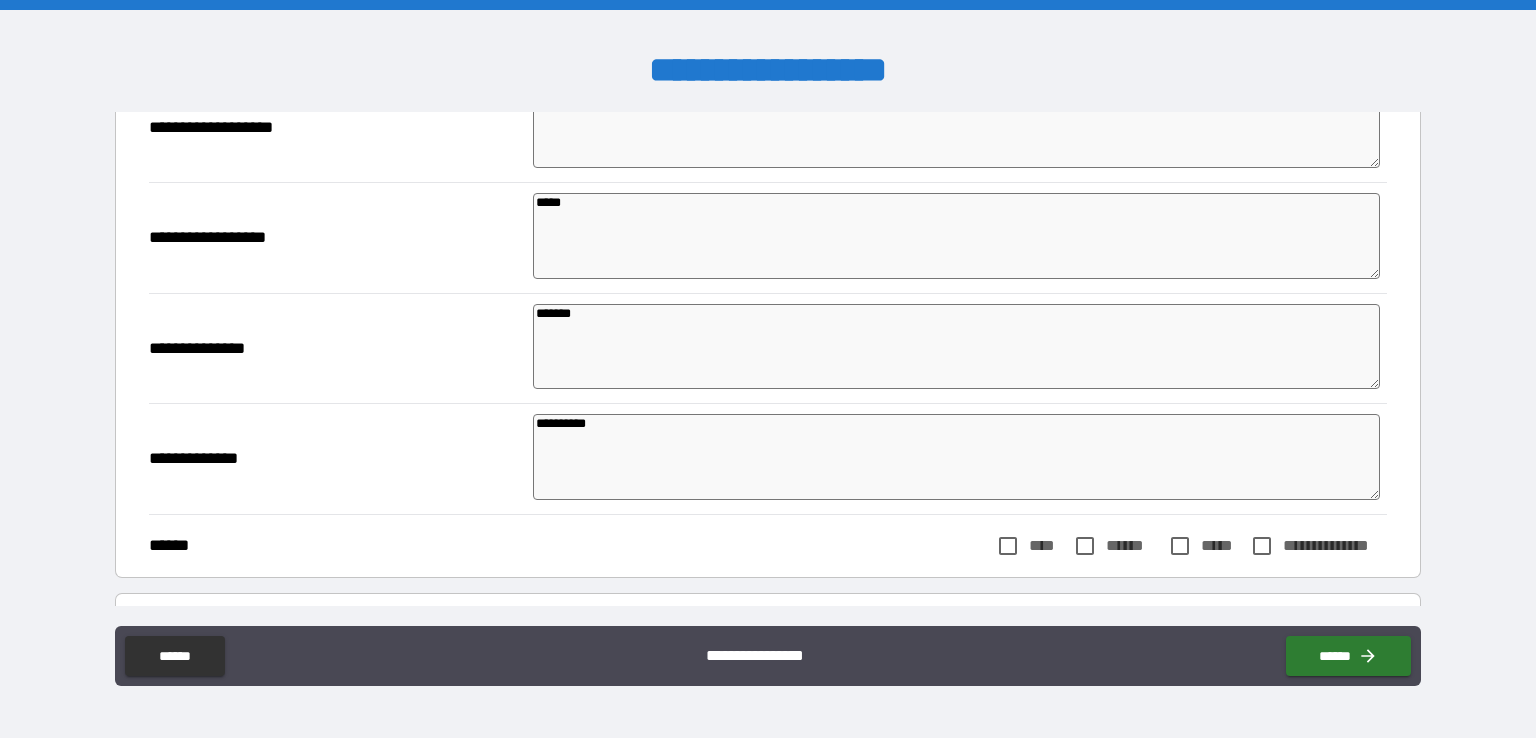 scroll, scrollTop: 374, scrollLeft: 0, axis: vertical 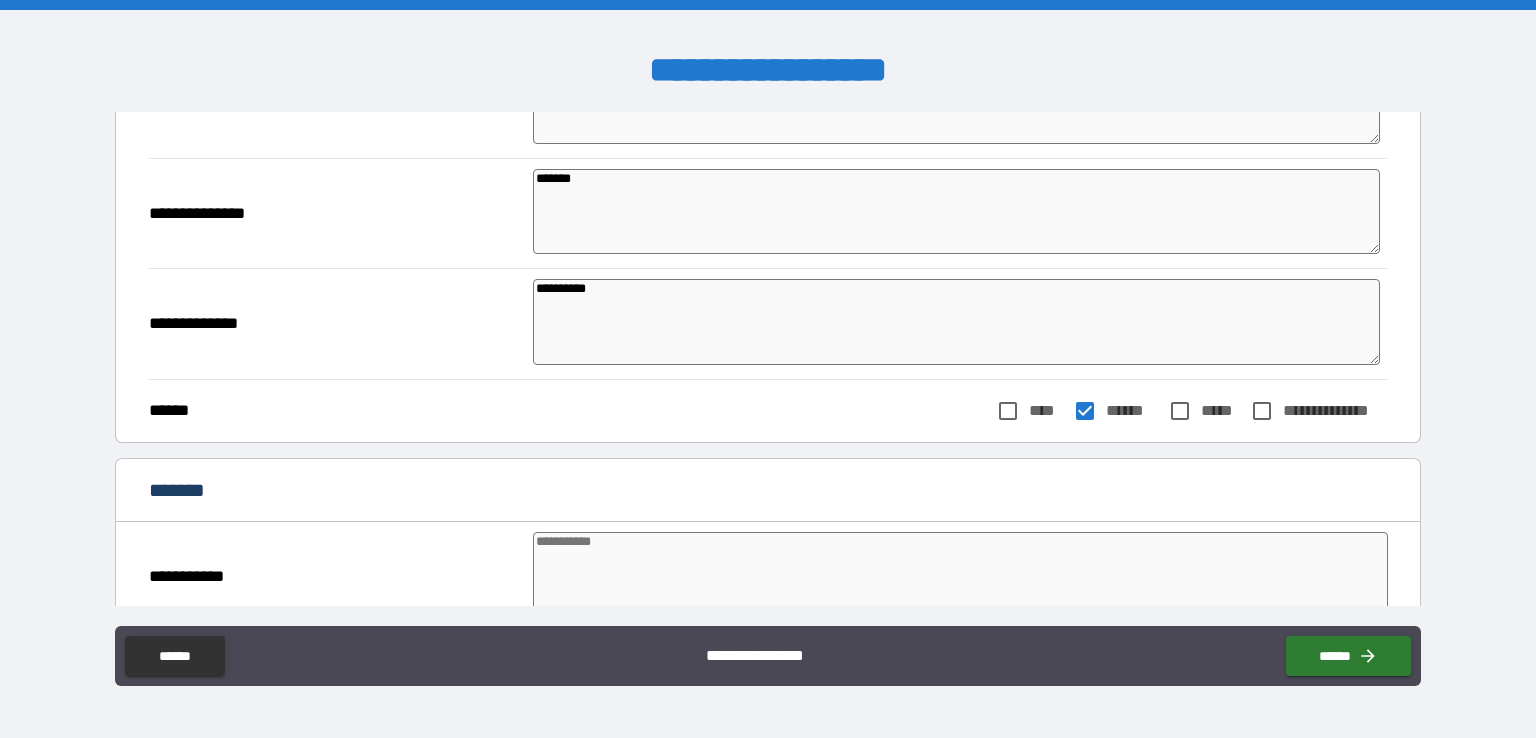 click at bounding box center [961, 575] 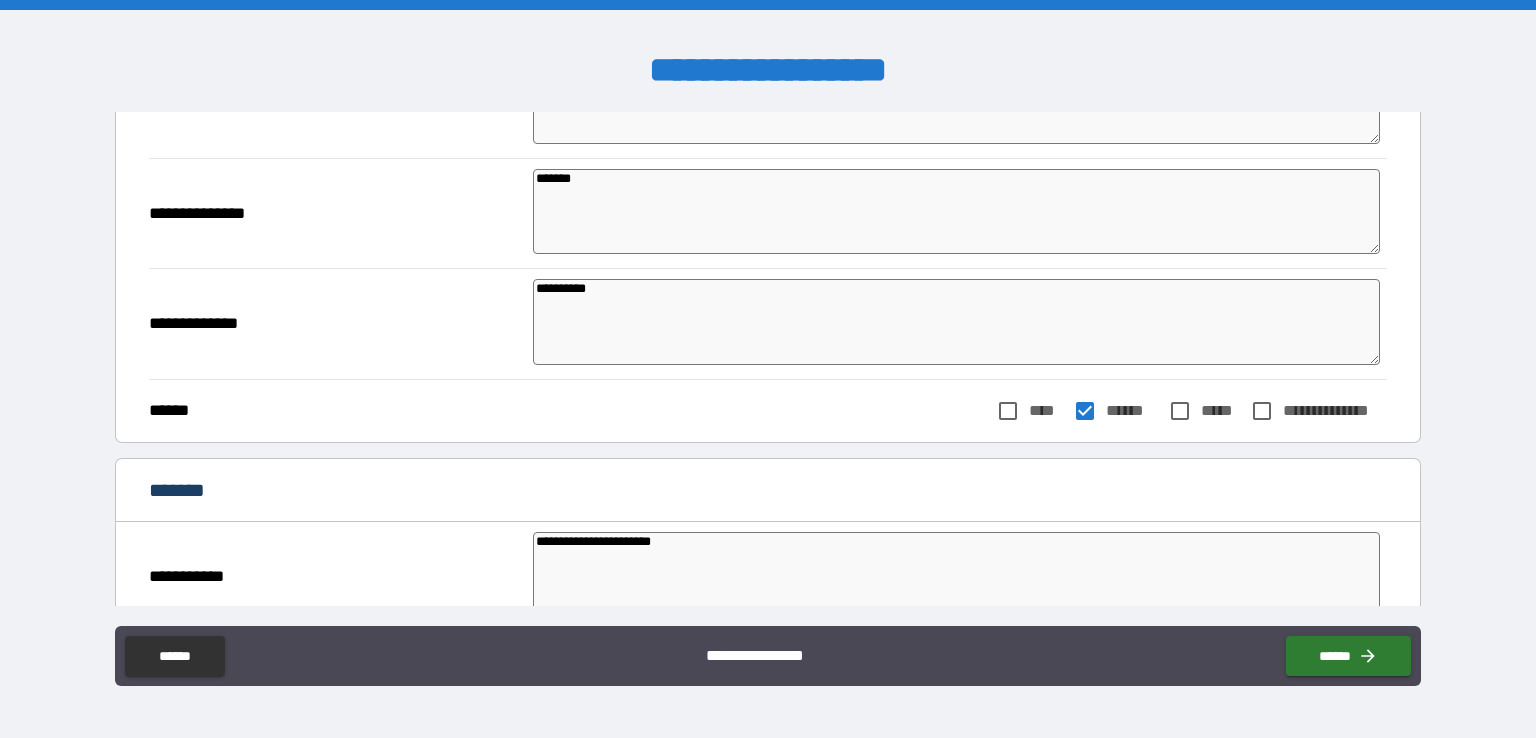 click on "**********" at bounding box center [956, 575] 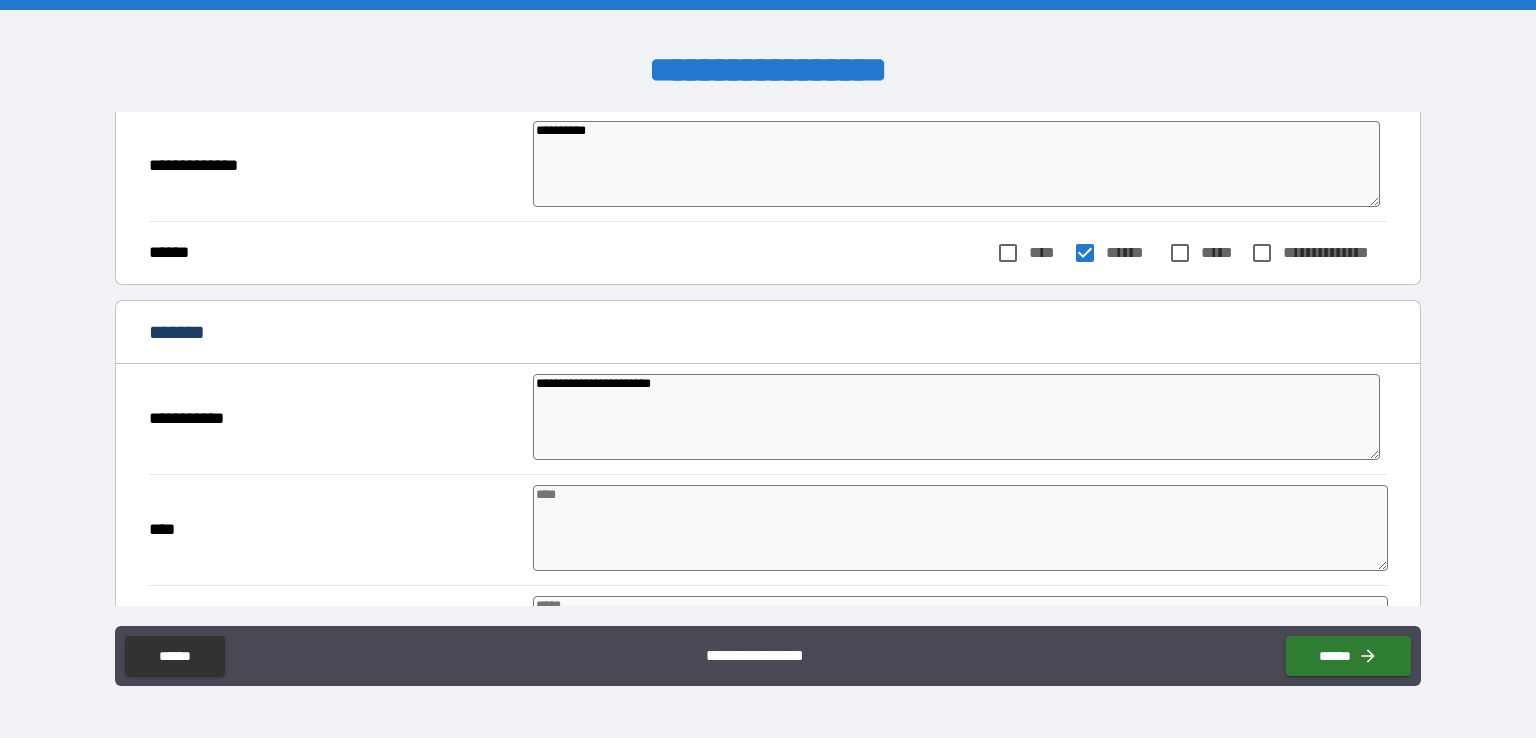 scroll, scrollTop: 547, scrollLeft: 0, axis: vertical 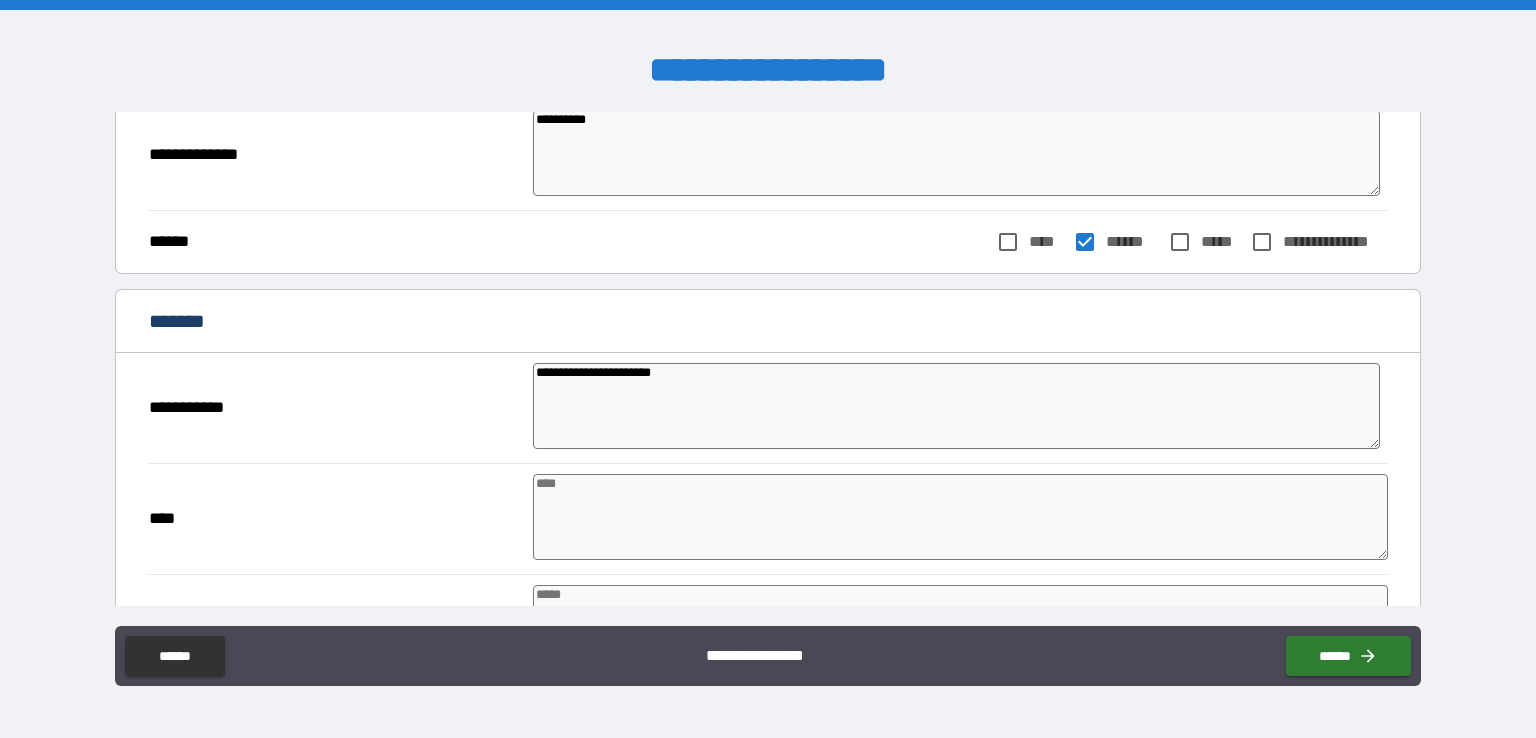 click on "**********" at bounding box center (956, 406) 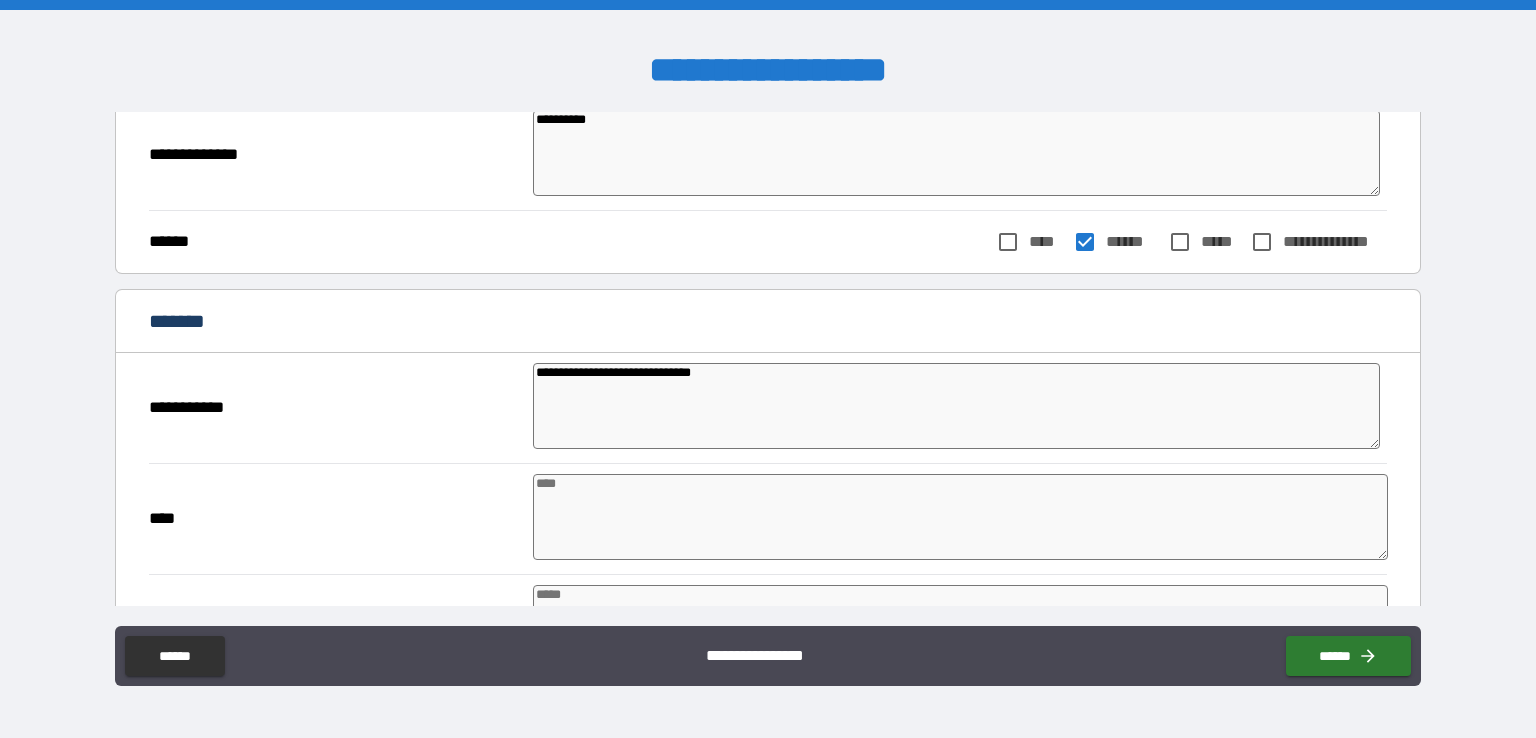 click at bounding box center [961, 517] 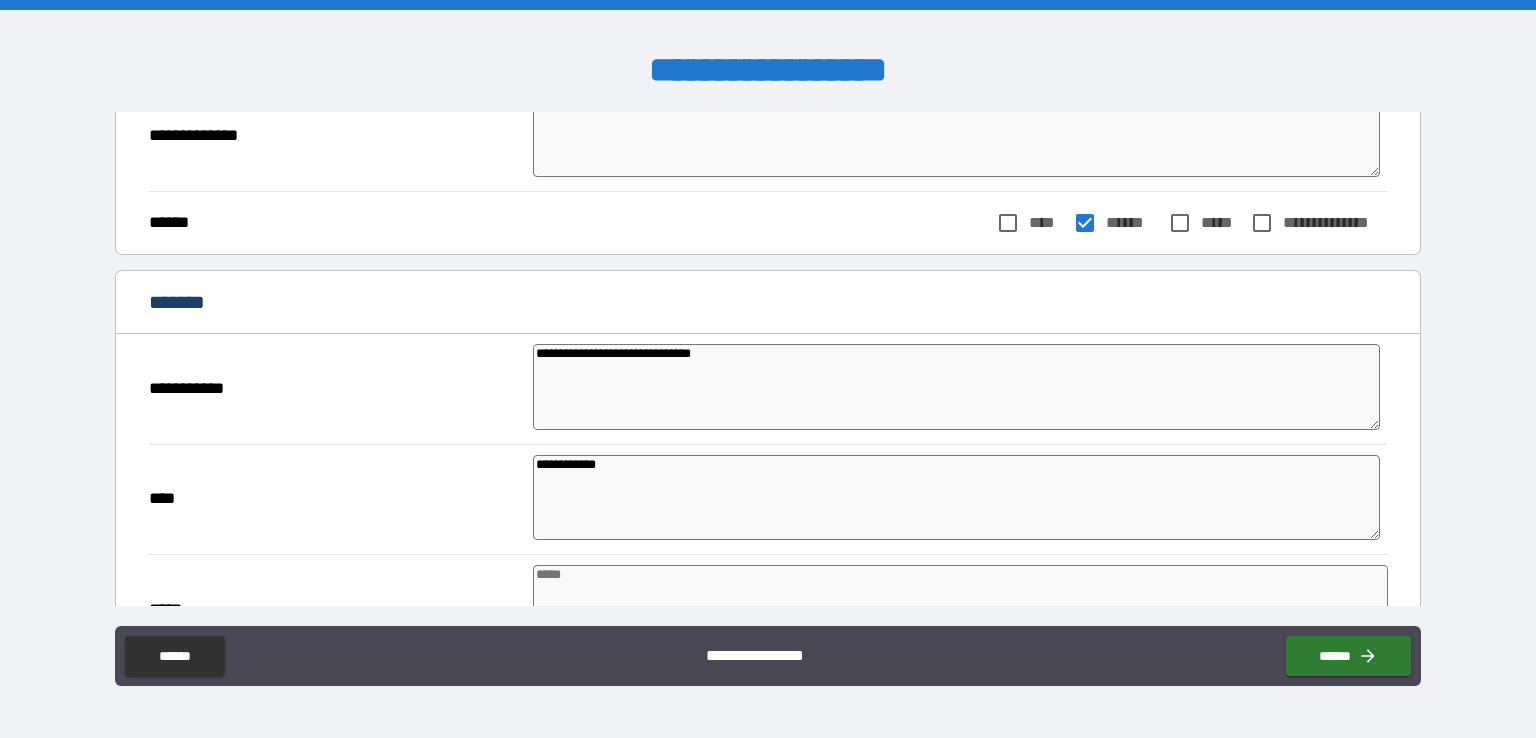 scroll, scrollTop: 607, scrollLeft: 0, axis: vertical 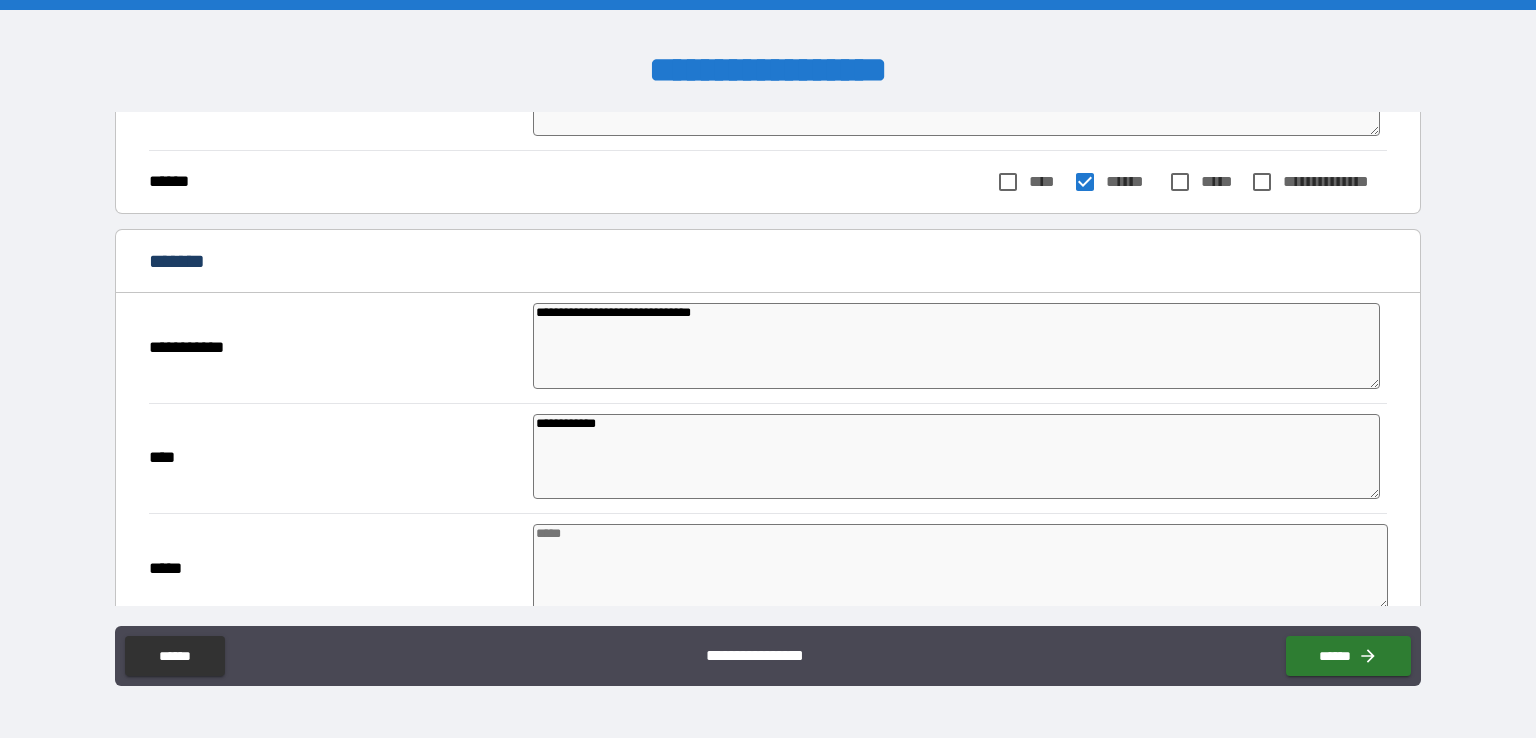 click on "**********" at bounding box center (956, 457) 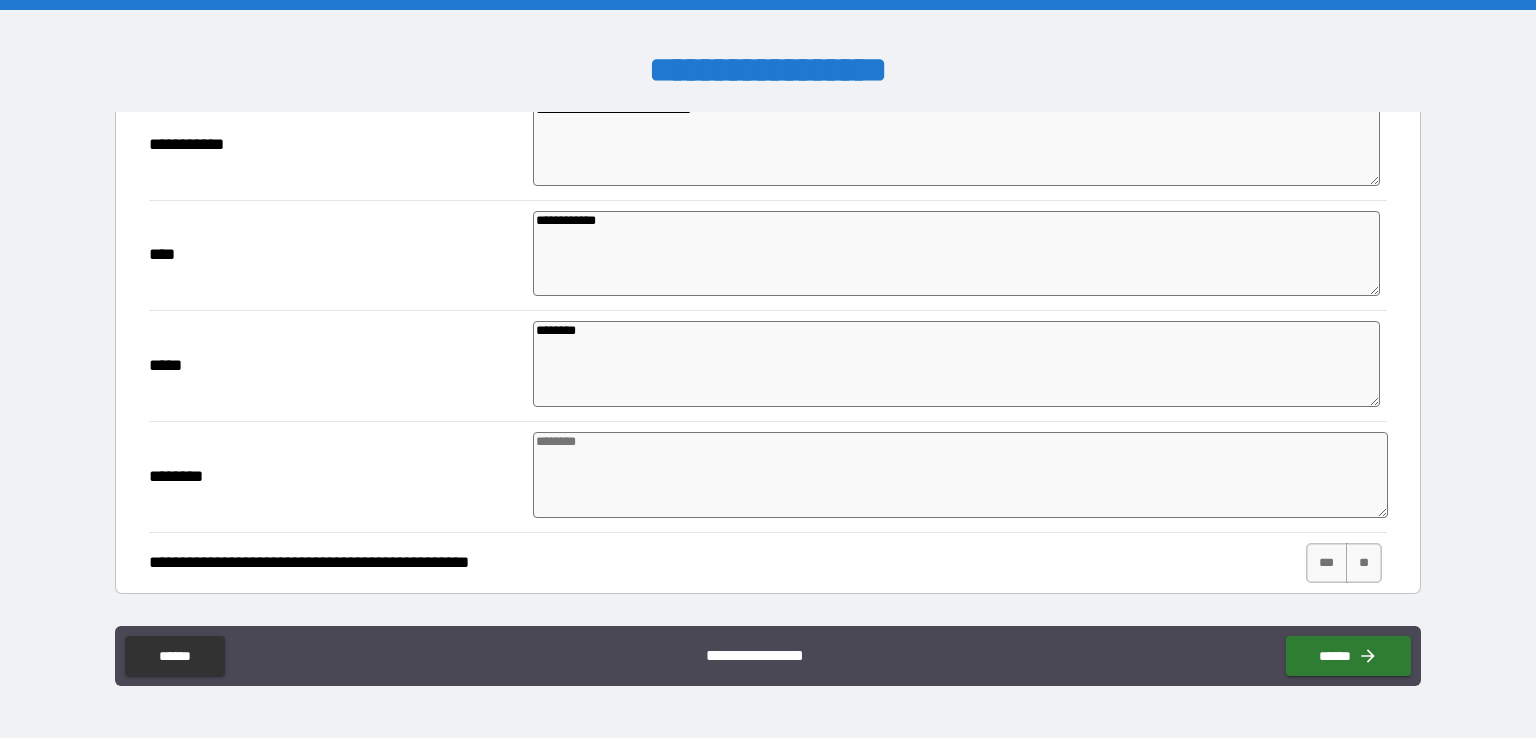 scroll, scrollTop: 820, scrollLeft: 0, axis: vertical 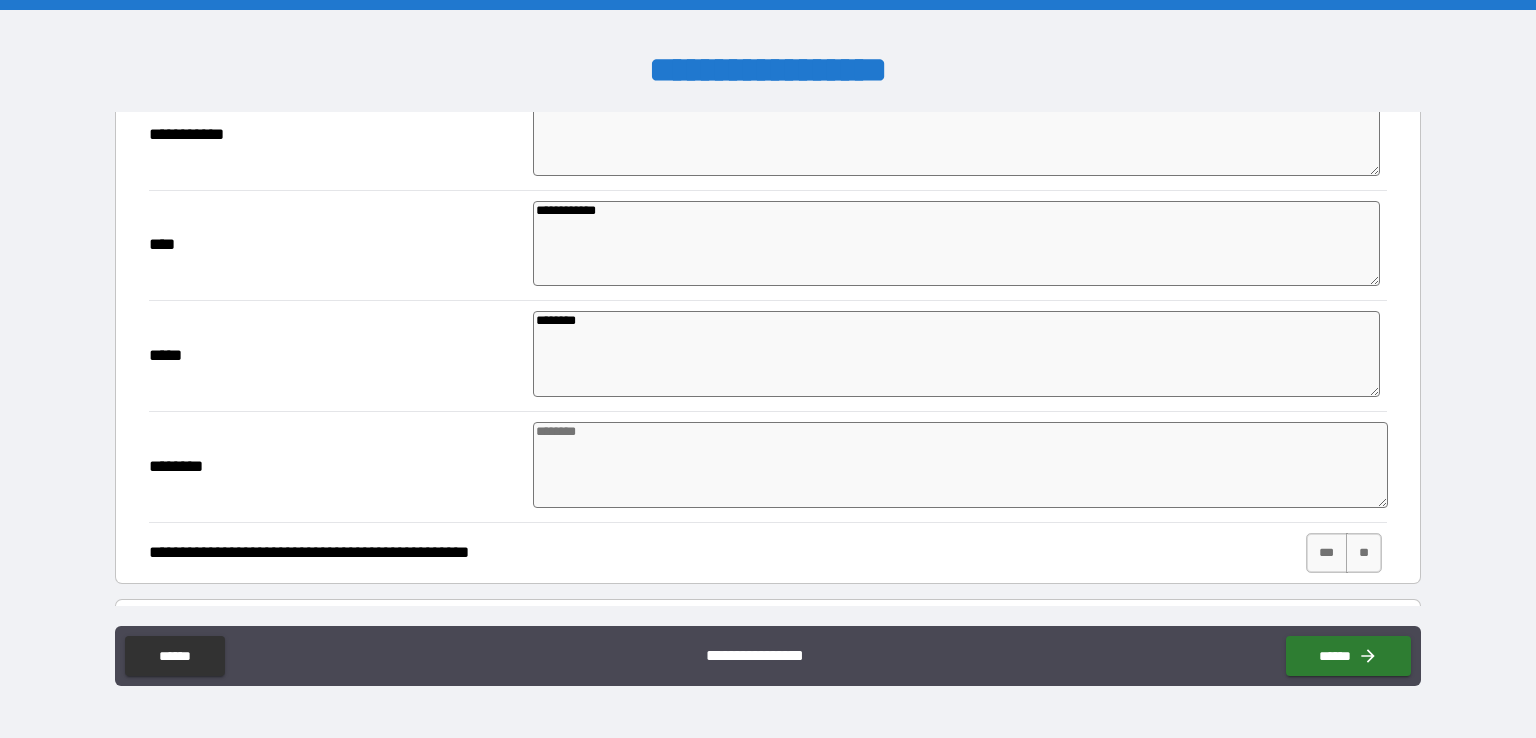 click at bounding box center [961, 465] 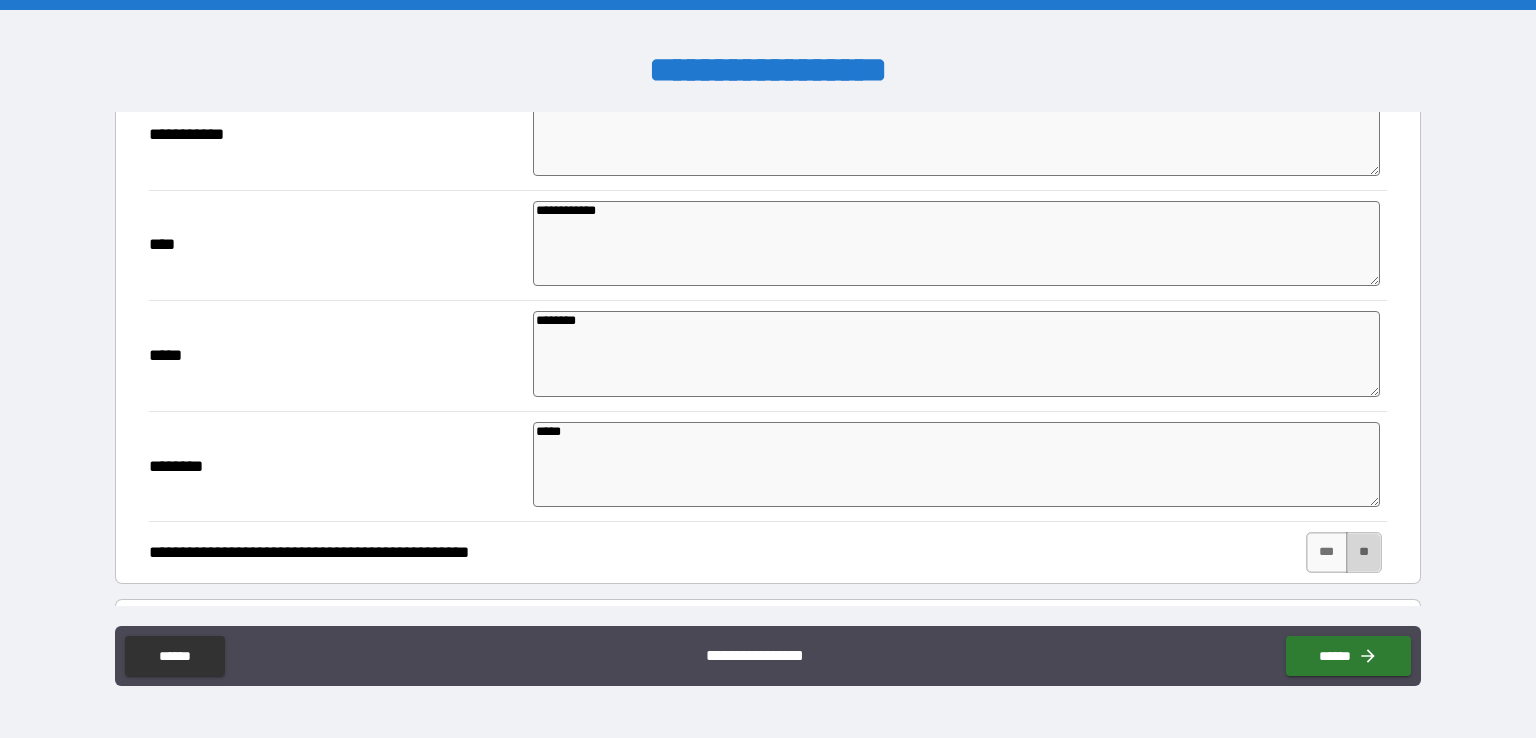 click on "**" at bounding box center [1364, 552] 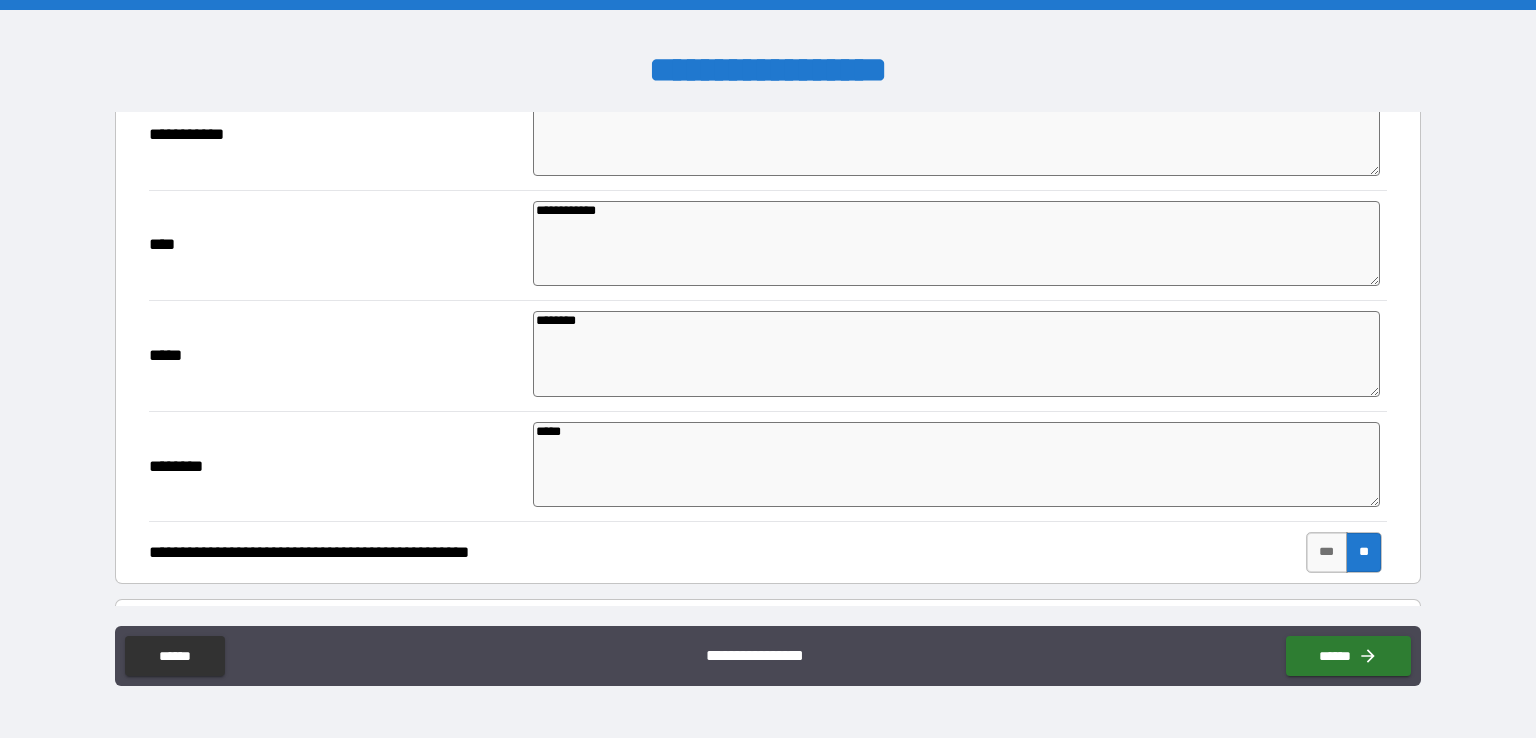scroll, scrollTop: 1252, scrollLeft: 0, axis: vertical 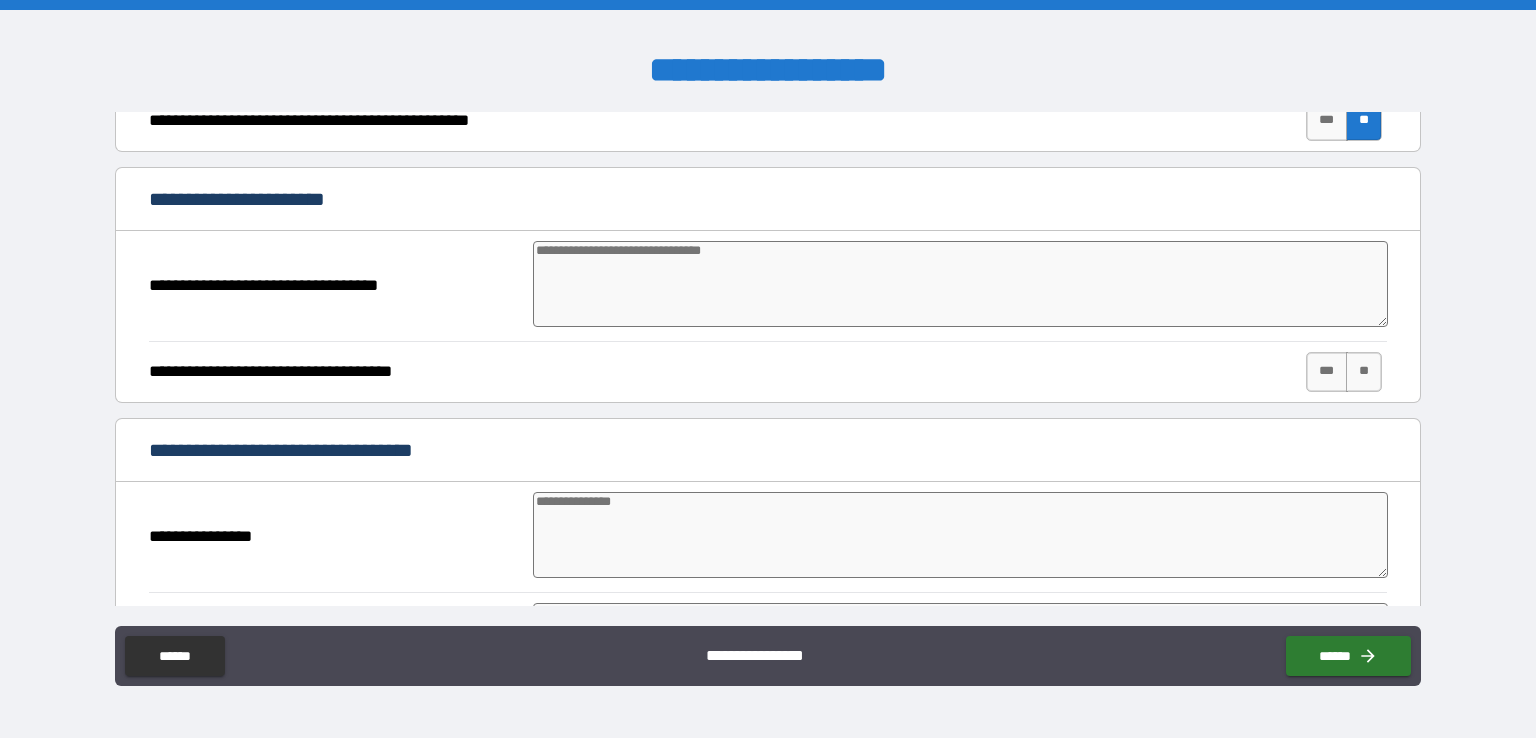 click at bounding box center [961, 284] 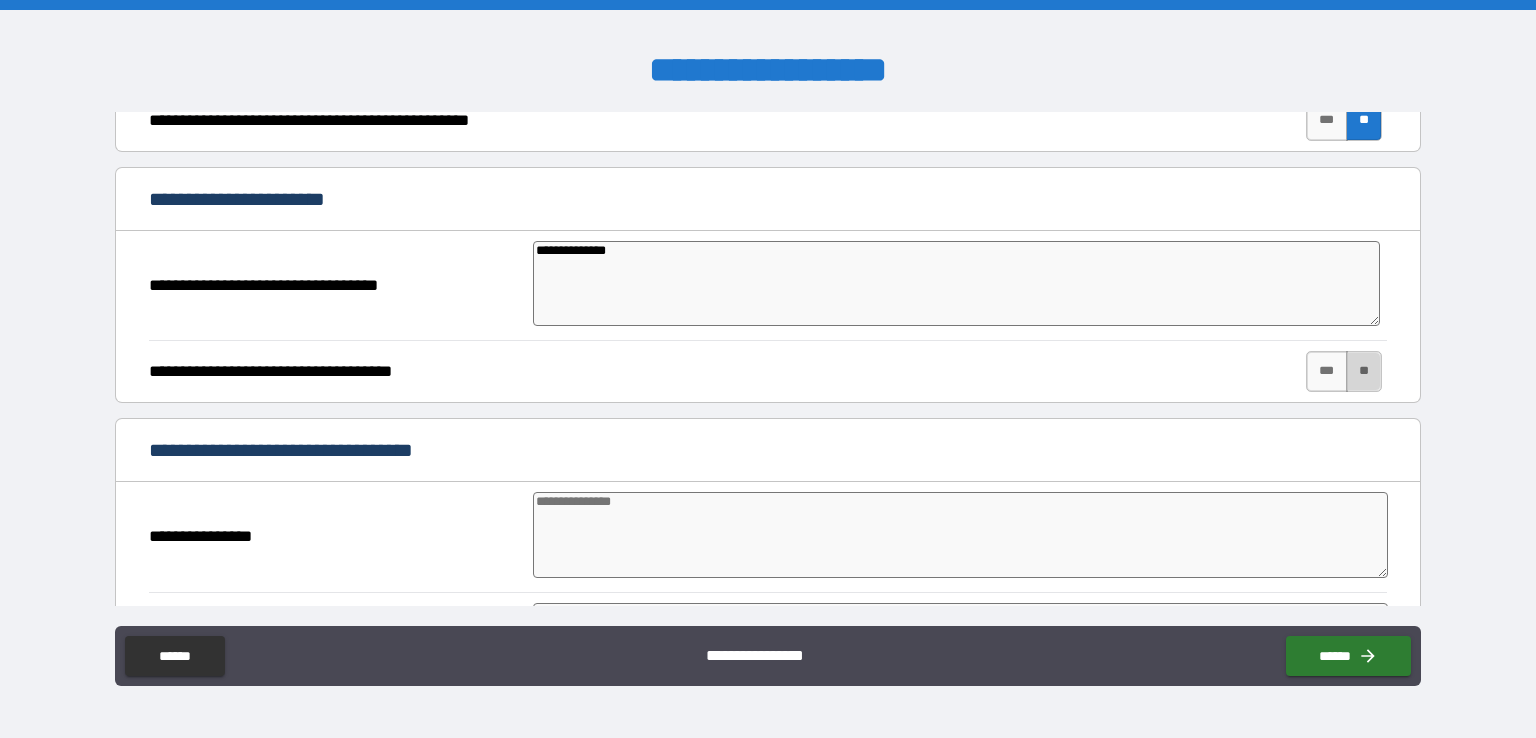 click on "**" at bounding box center (1364, 371) 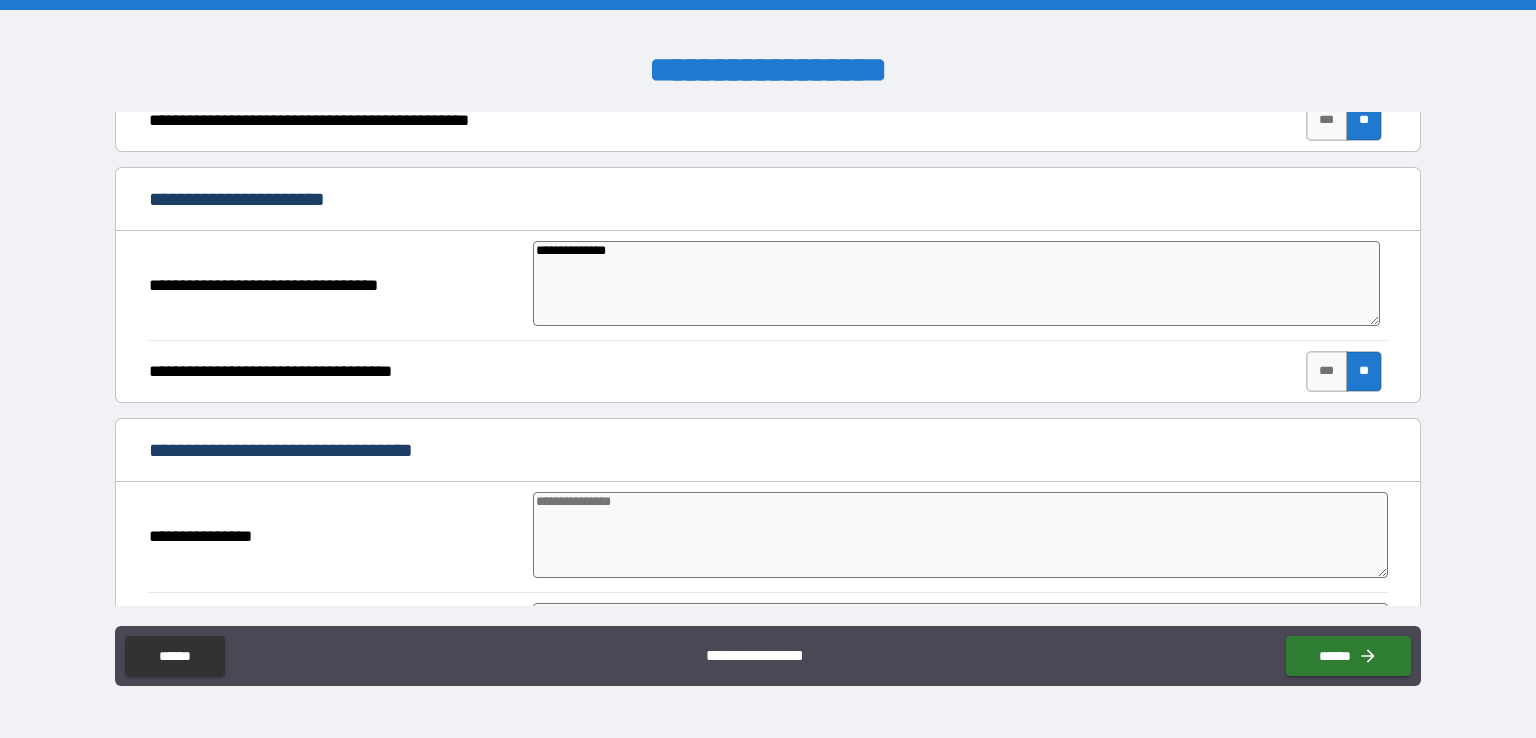 click on "**********" at bounding box center (768, 647) 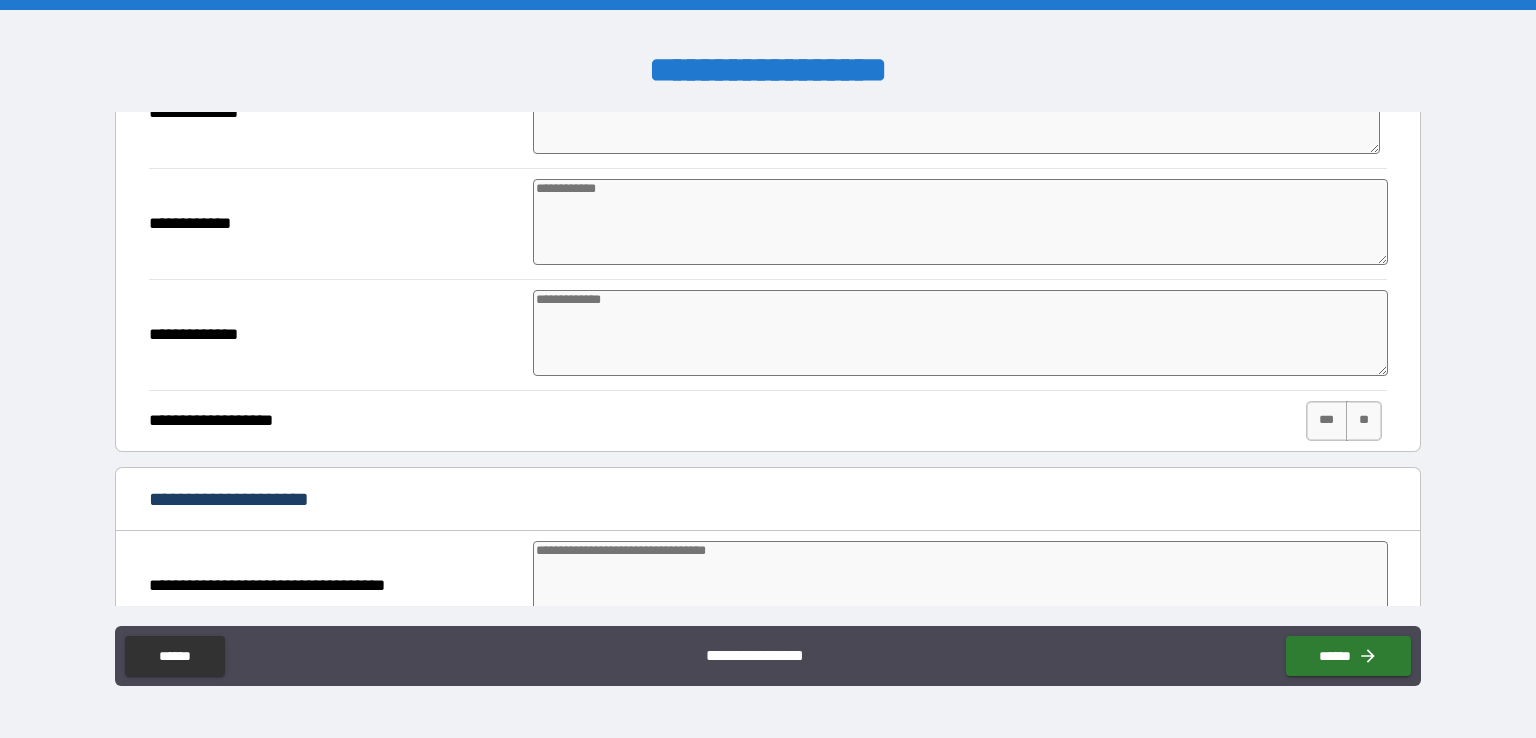 scroll, scrollTop: 2693, scrollLeft: 0, axis: vertical 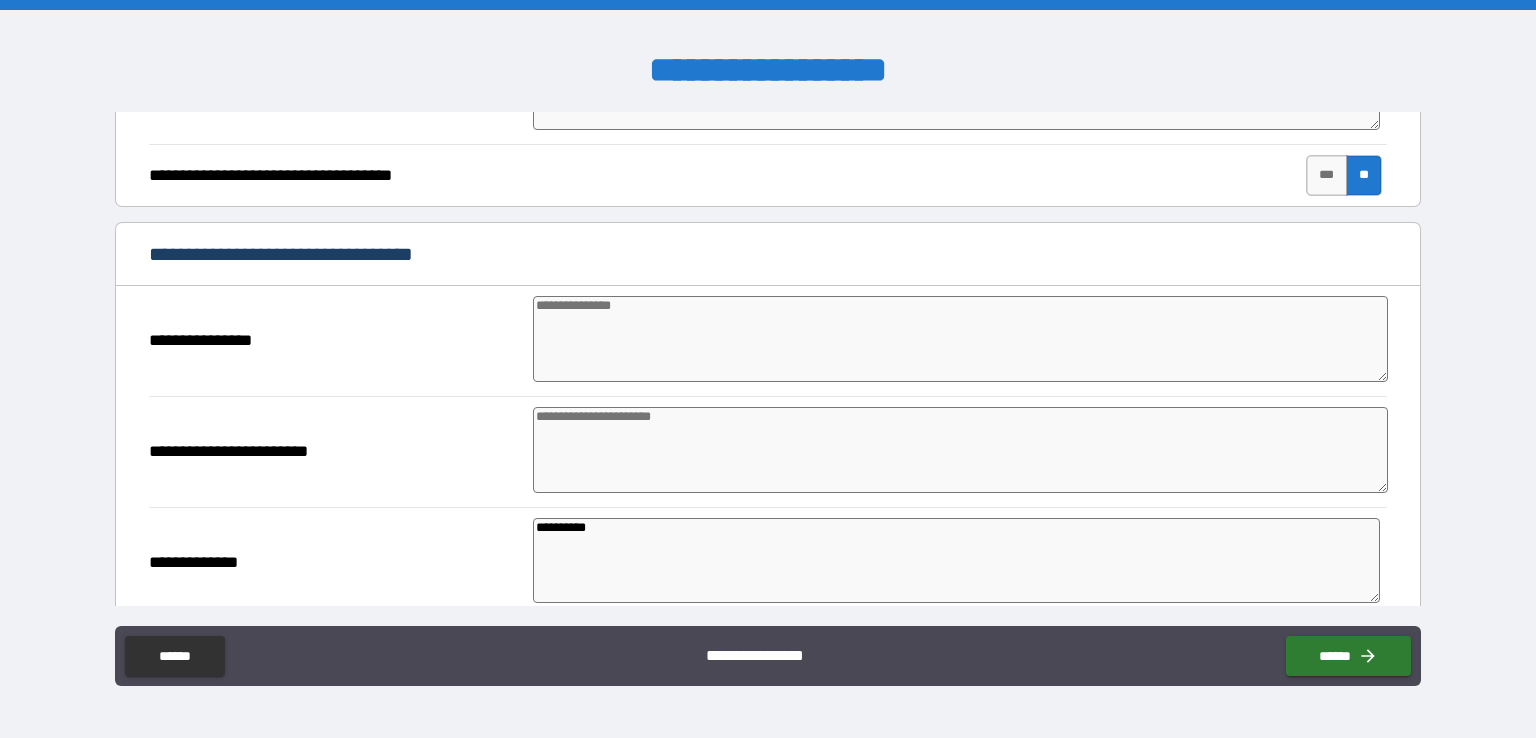 click at bounding box center (961, 339) 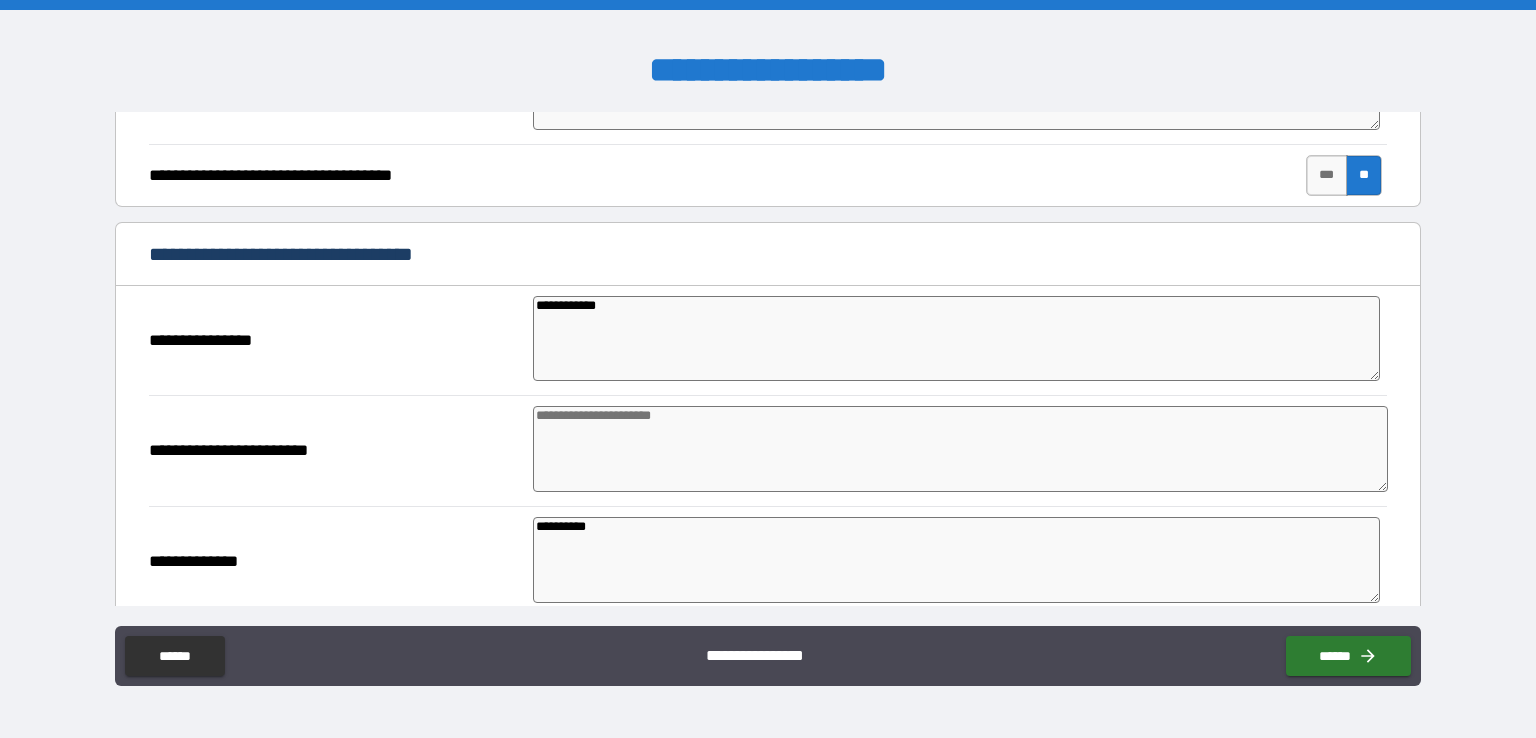 click at bounding box center (961, 449) 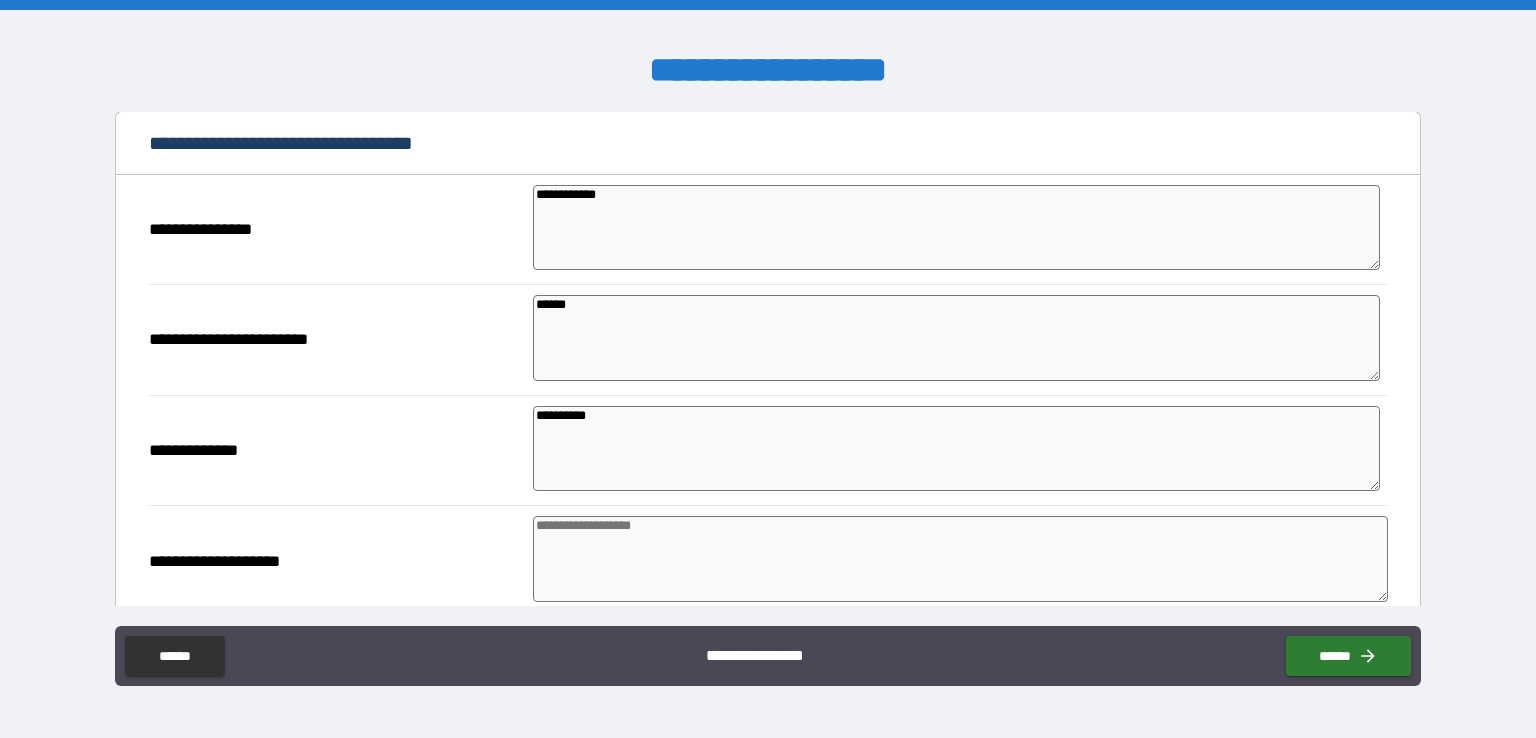 scroll, scrollTop: 1671, scrollLeft: 0, axis: vertical 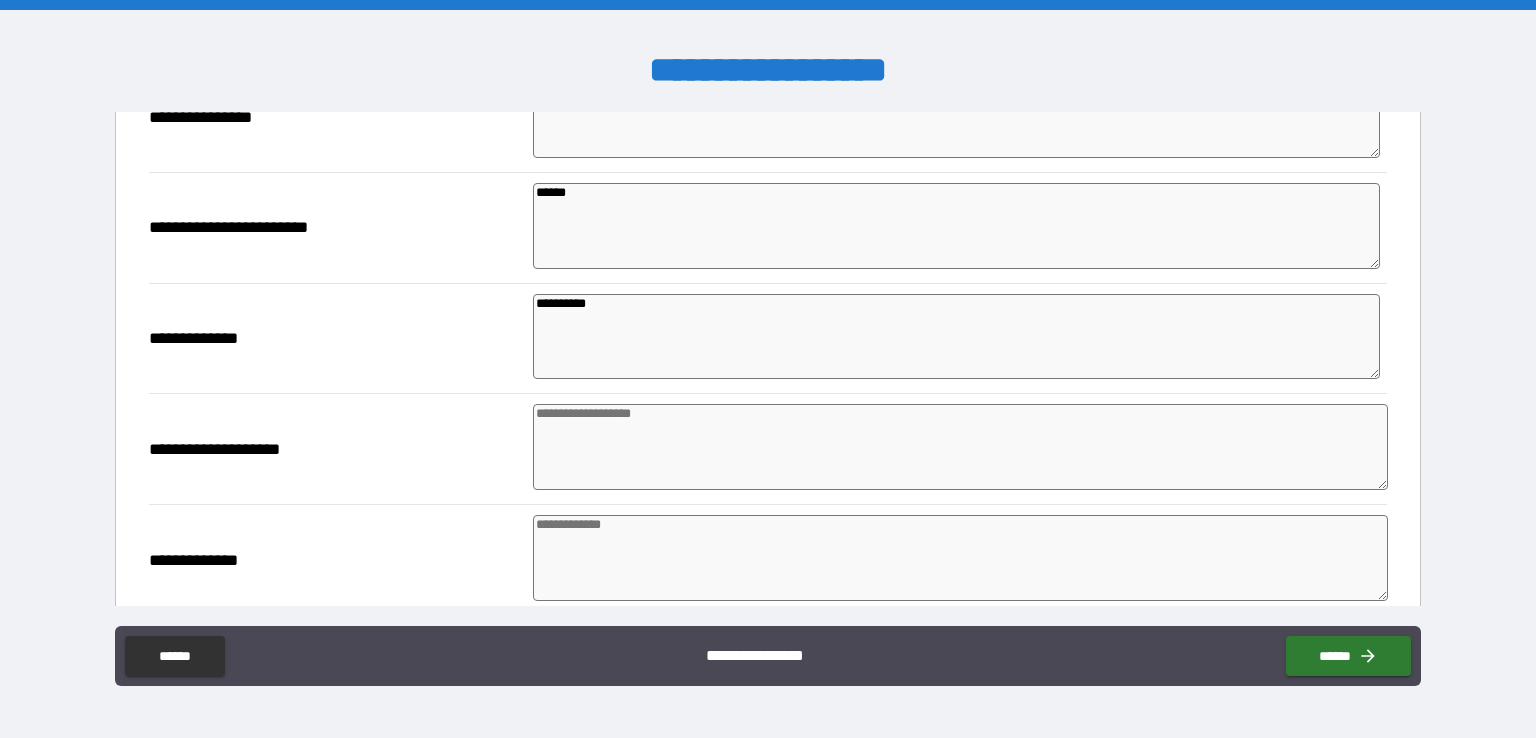 click at bounding box center (961, 447) 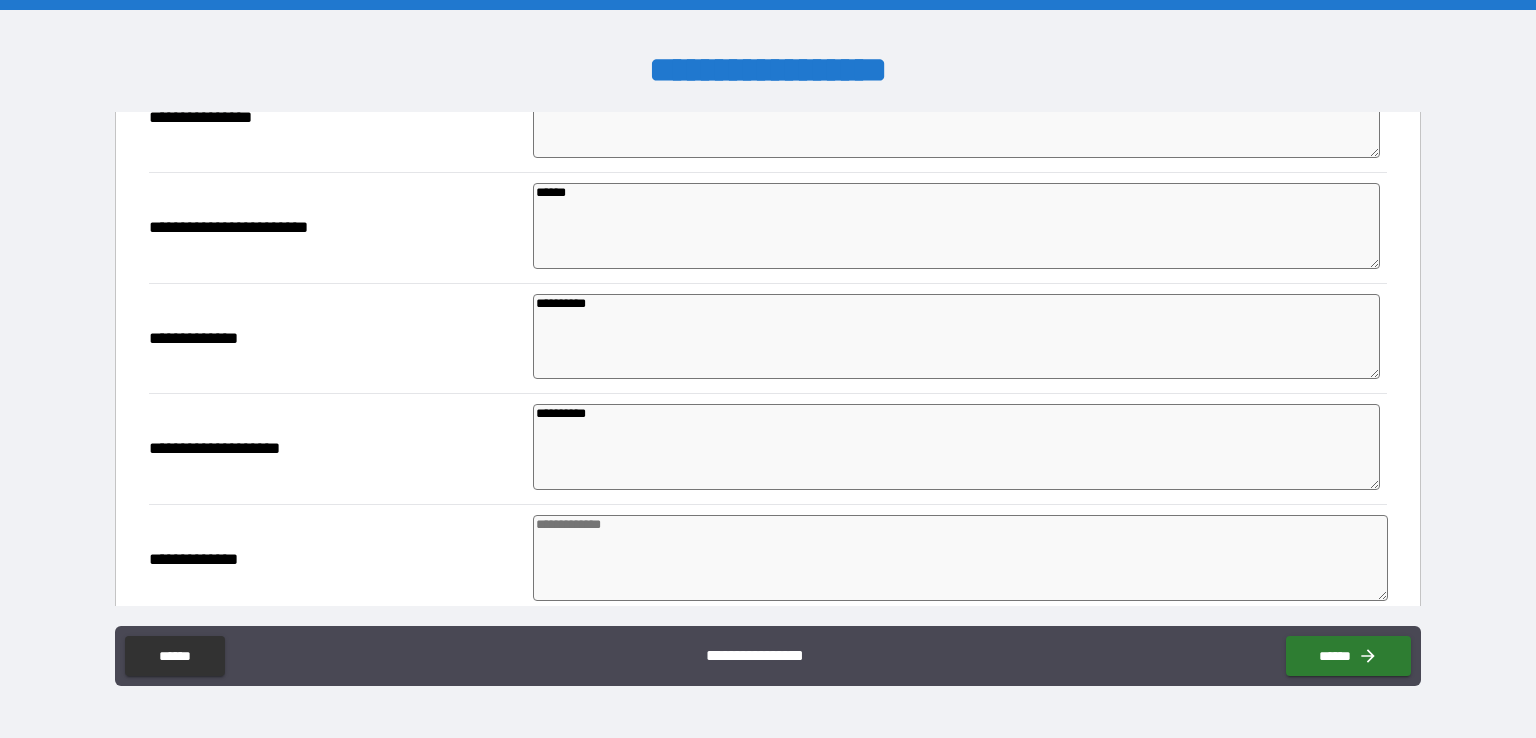 click at bounding box center (961, 558) 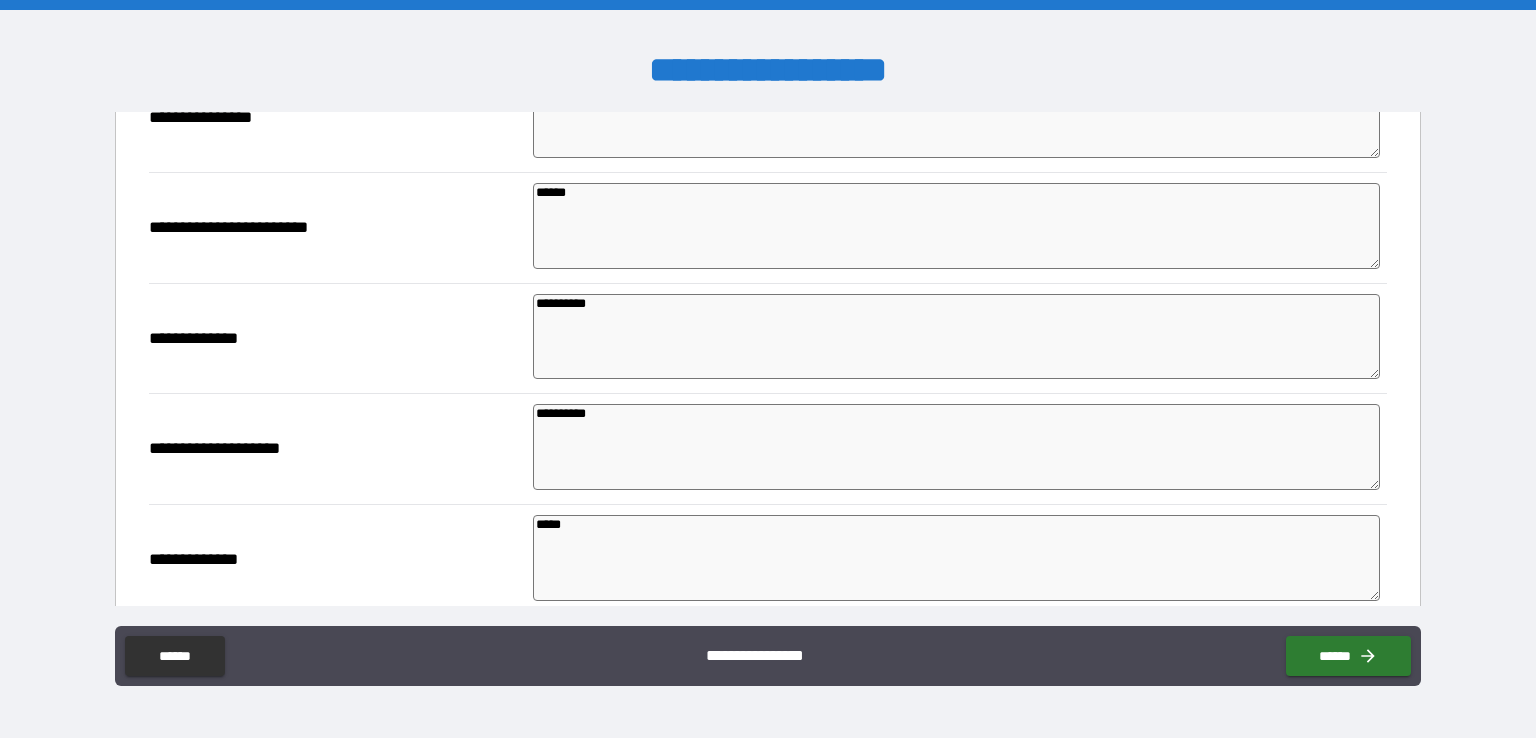 click on "*****" at bounding box center [956, 558] 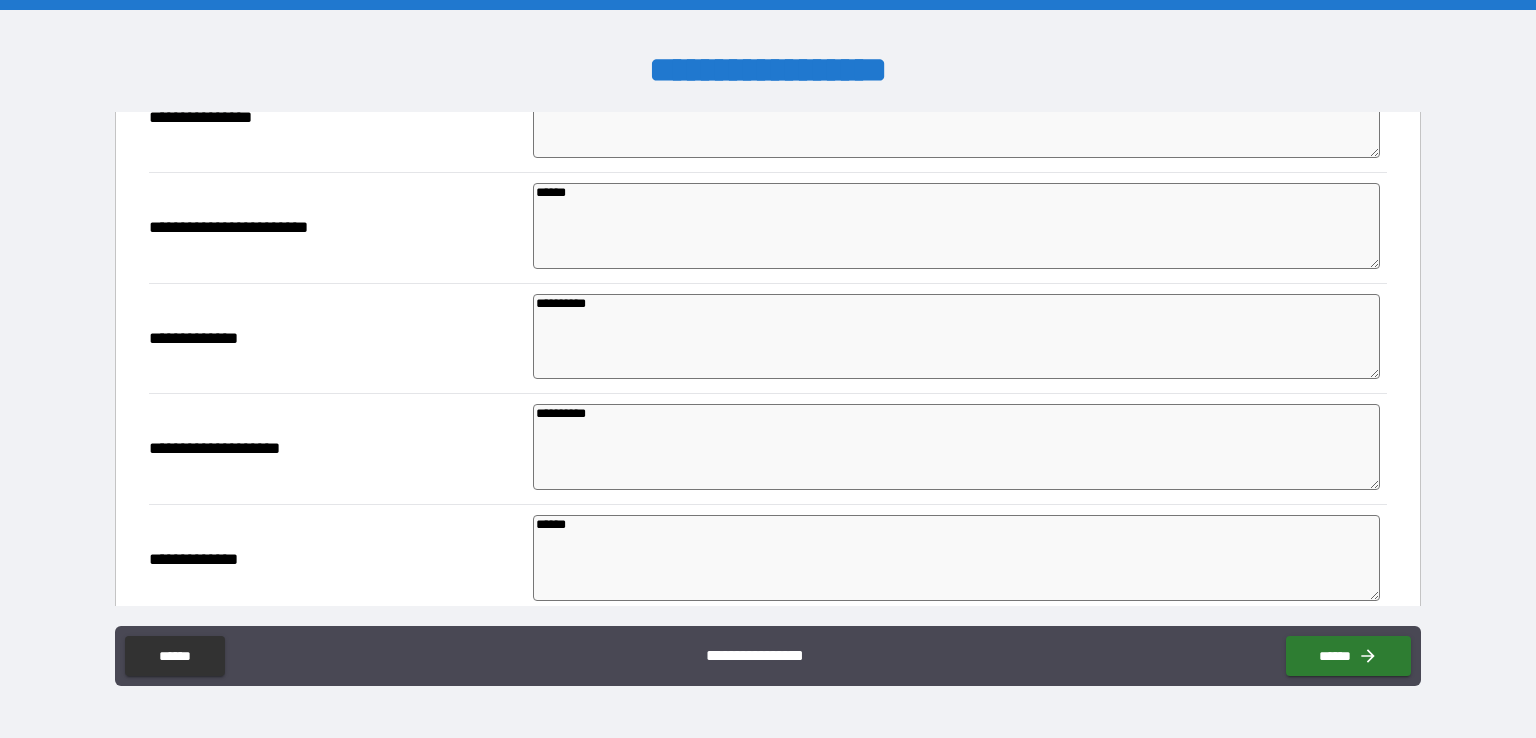 click on "******" at bounding box center [956, 558] 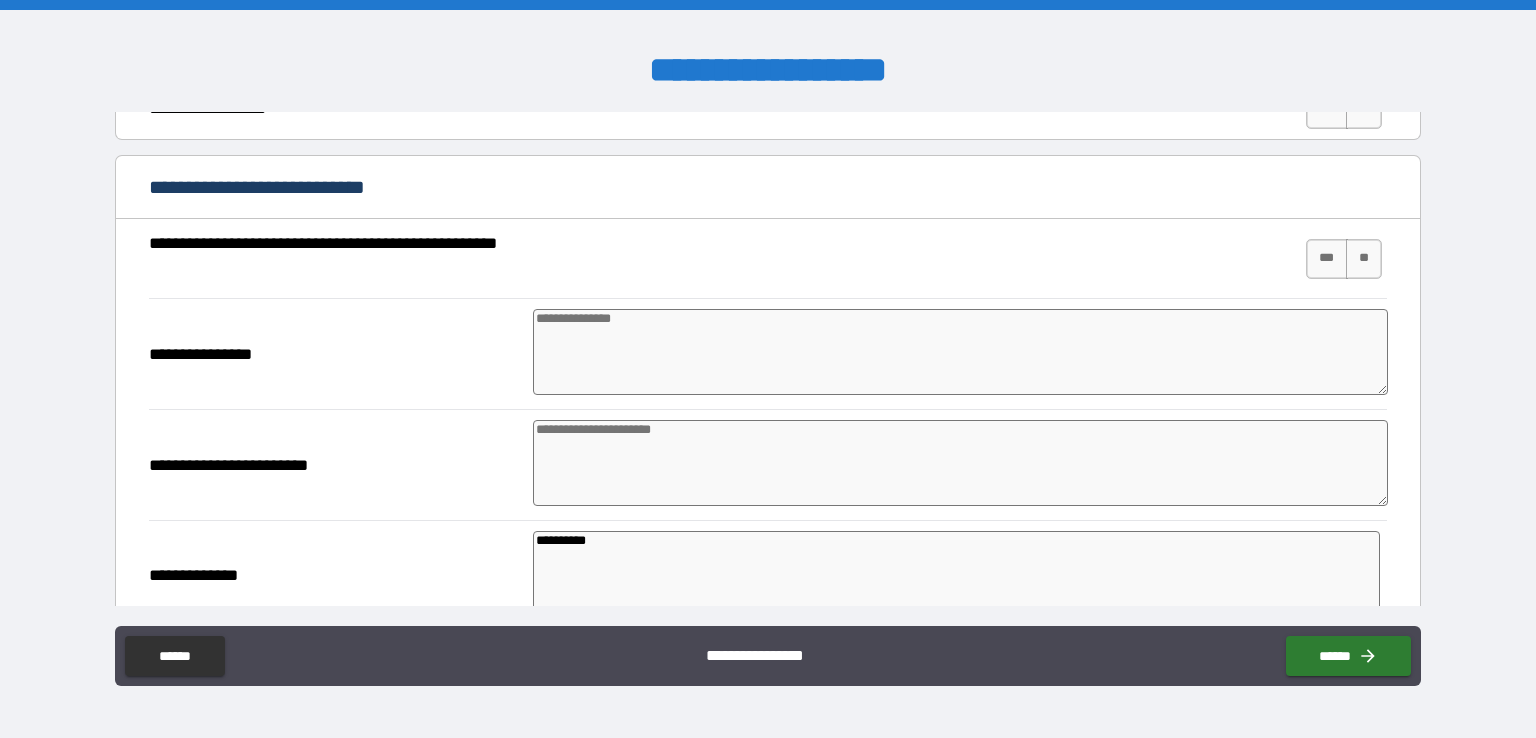scroll, scrollTop: 2217, scrollLeft: 0, axis: vertical 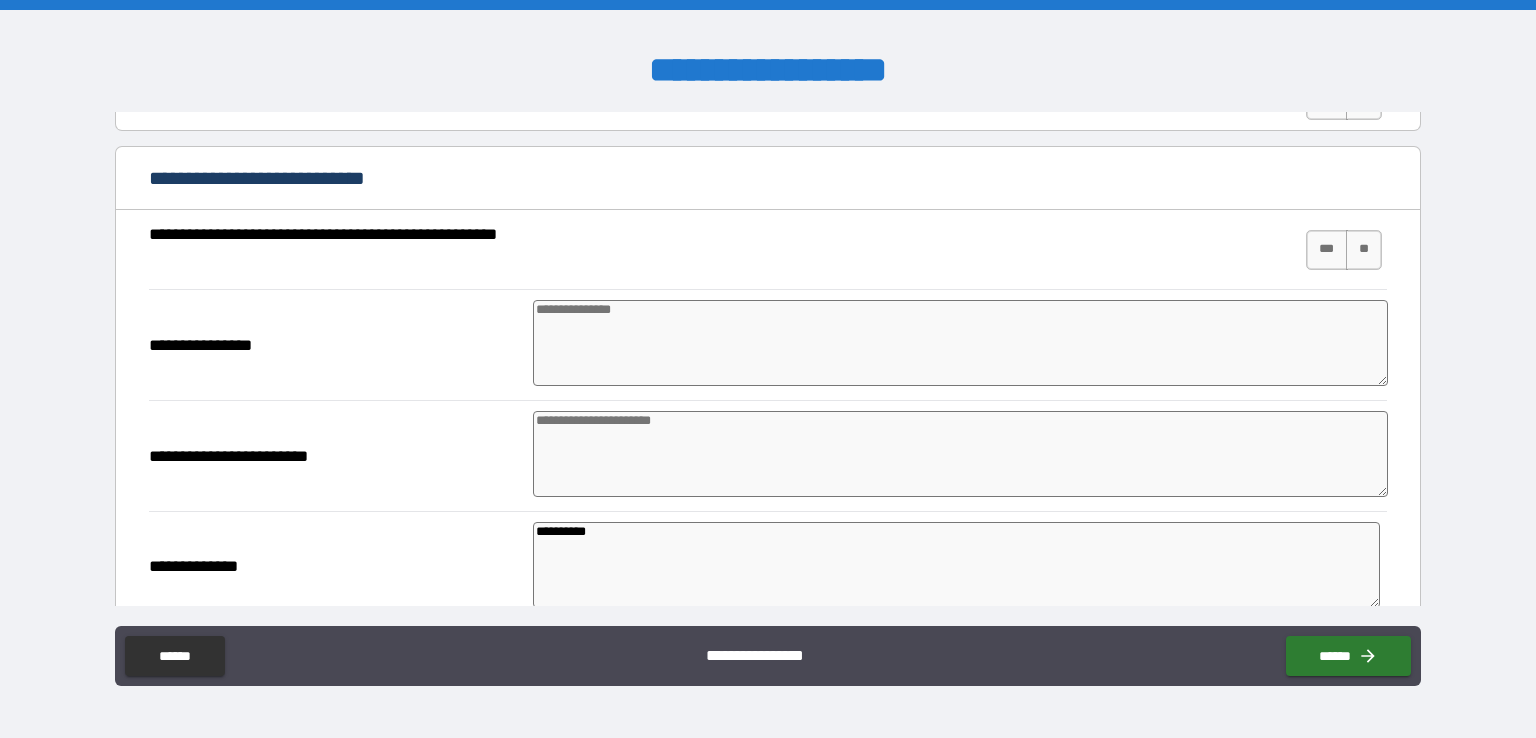 click at bounding box center (961, 343) 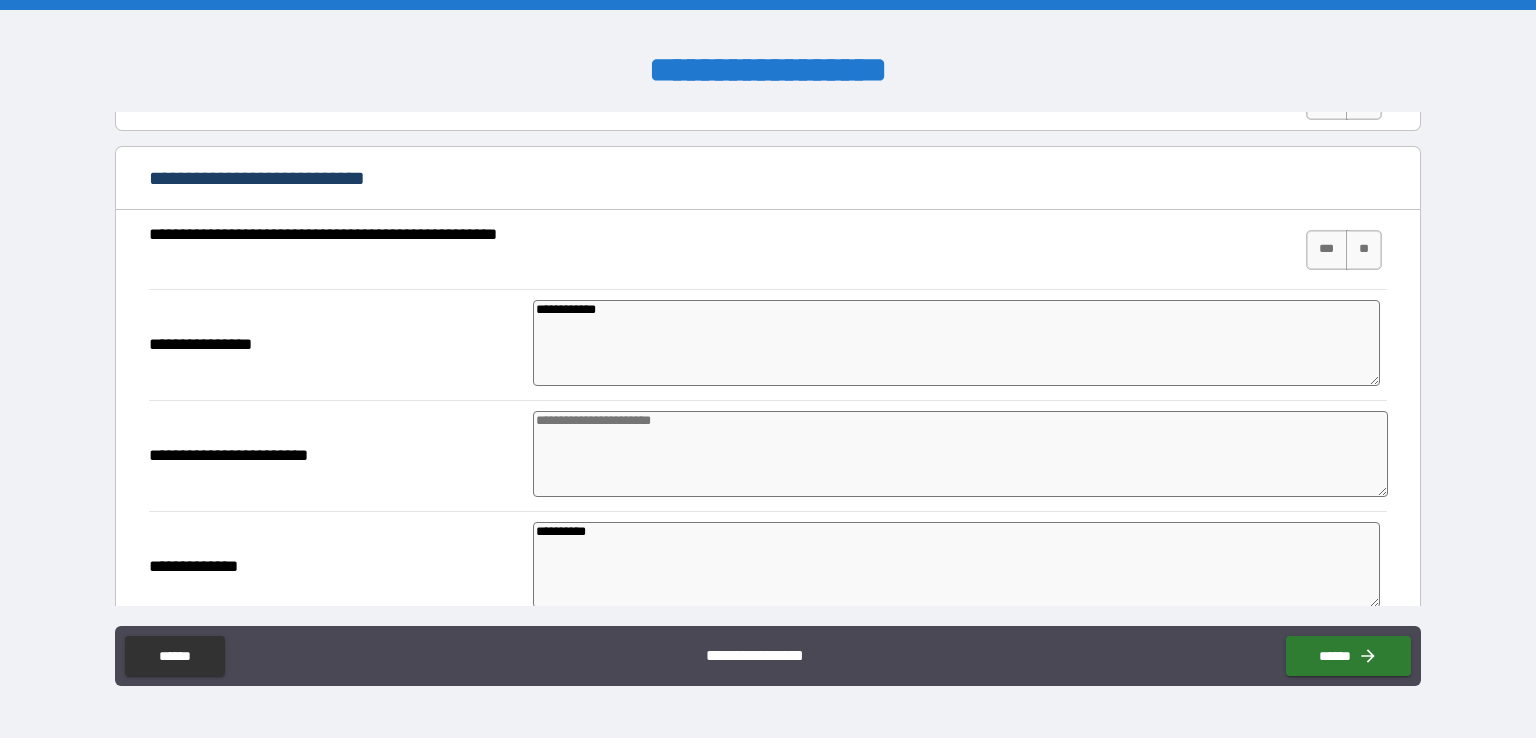 click at bounding box center (961, 454) 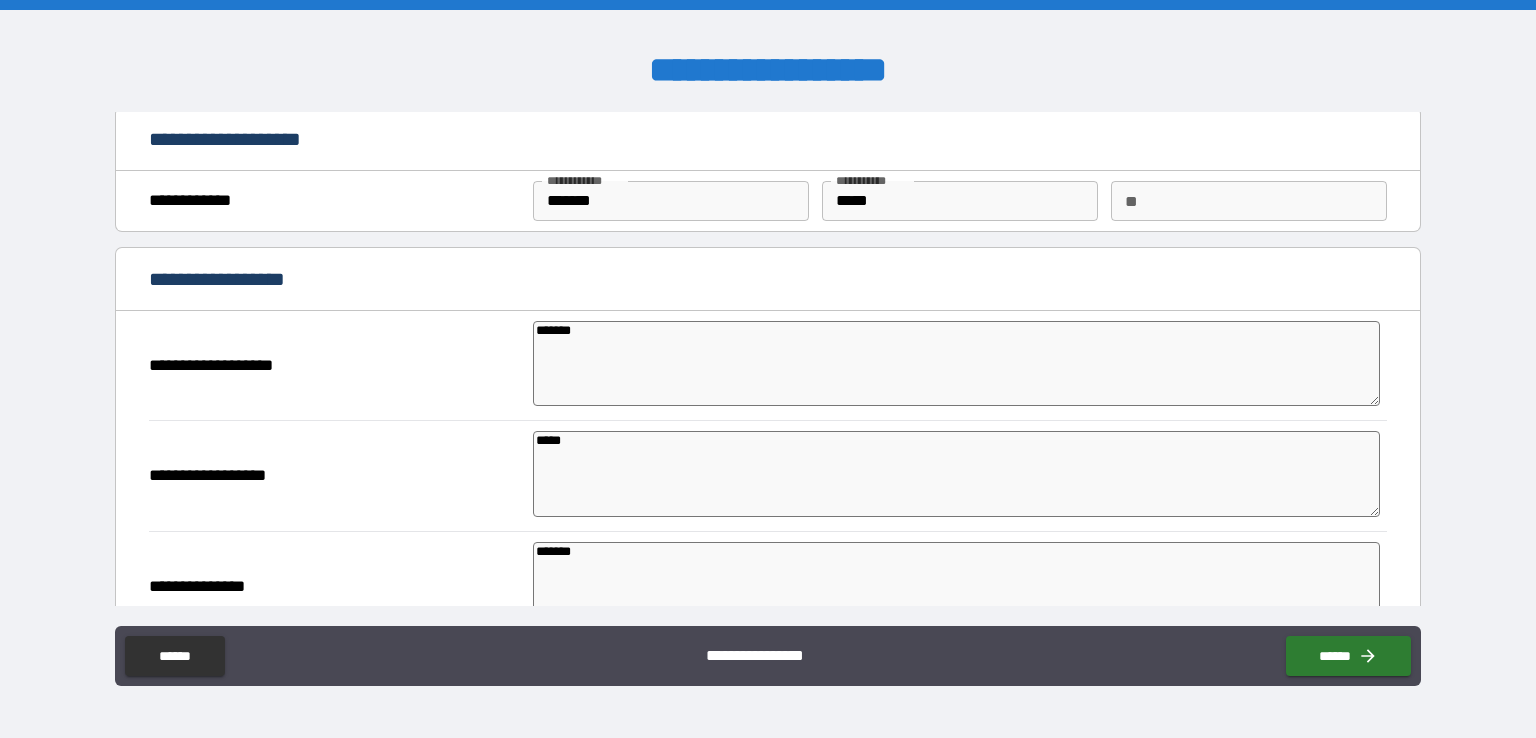 scroll, scrollTop: 0, scrollLeft: 0, axis: both 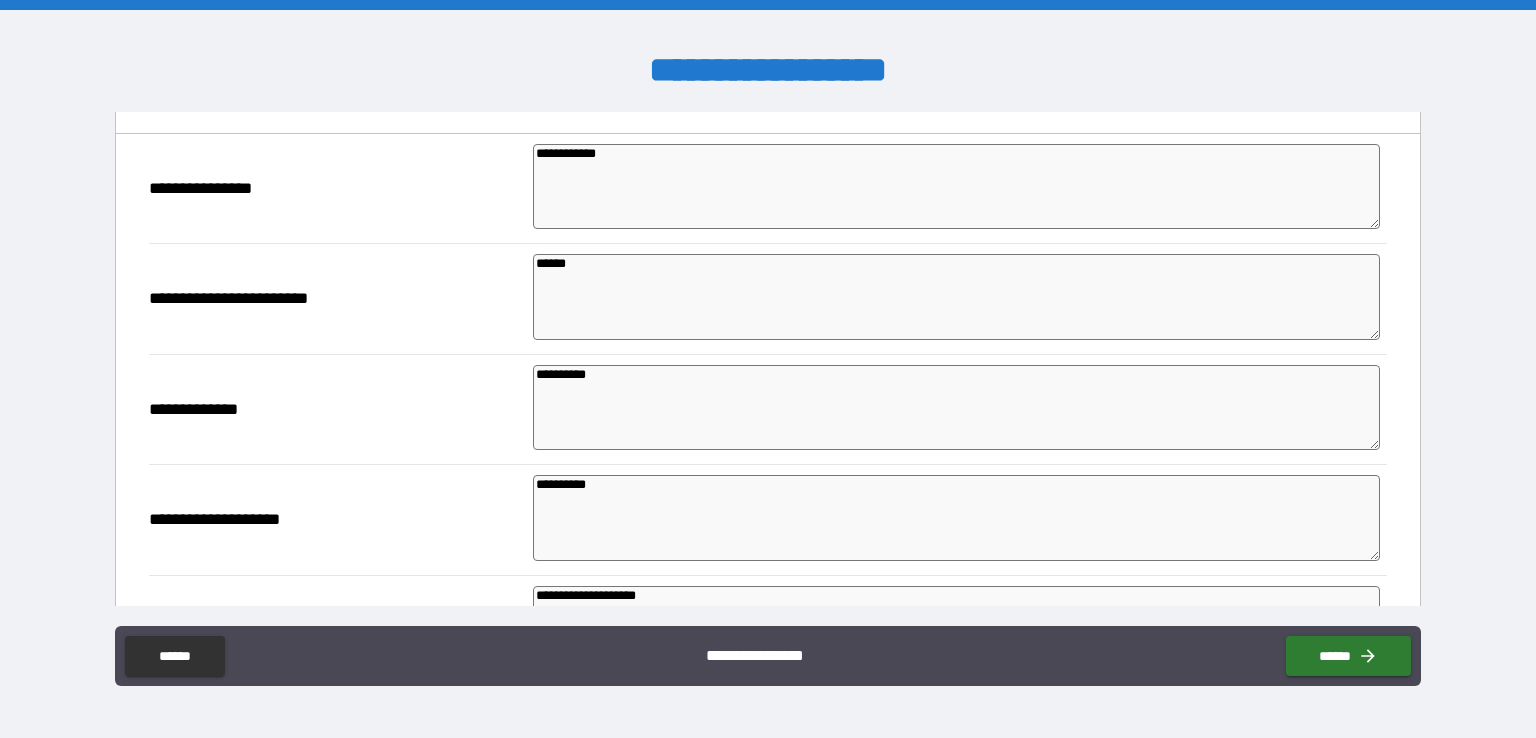 drag, startPoint x: 611, startPoint y: 141, endPoint x: 528, endPoint y: 143, distance: 83.02409 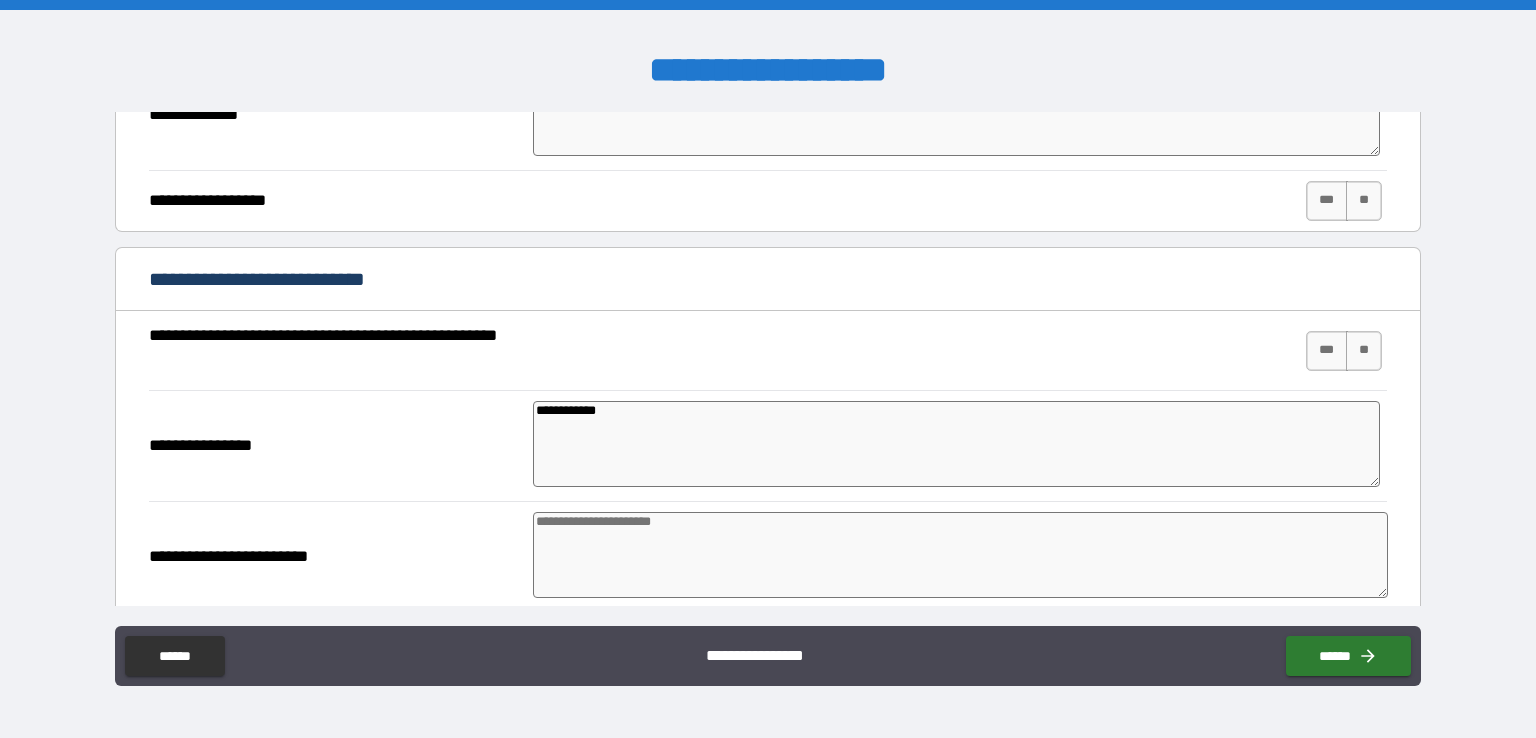 scroll, scrollTop: 2136, scrollLeft: 0, axis: vertical 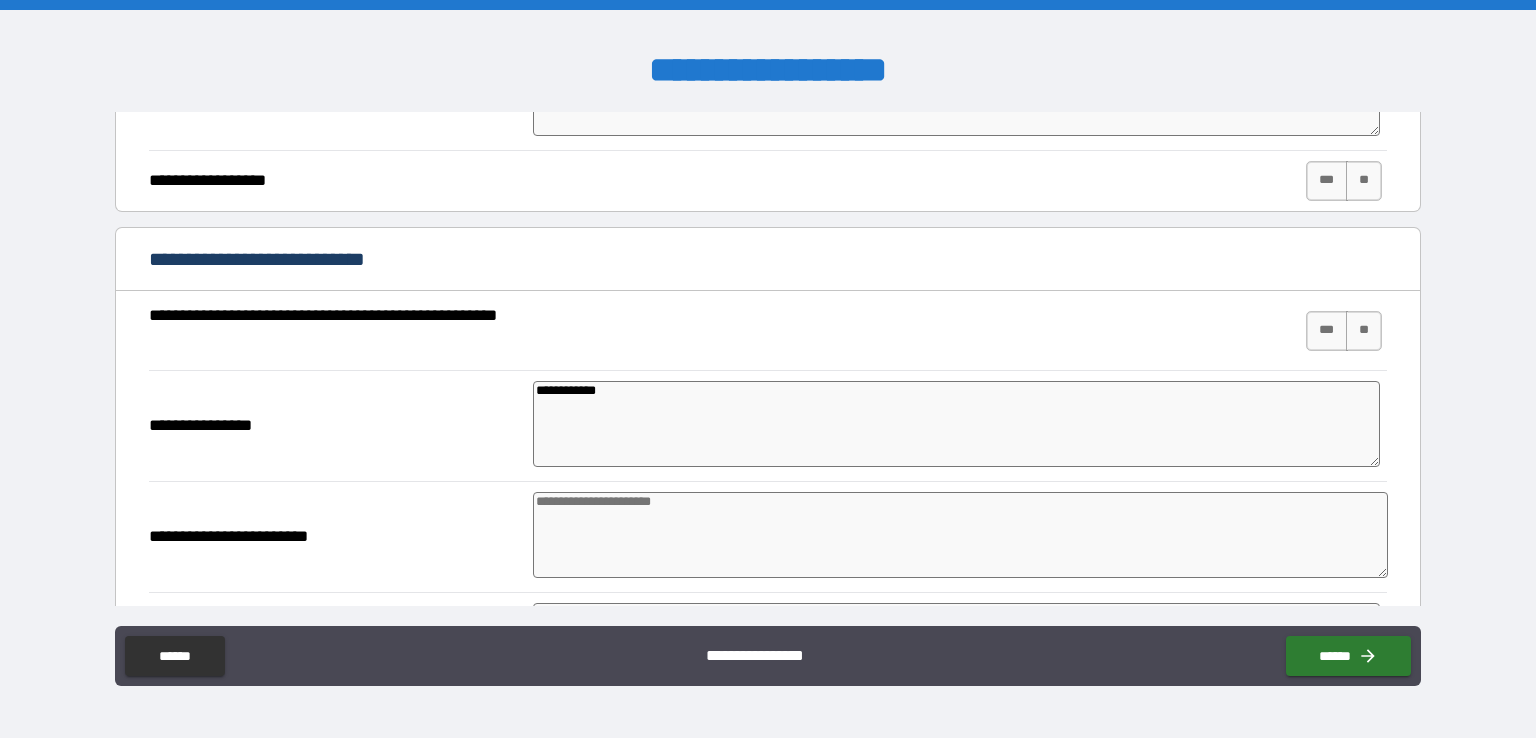 drag, startPoint x: 648, startPoint y: 384, endPoint x: 517, endPoint y: 381, distance: 131.03435 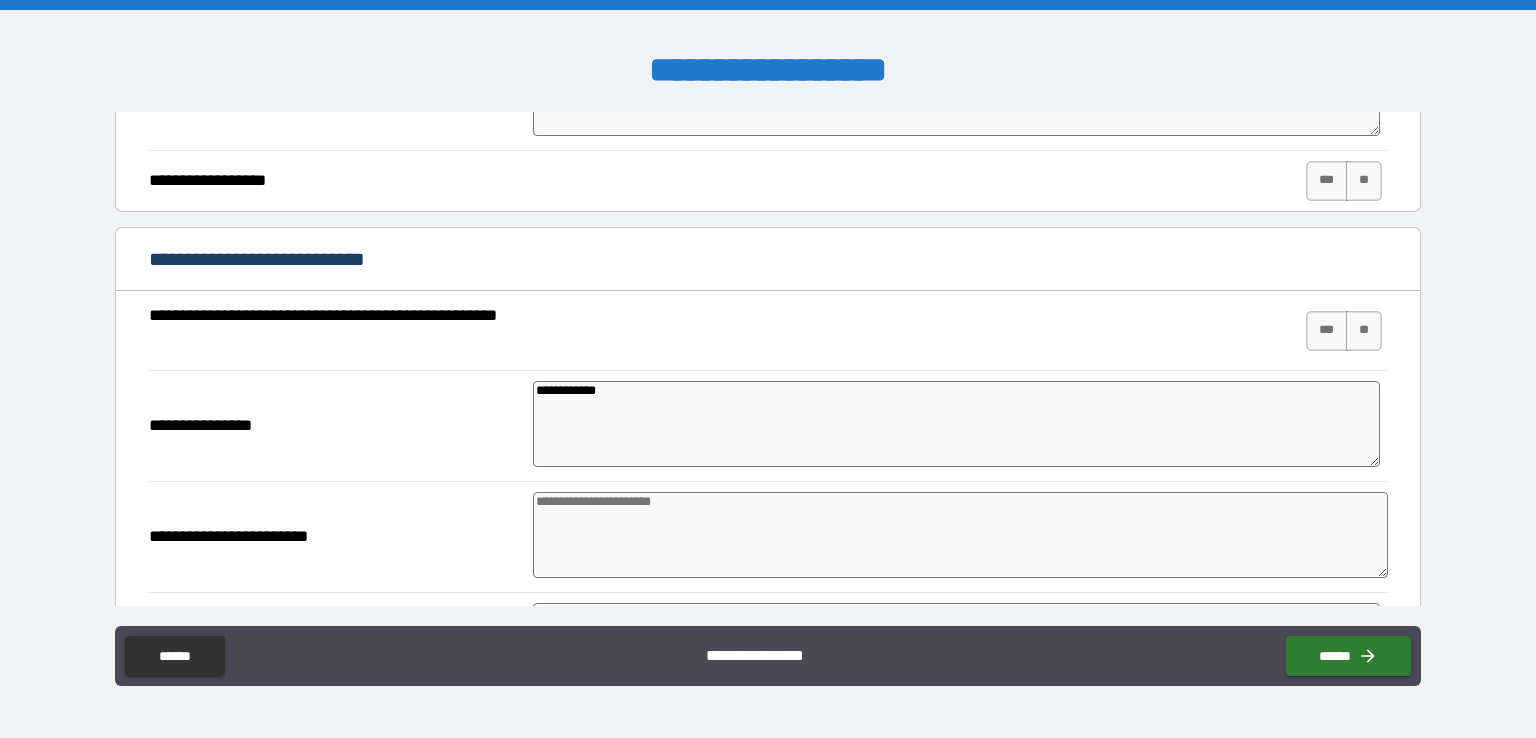 paste 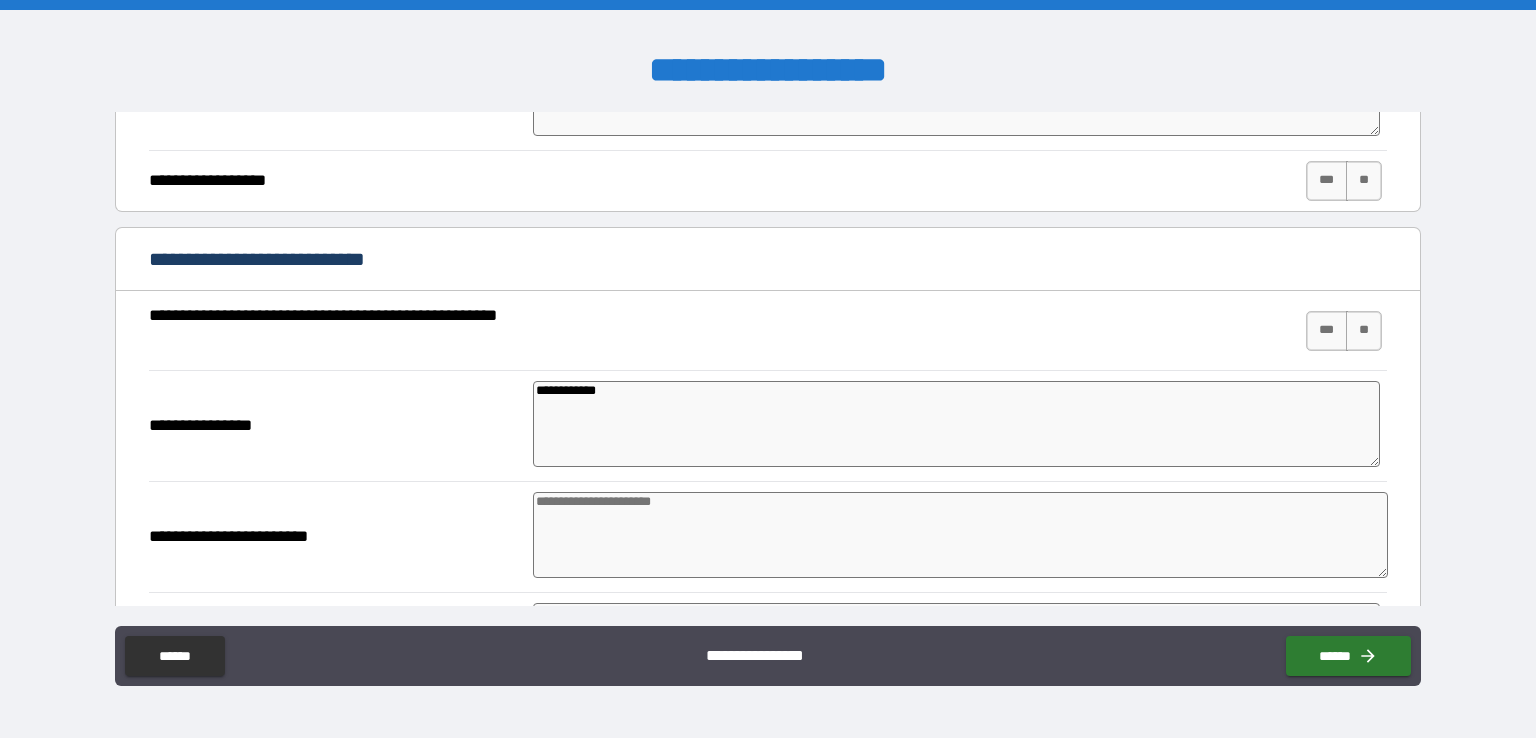 click at bounding box center (961, 535) 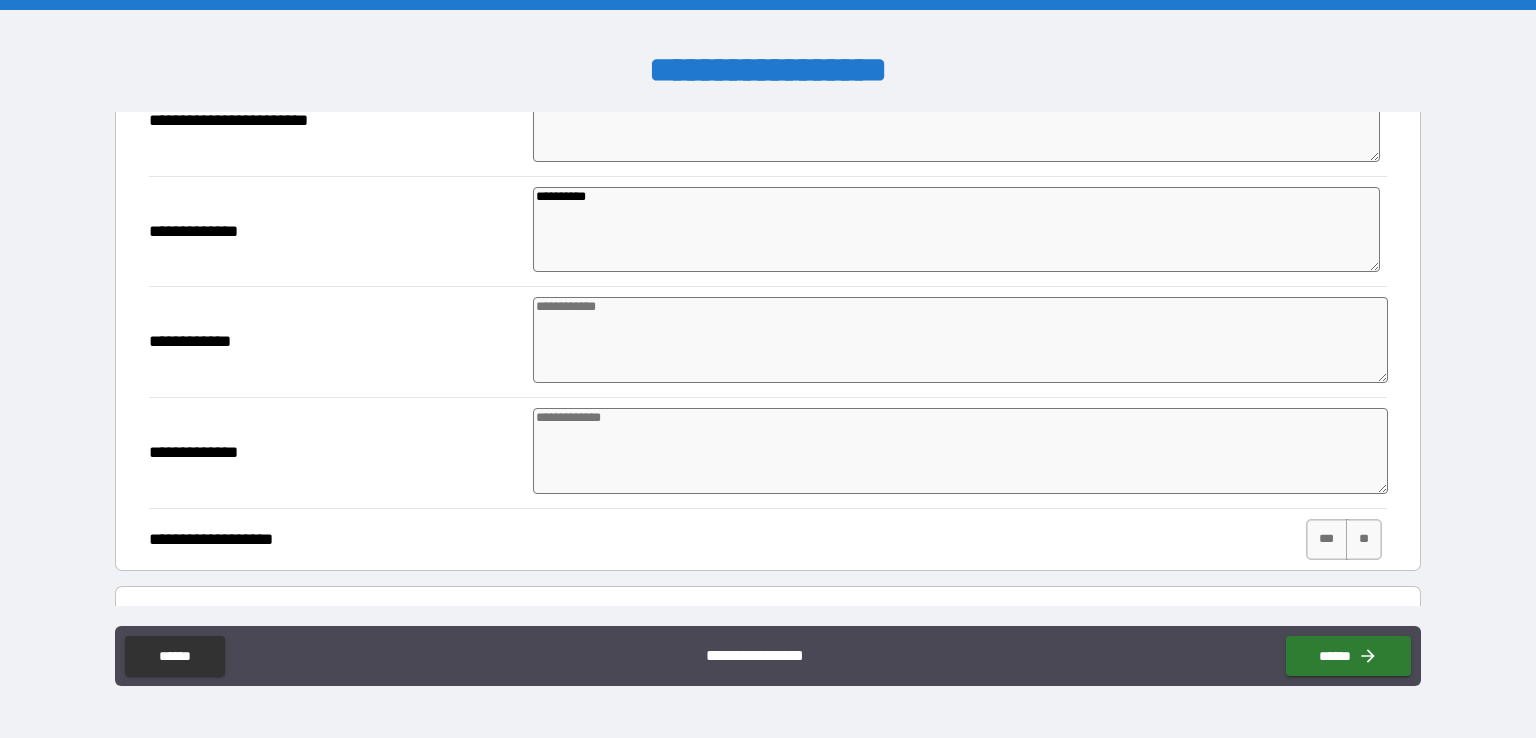 scroll, scrollTop: 2562, scrollLeft: 0, axis: vertical 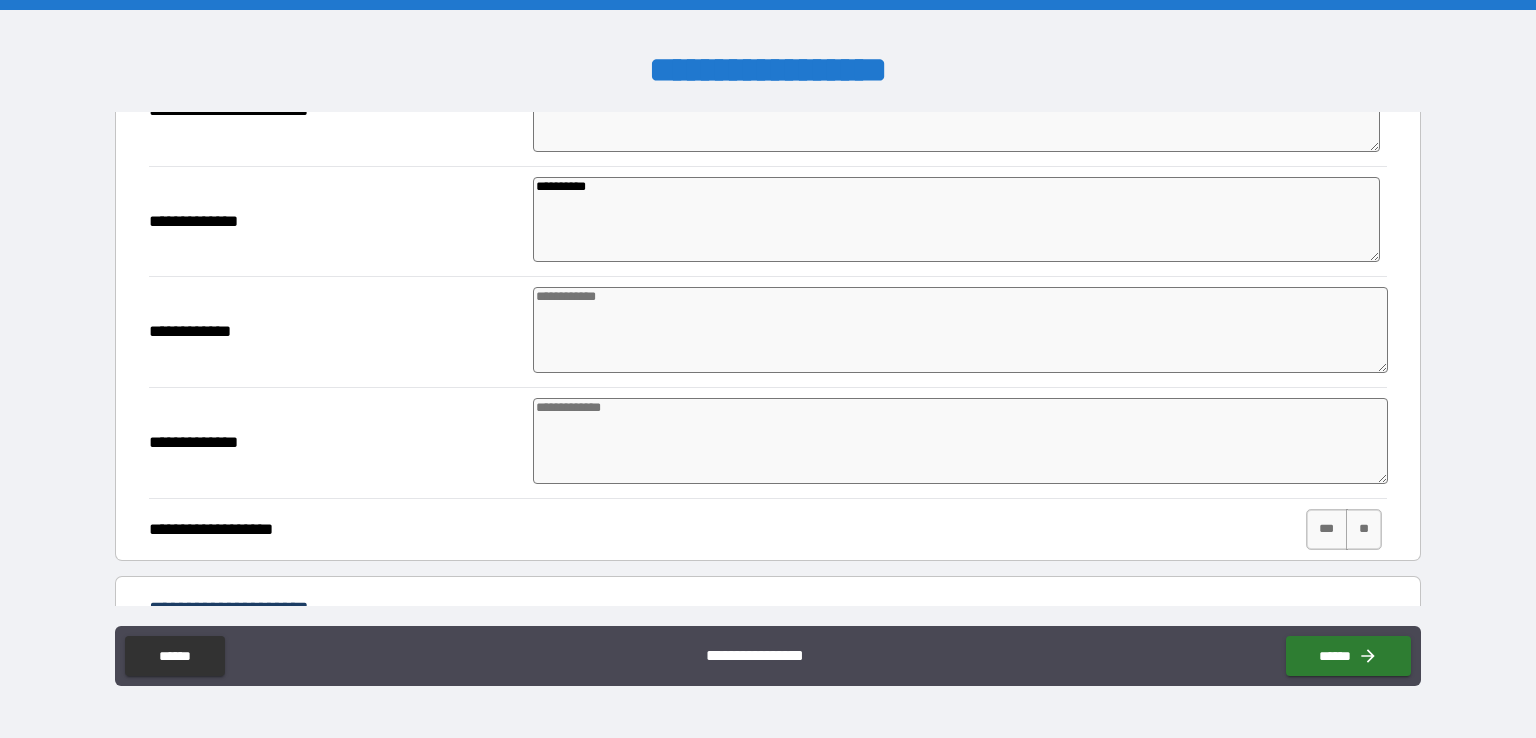 click at bounding box center [961, 330] 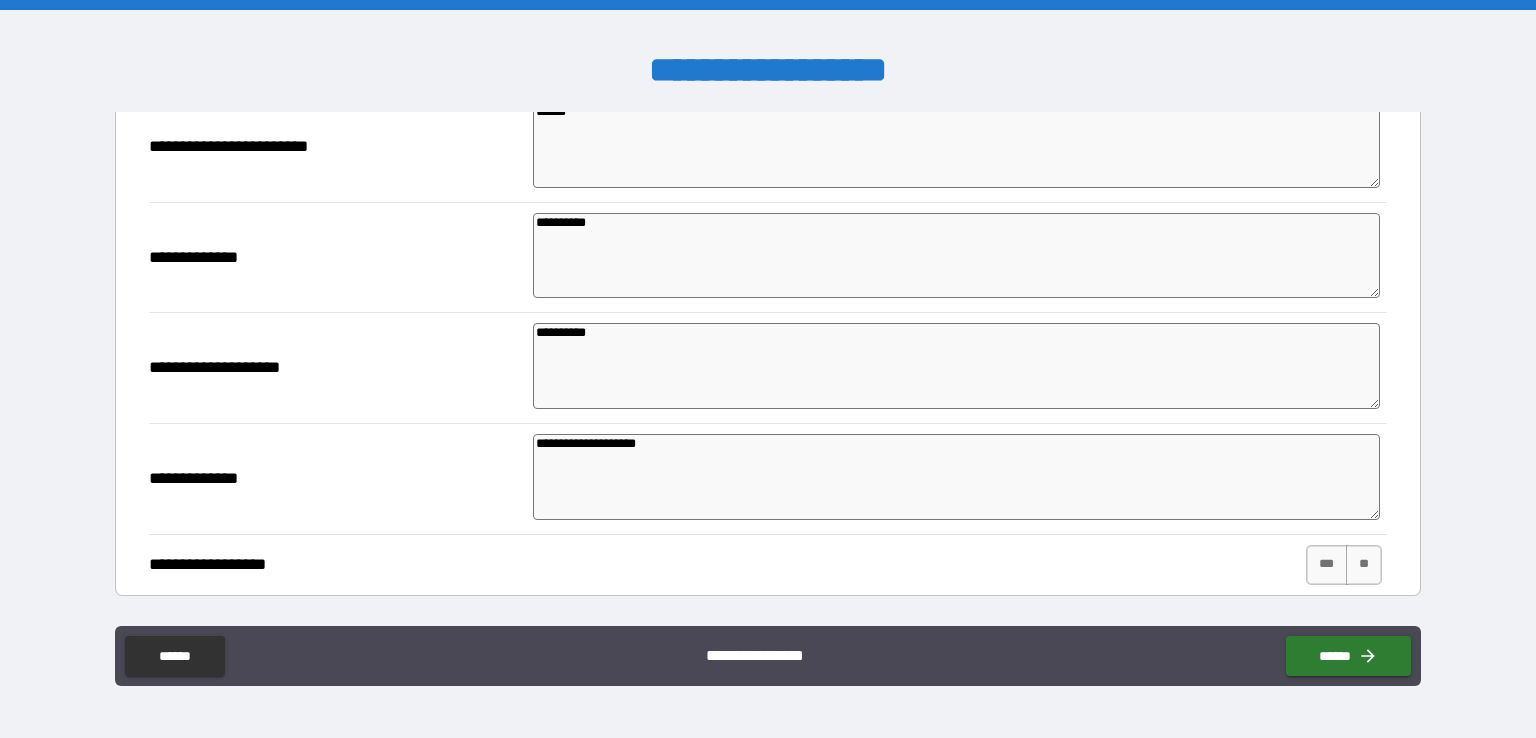 scroll, scrollTop: 1741, scrollLeft: 0, axis: vertical 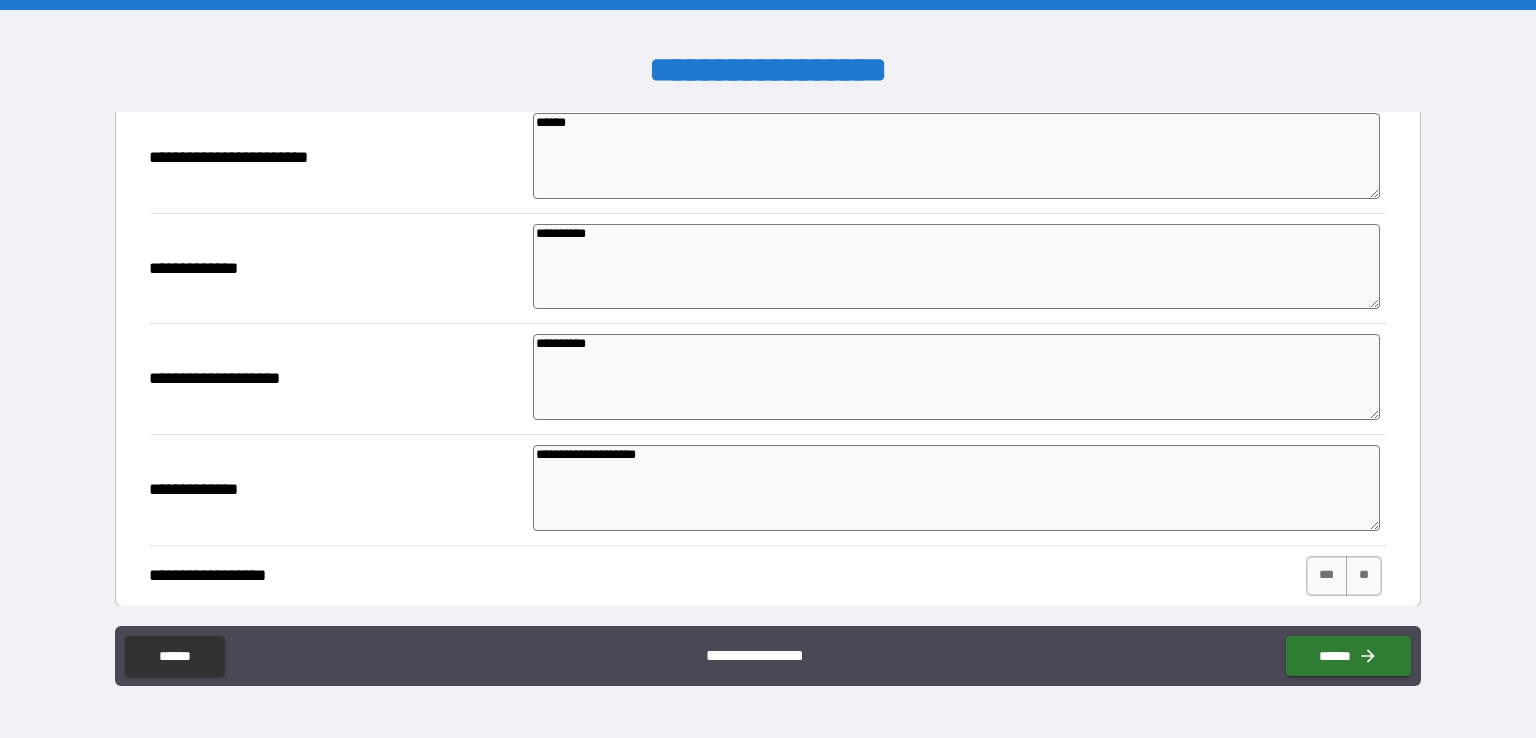 drag, startPoint x: 612, startPoint y: 336, endPoint x: 521, endPoint y: 322, distance: 92.070625 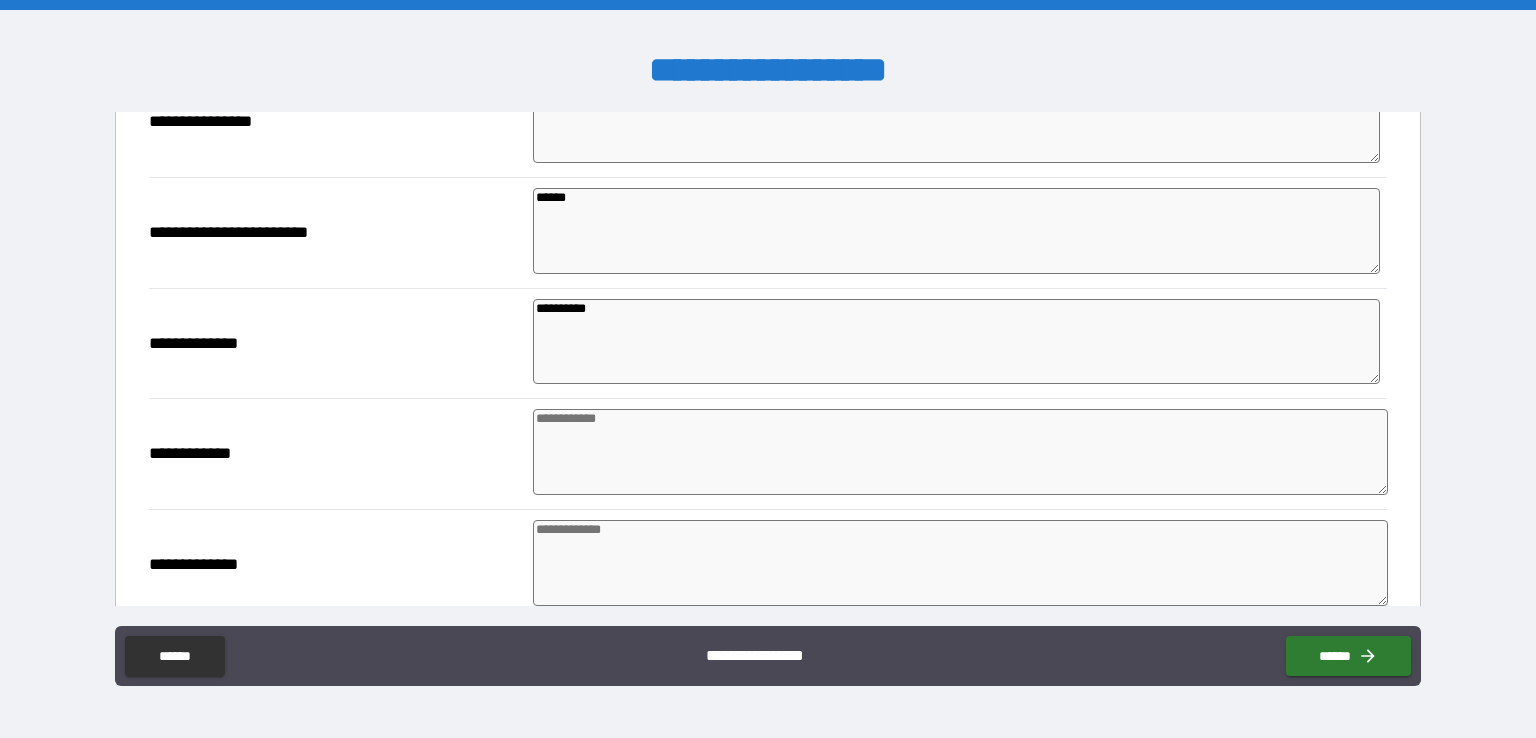 scroll, scrollTop: 2450, scrollLeft: 0, axis: vertical 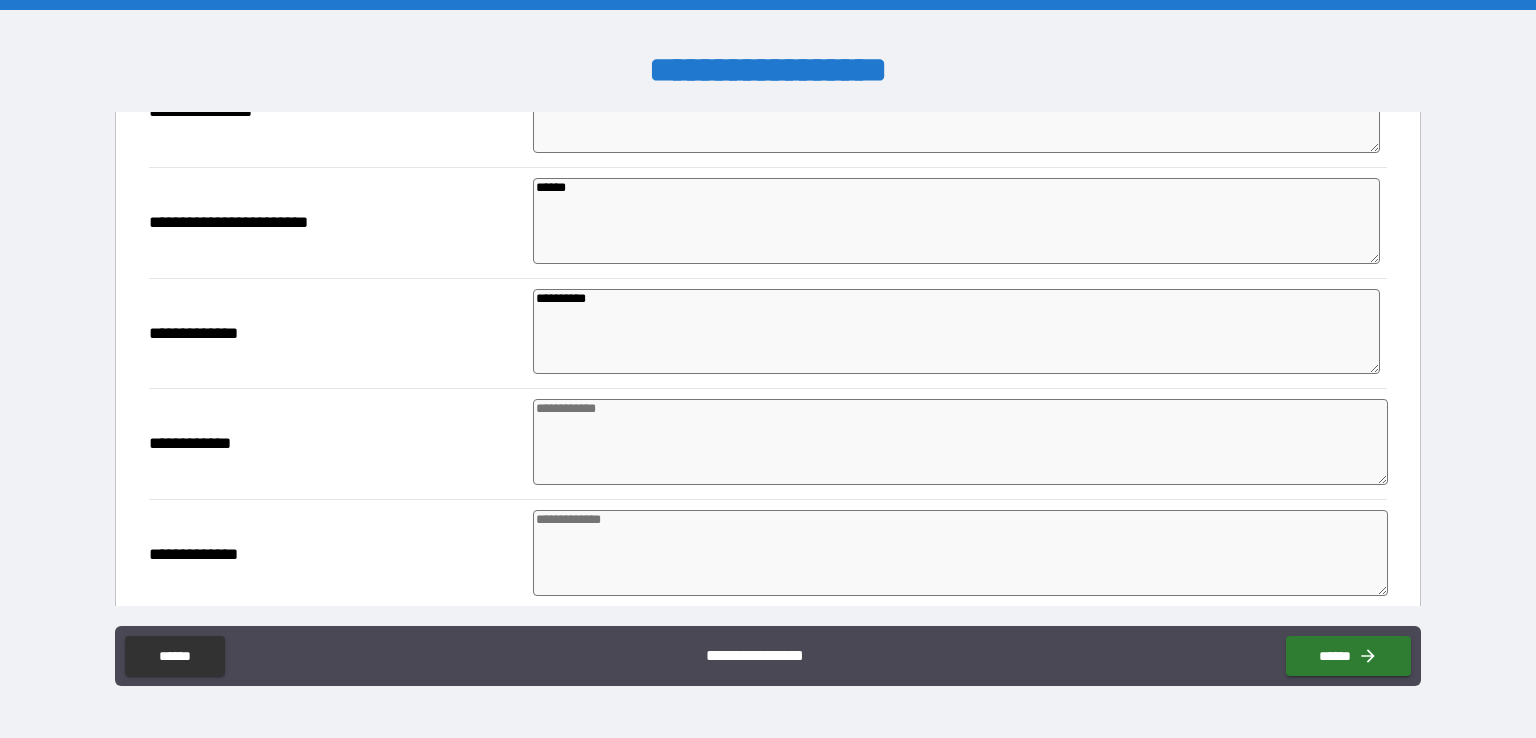 click at bounding box center [961, 442] 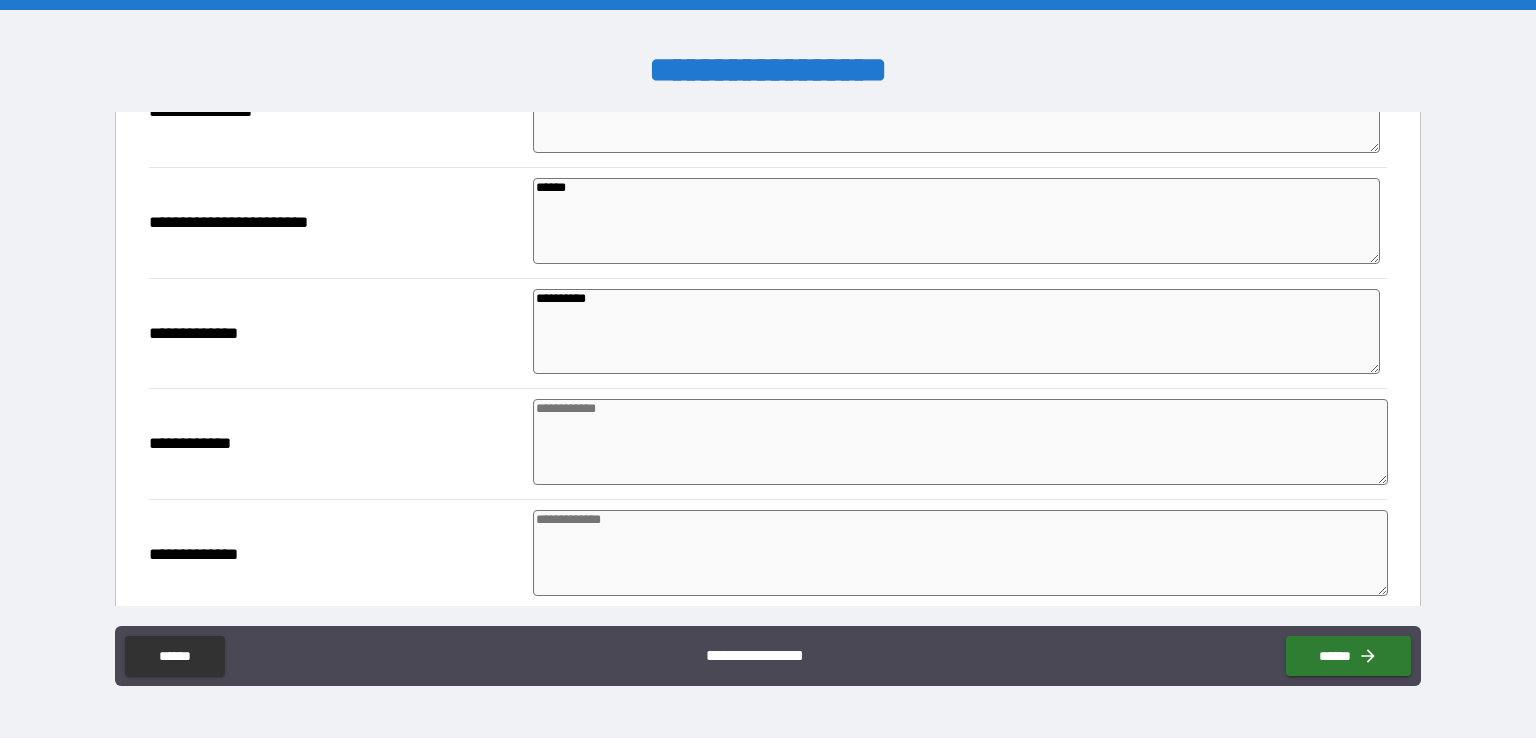 paste on "**********" 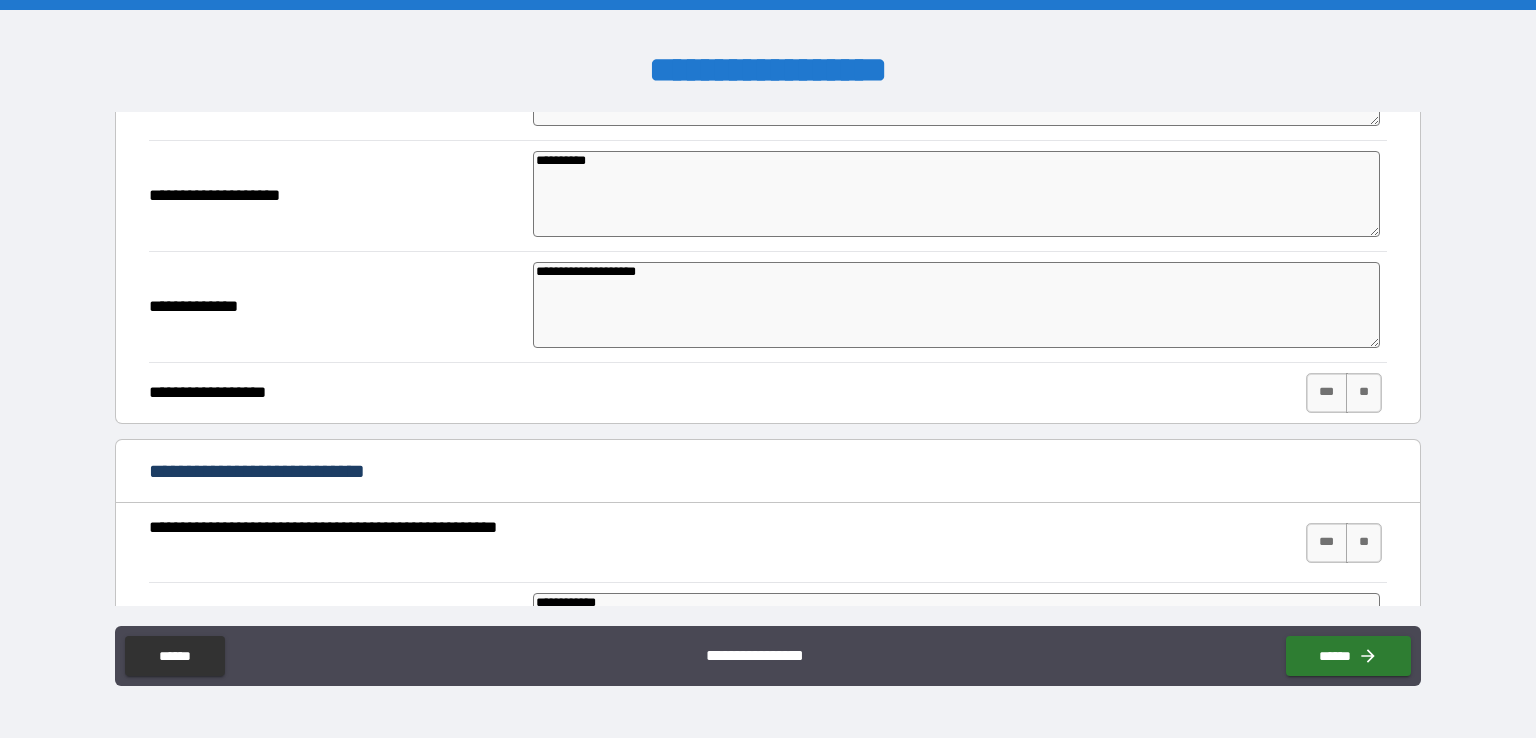 scroll, scrollTop: 1671, scrollLeft: 0, axis: vertical 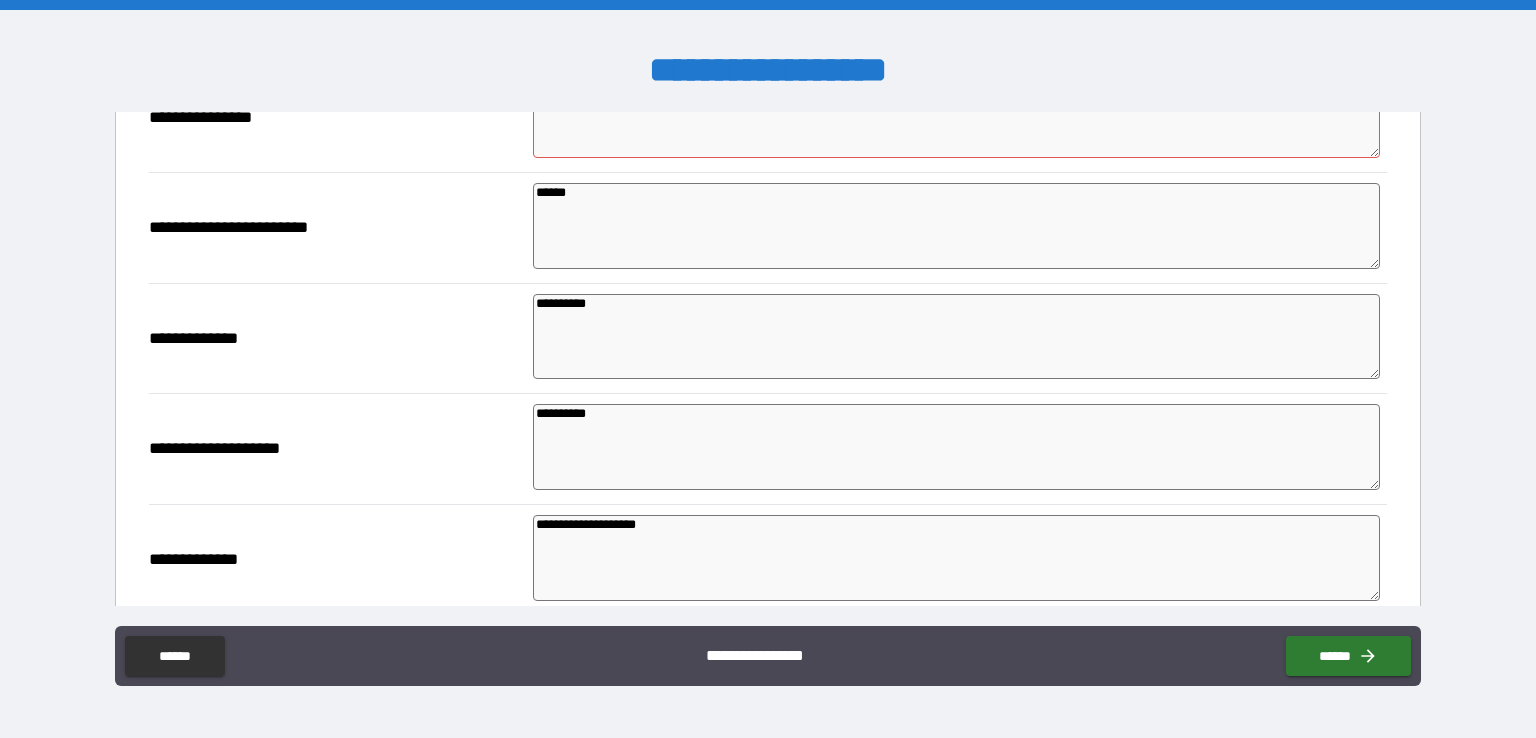 click on "**********" at bounding box center (956, 447) 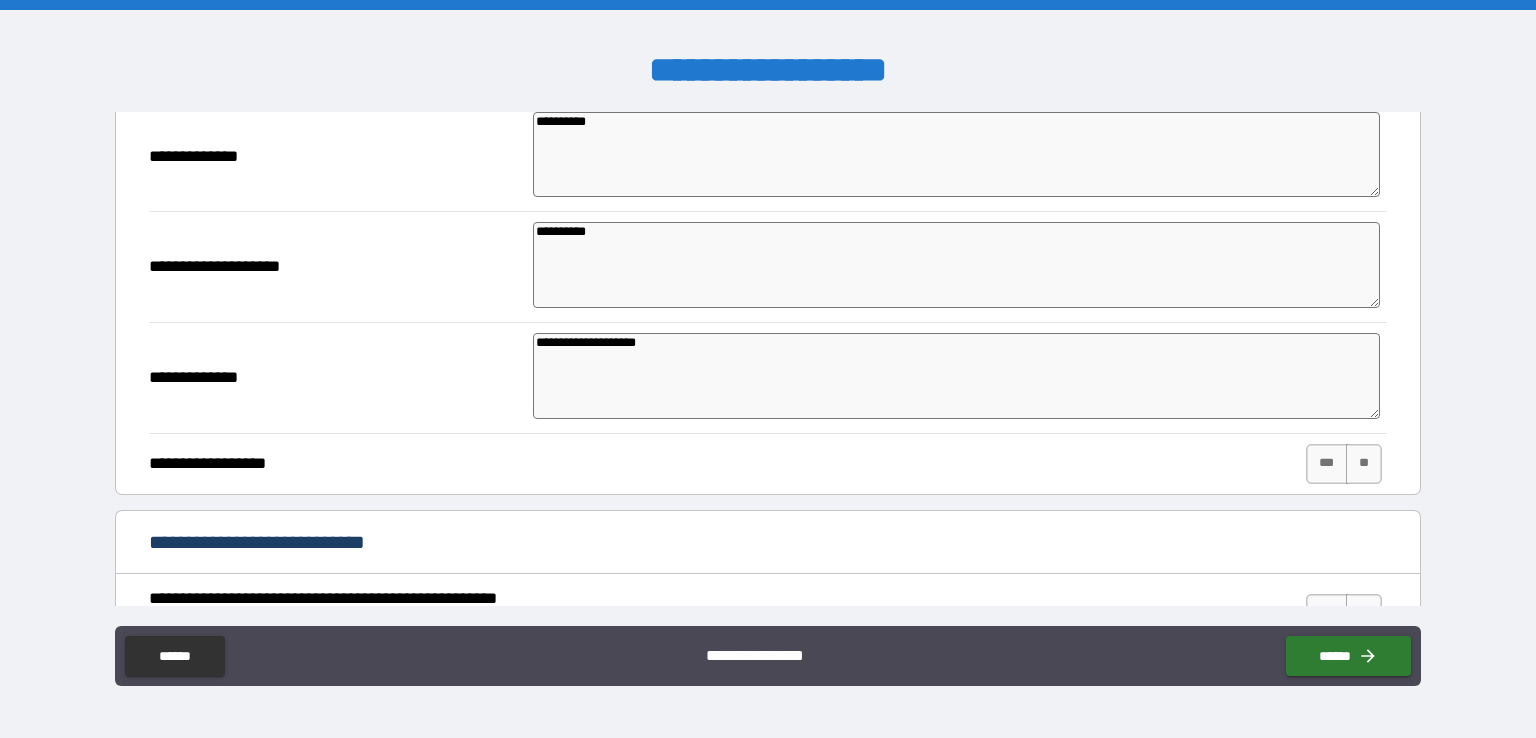 scroll, scrollTop: 1863, scrollLeft: 0, axis: vertical 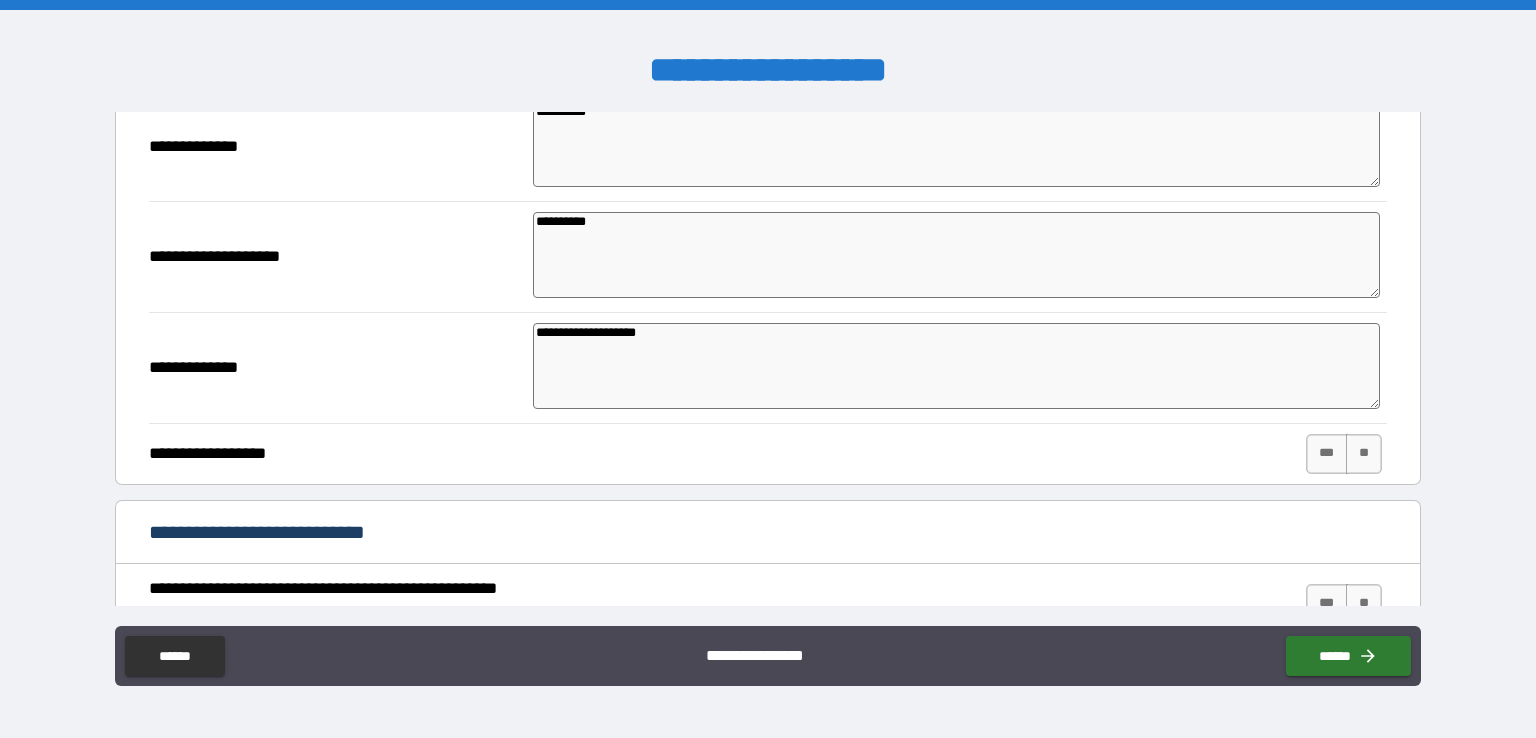 drag, startPoint x: 704, startPoint y: 337, endPoint x: 513, endPoint y: 334, distance: 191.02356 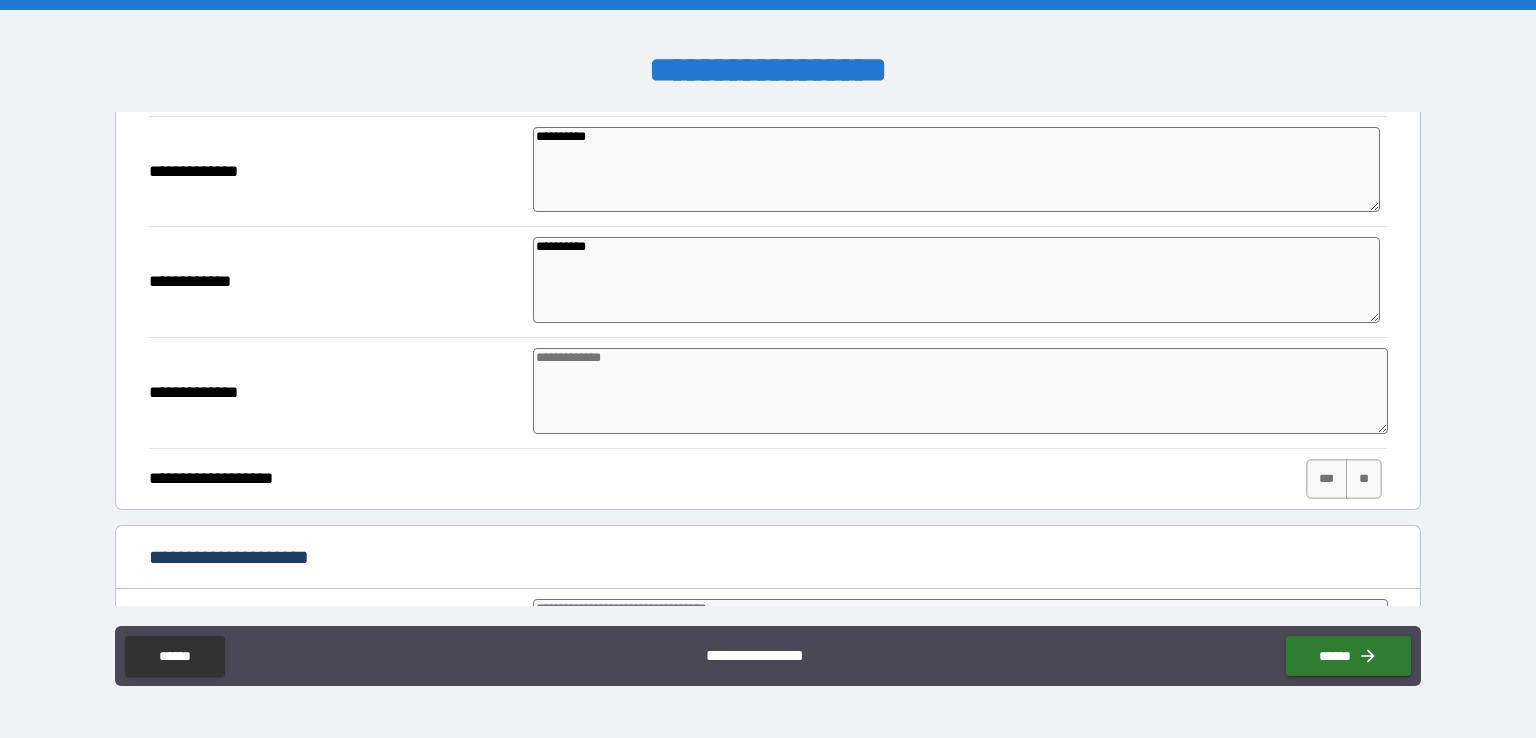 scroll, scrollTop: 2622, scrollLeft: 0, axis: vertical 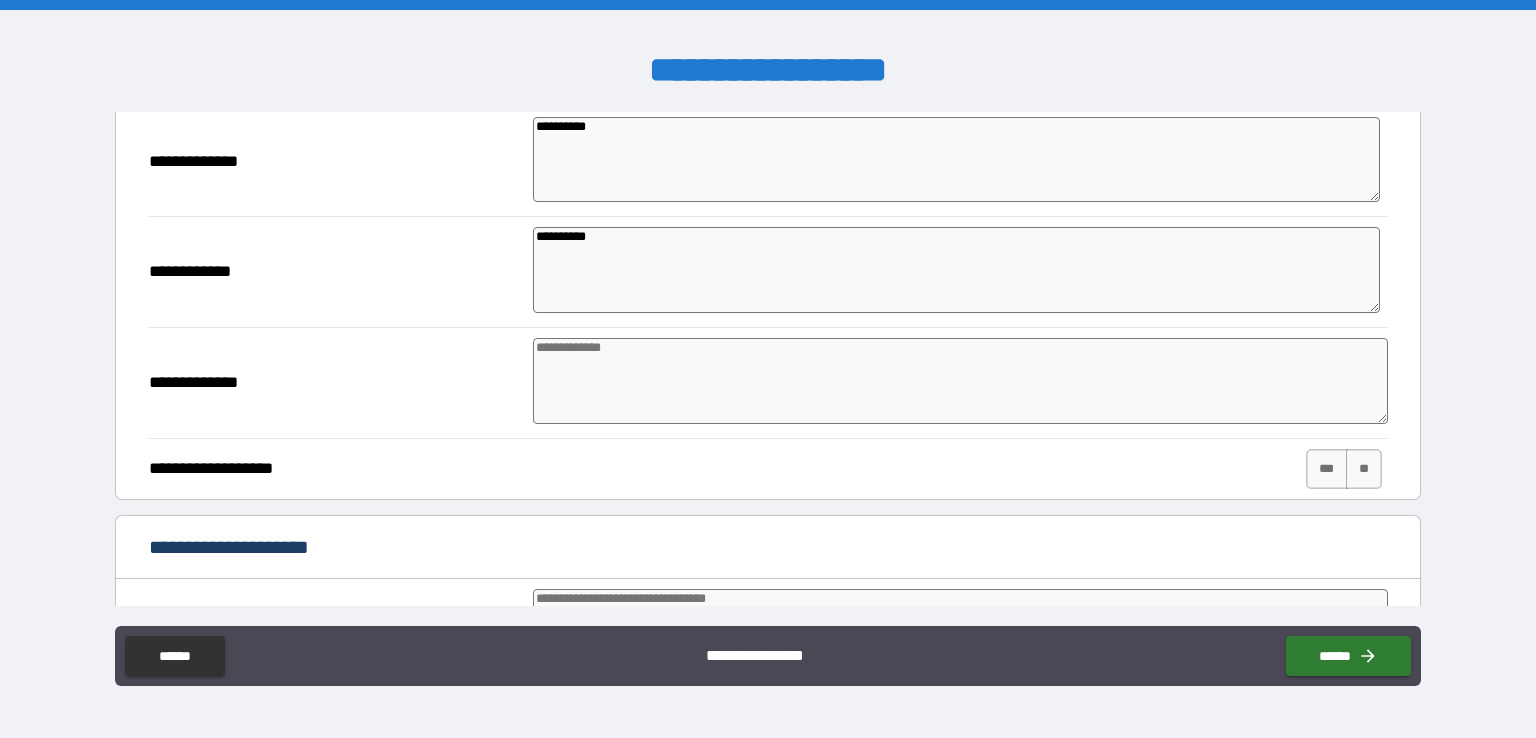click at bounding box center (961, 381) 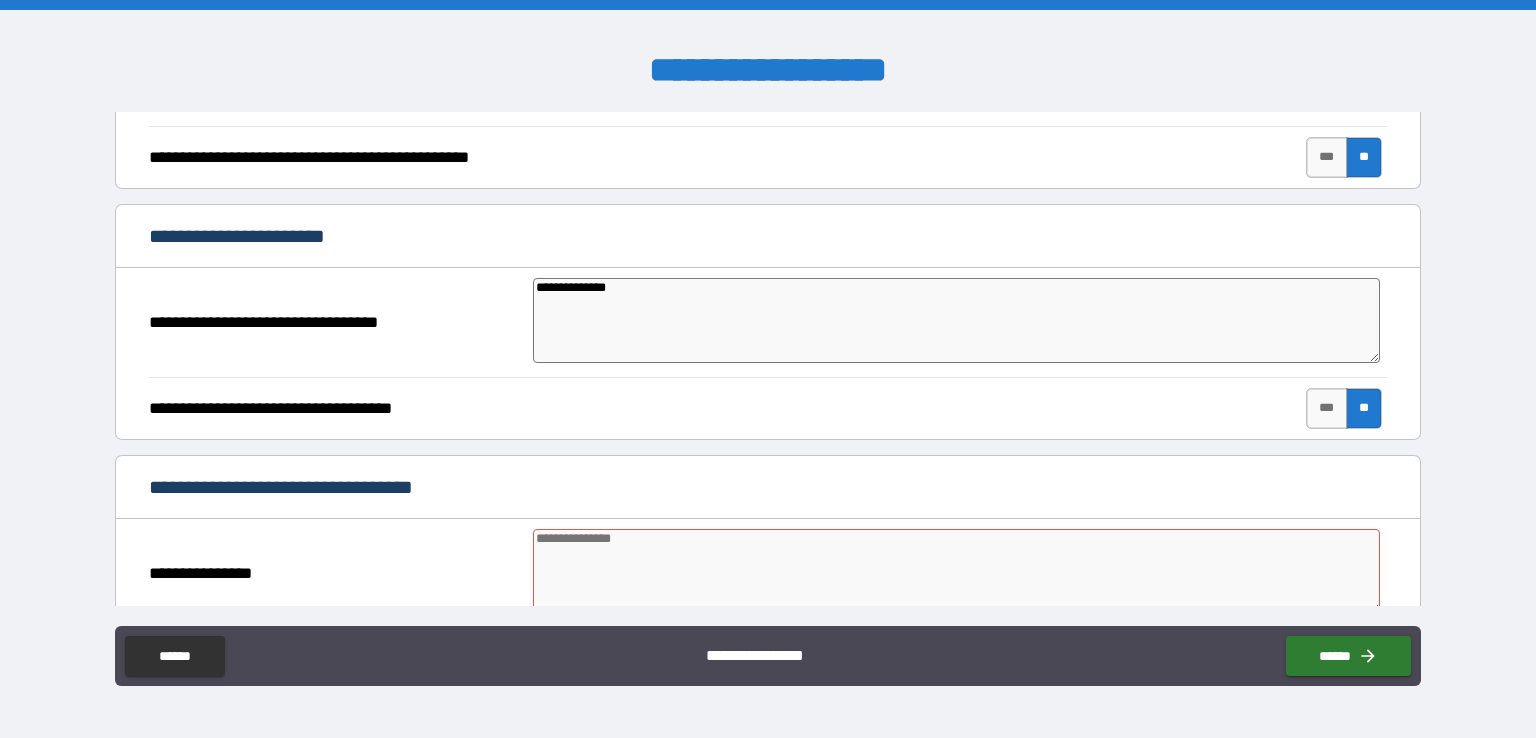 scroll, scrollTop: 1154, scrollLeft: 0, axis: vertical 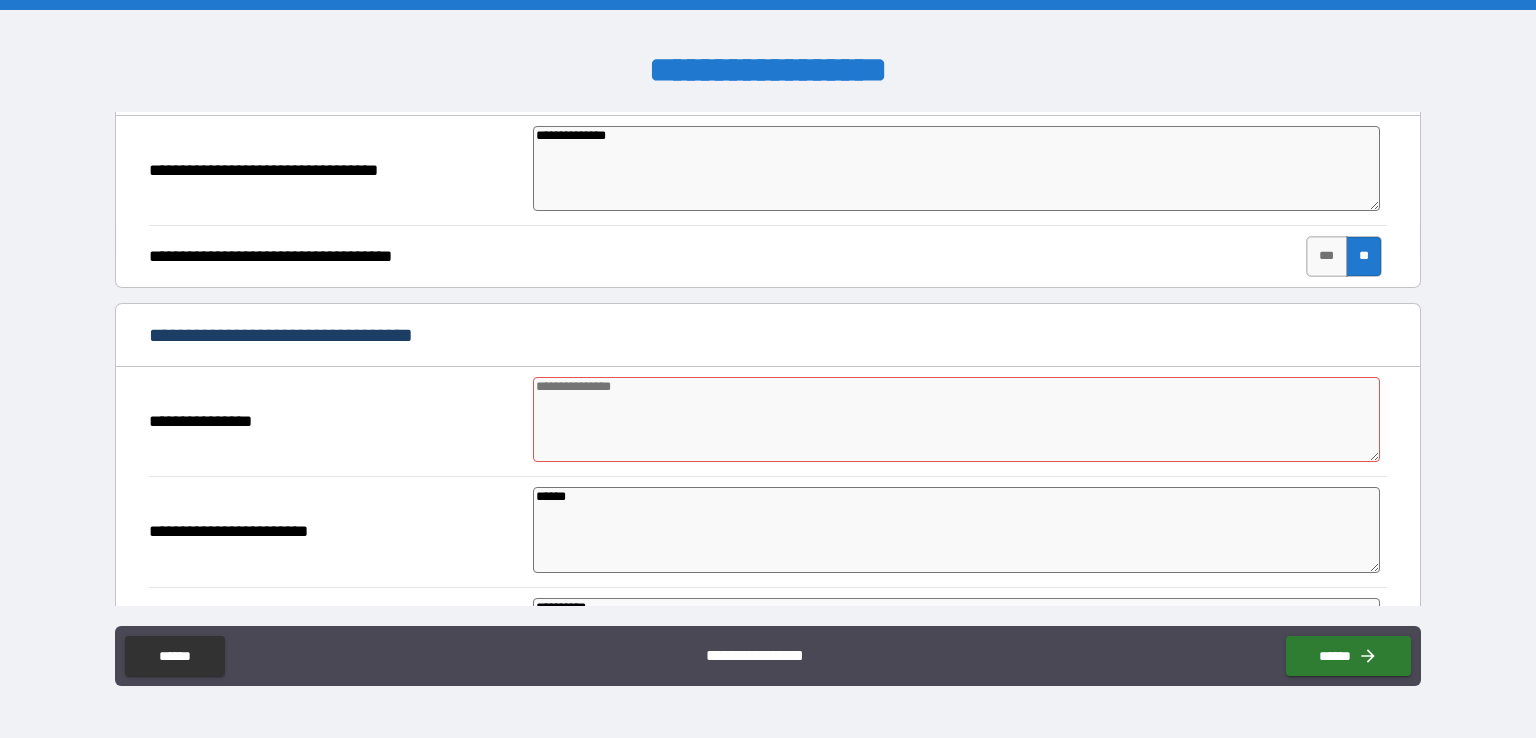 click at bounding box center (956, 420) 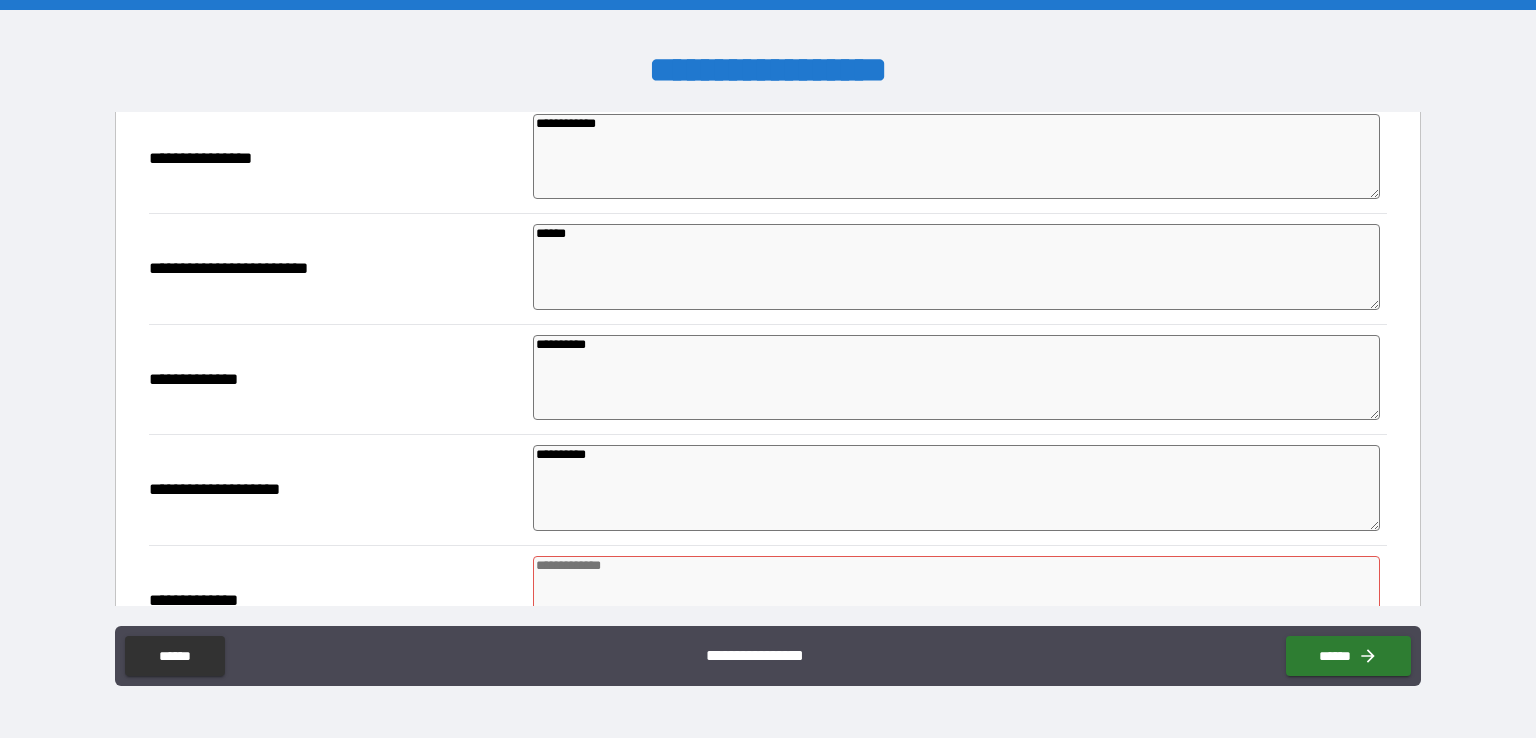scroll, scrollTop: 1579, scrollLeft: 0, axis: vertical 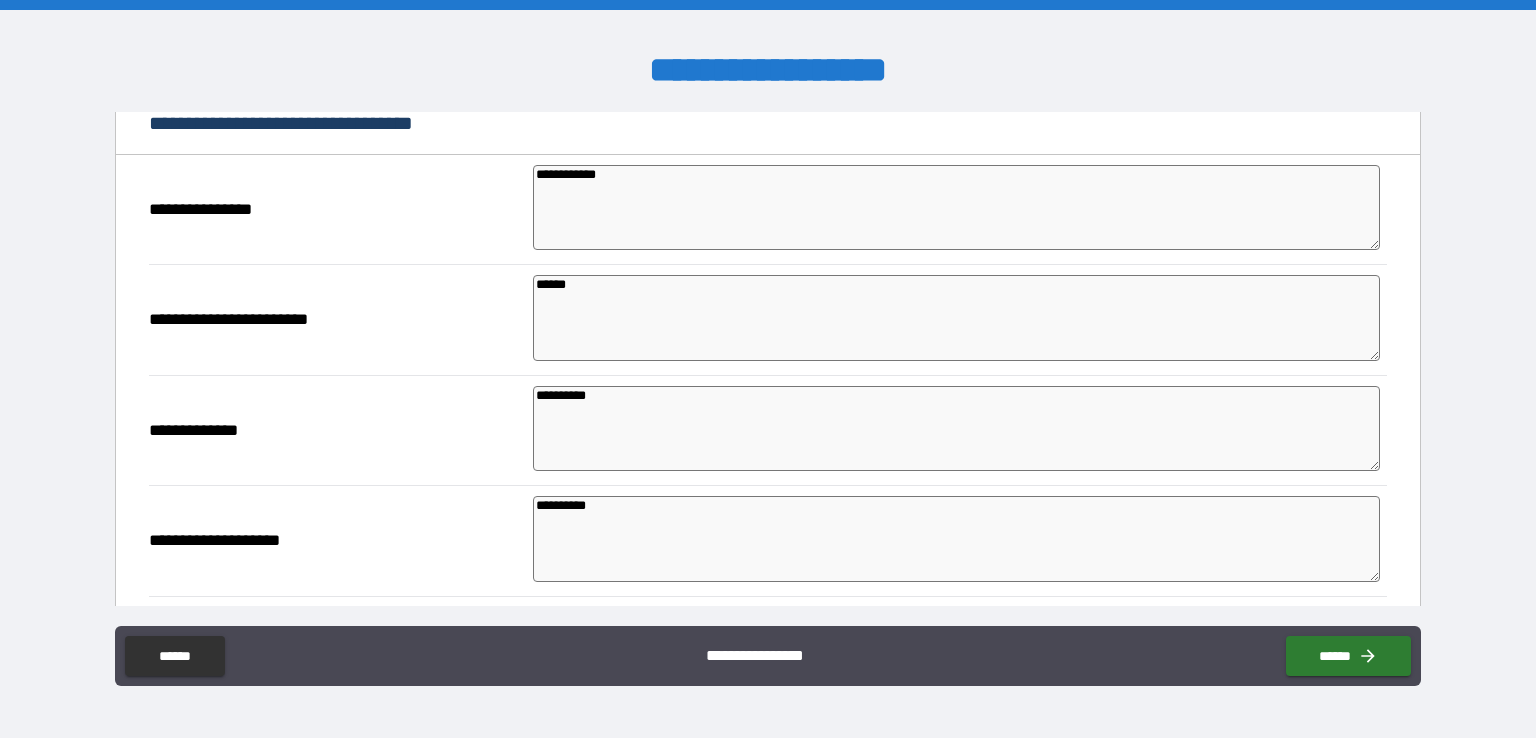 click on "**********" at bounding box center (956, 429) 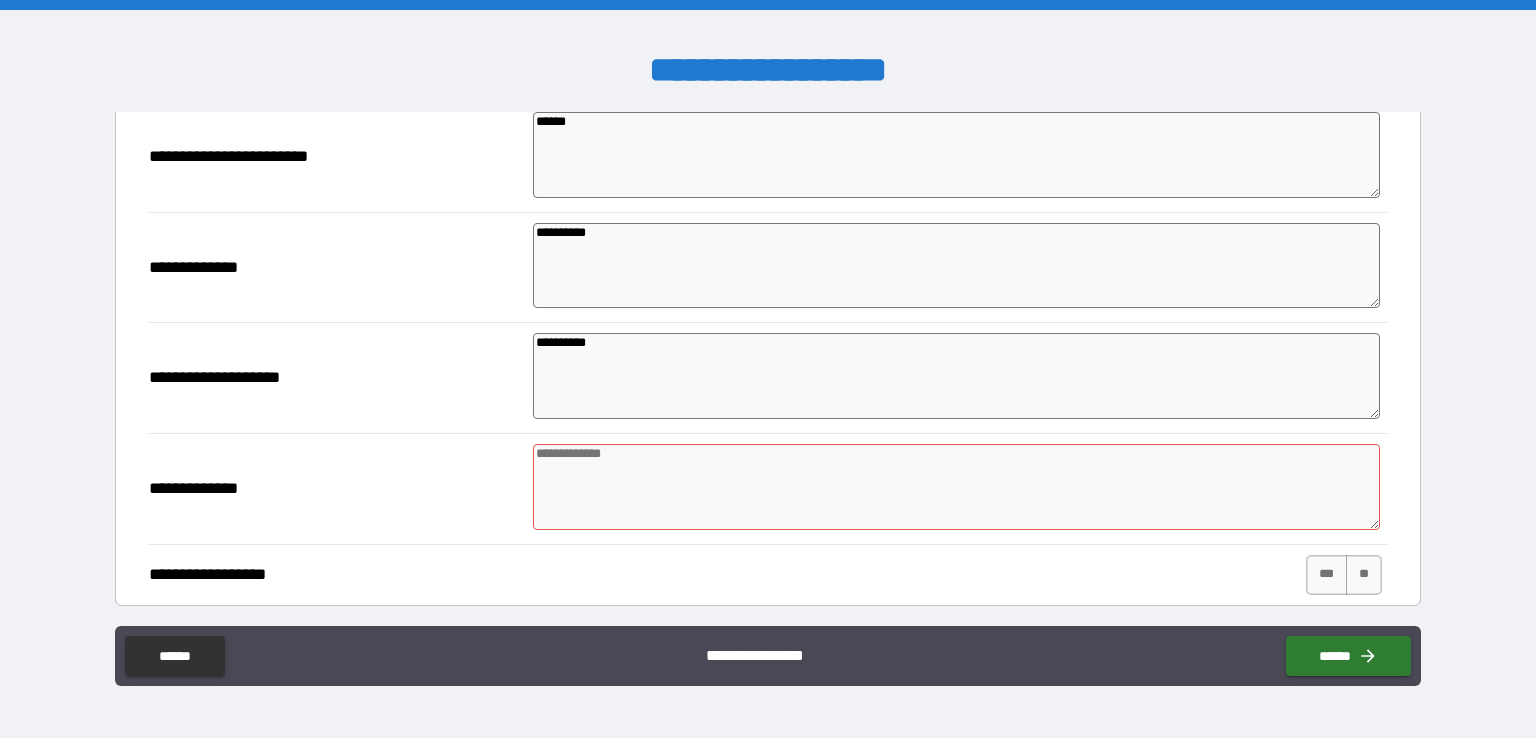 scroll, scrollTop: 1751, scrollLeft: 0, axis: vertical 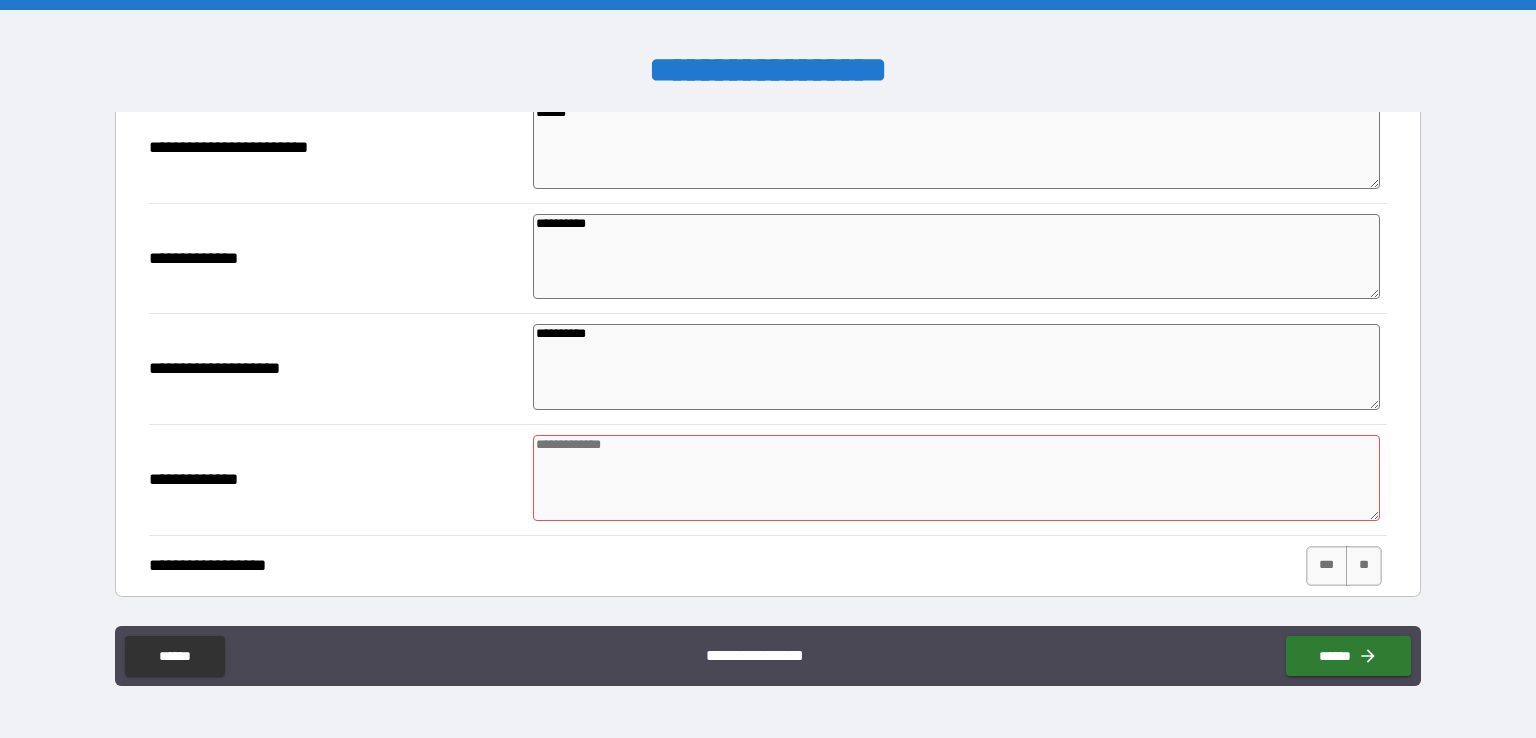 click at bounding box center (956, 478) 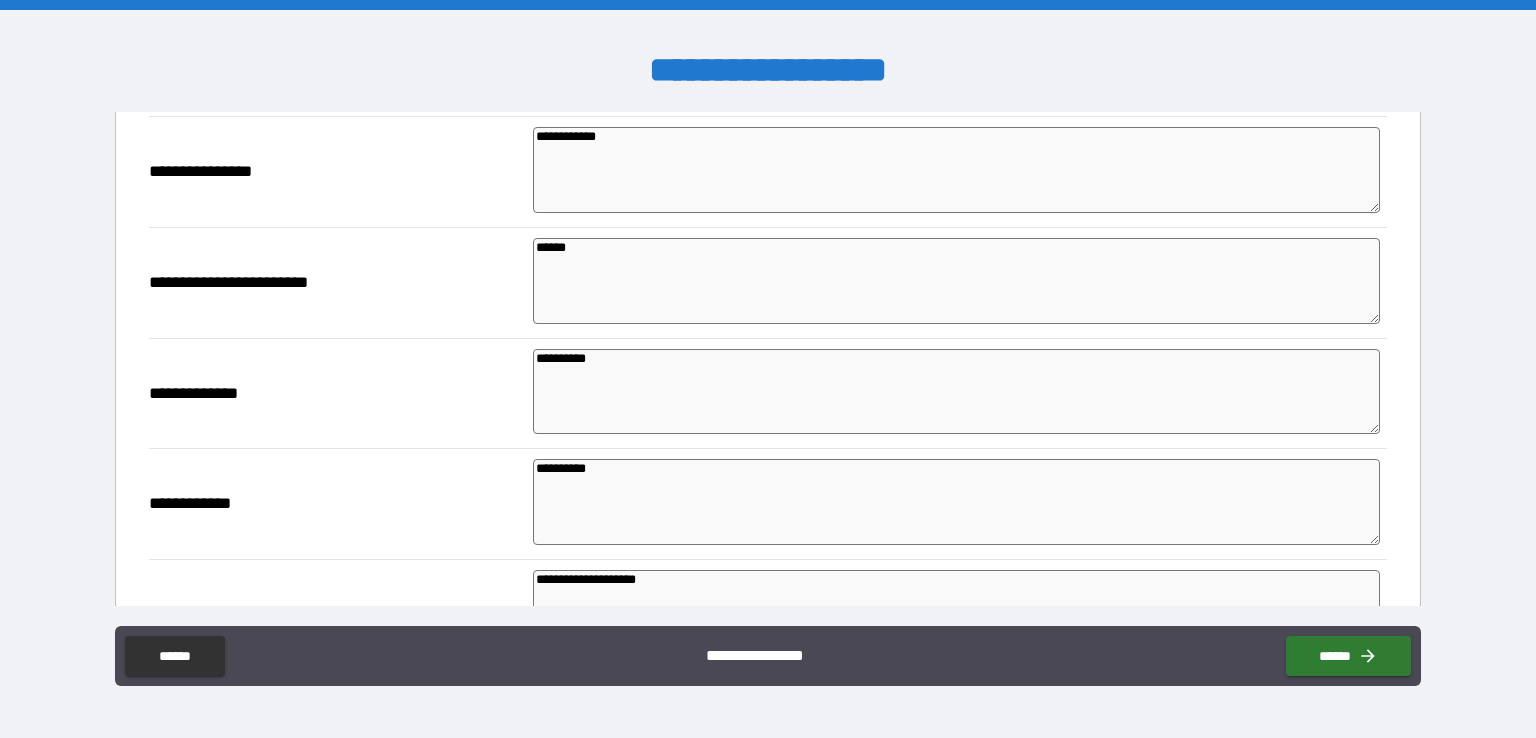 scroll, scrollTop: 2400, scrollLeft: 0, axis: vertical 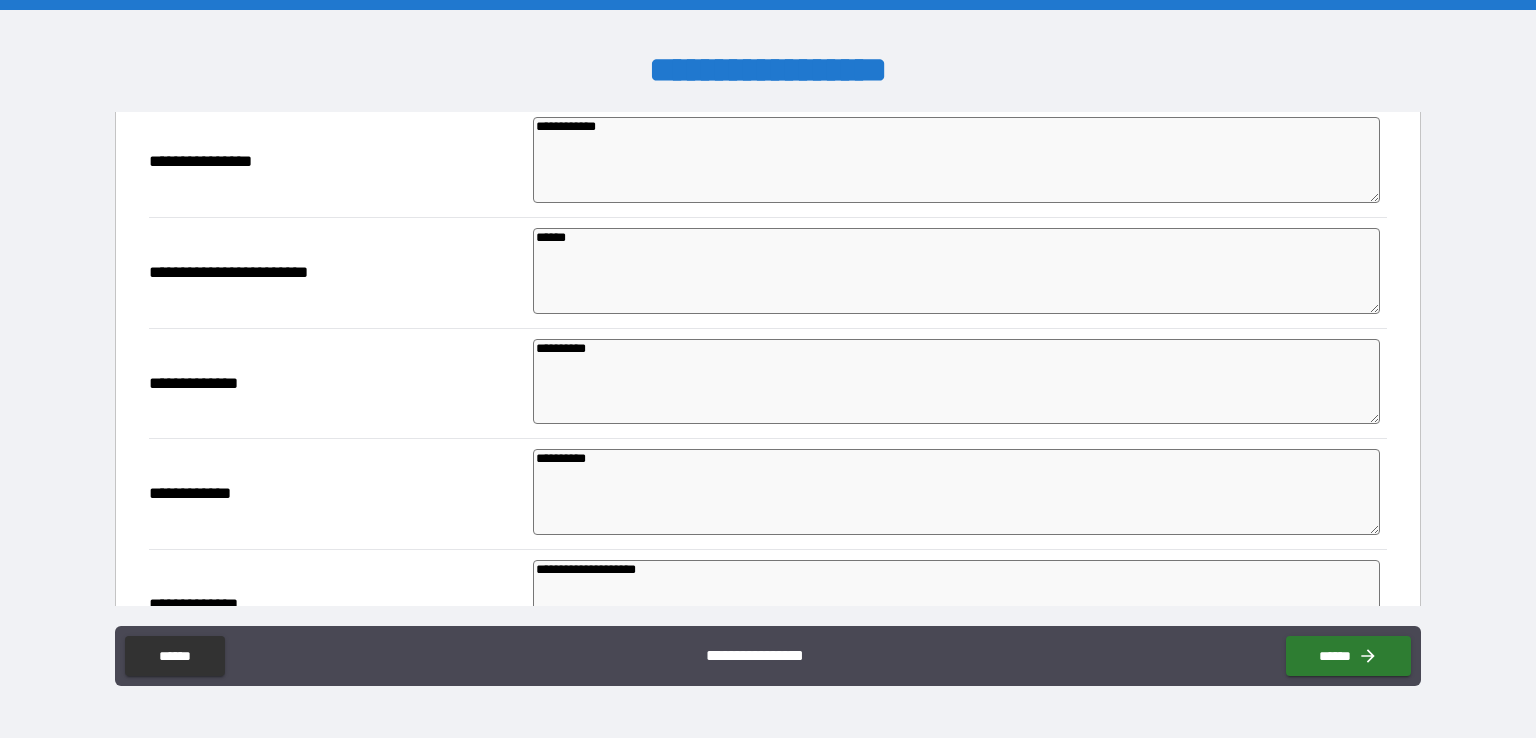 click on "**********" at bounding box center [956, 382] 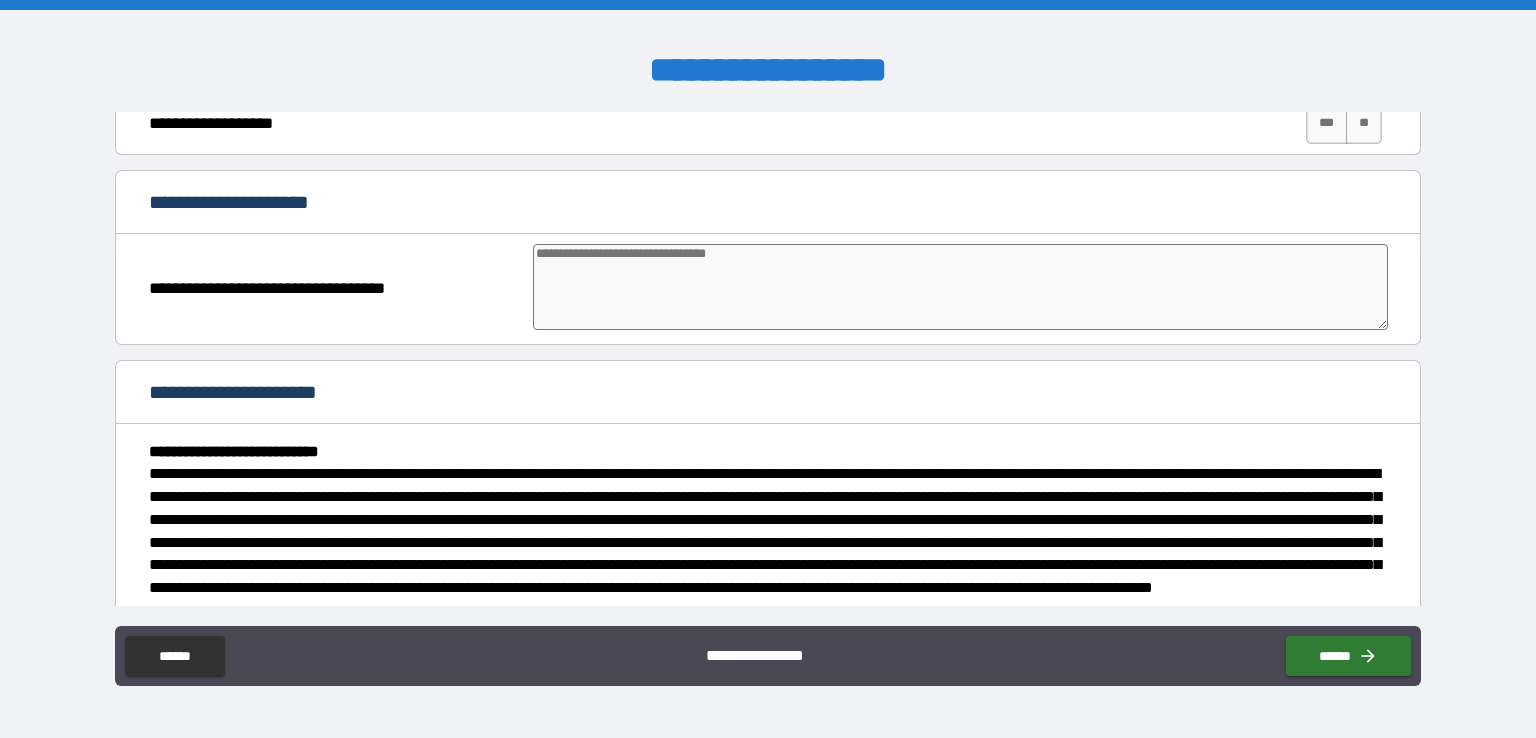 scroll, scrollTop: 2845, scrollLeft: 0, axis: vertical 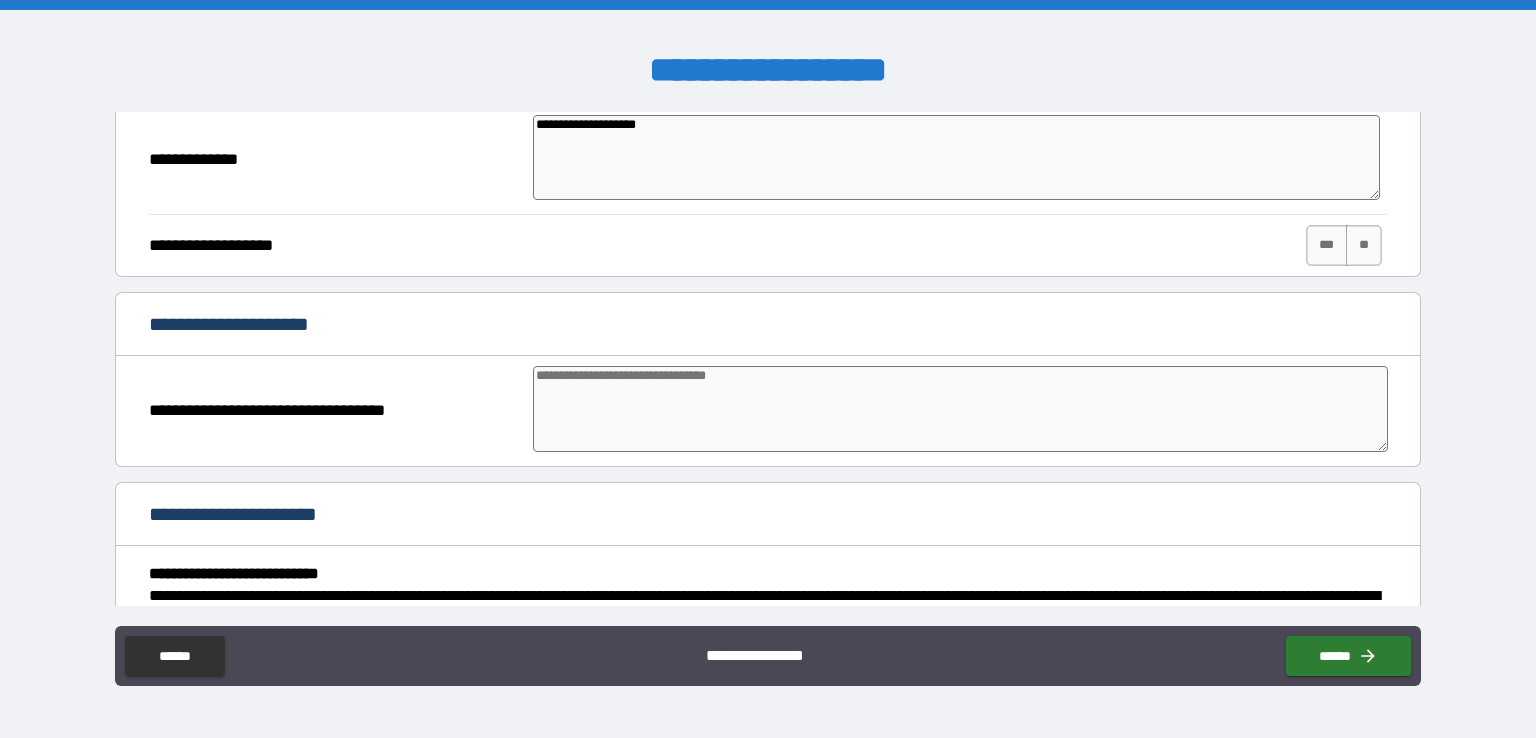 click at bounding box center (961, 409) 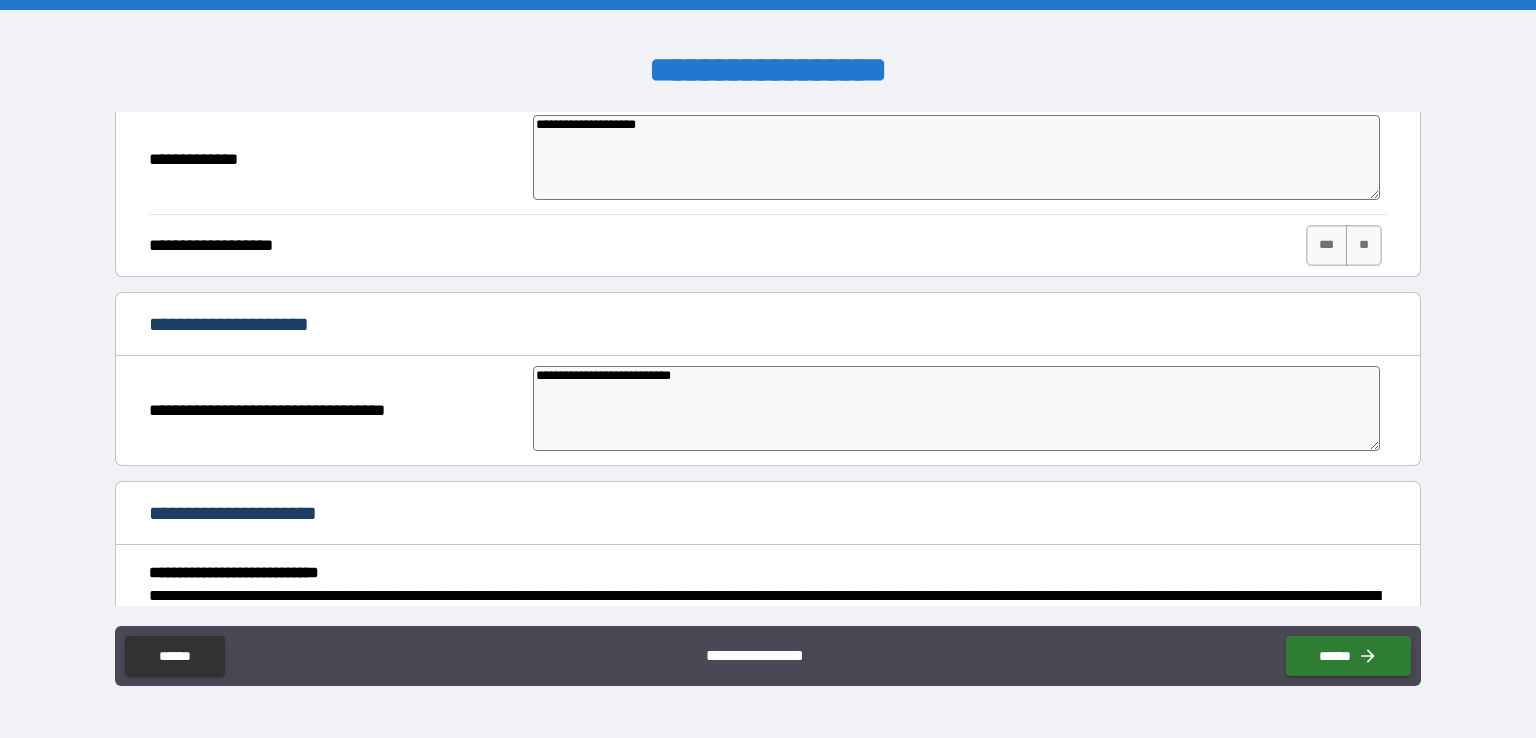 click on "**********" at bounding box center [956, 409] 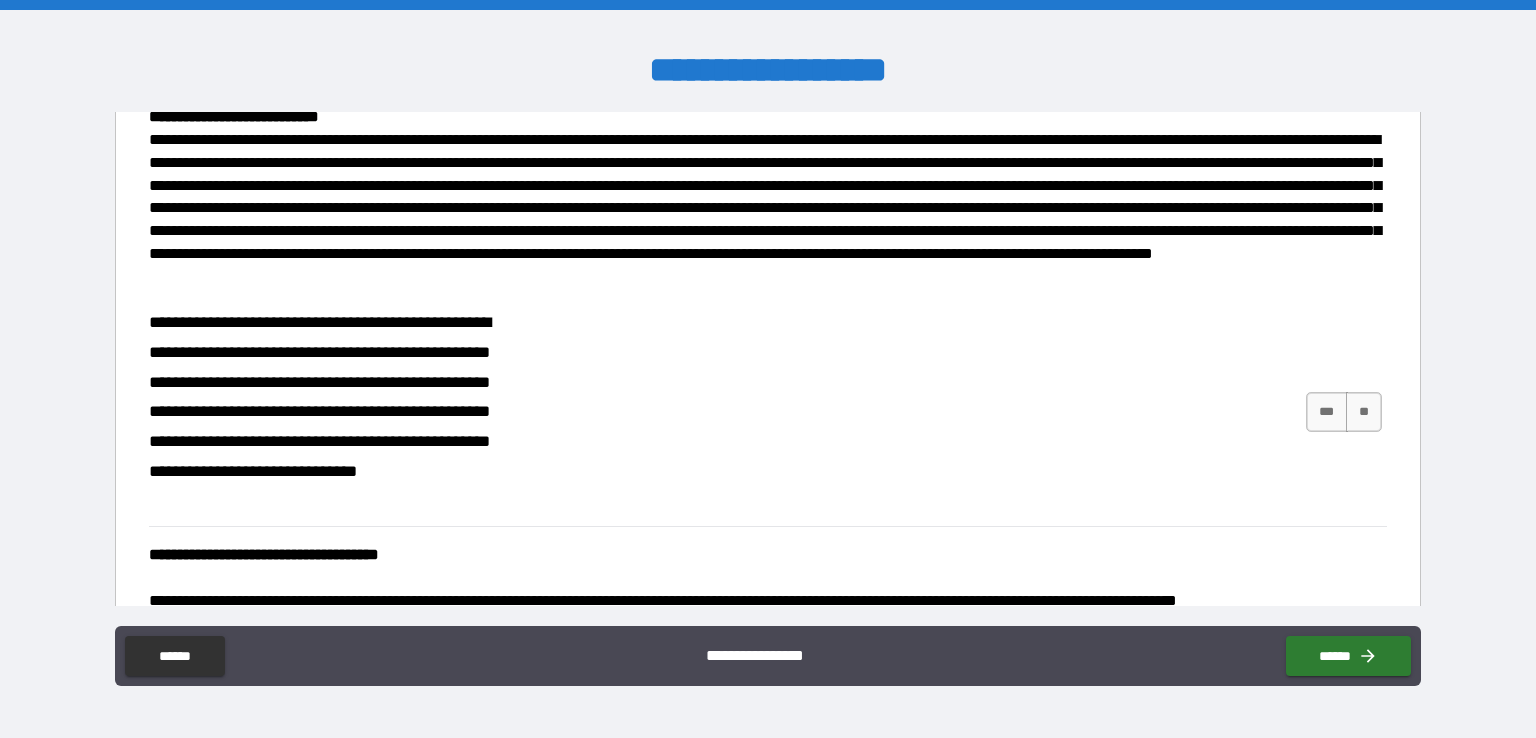 scroll, scrollTop: 3342, scrollLeft: 0, axis: vertical 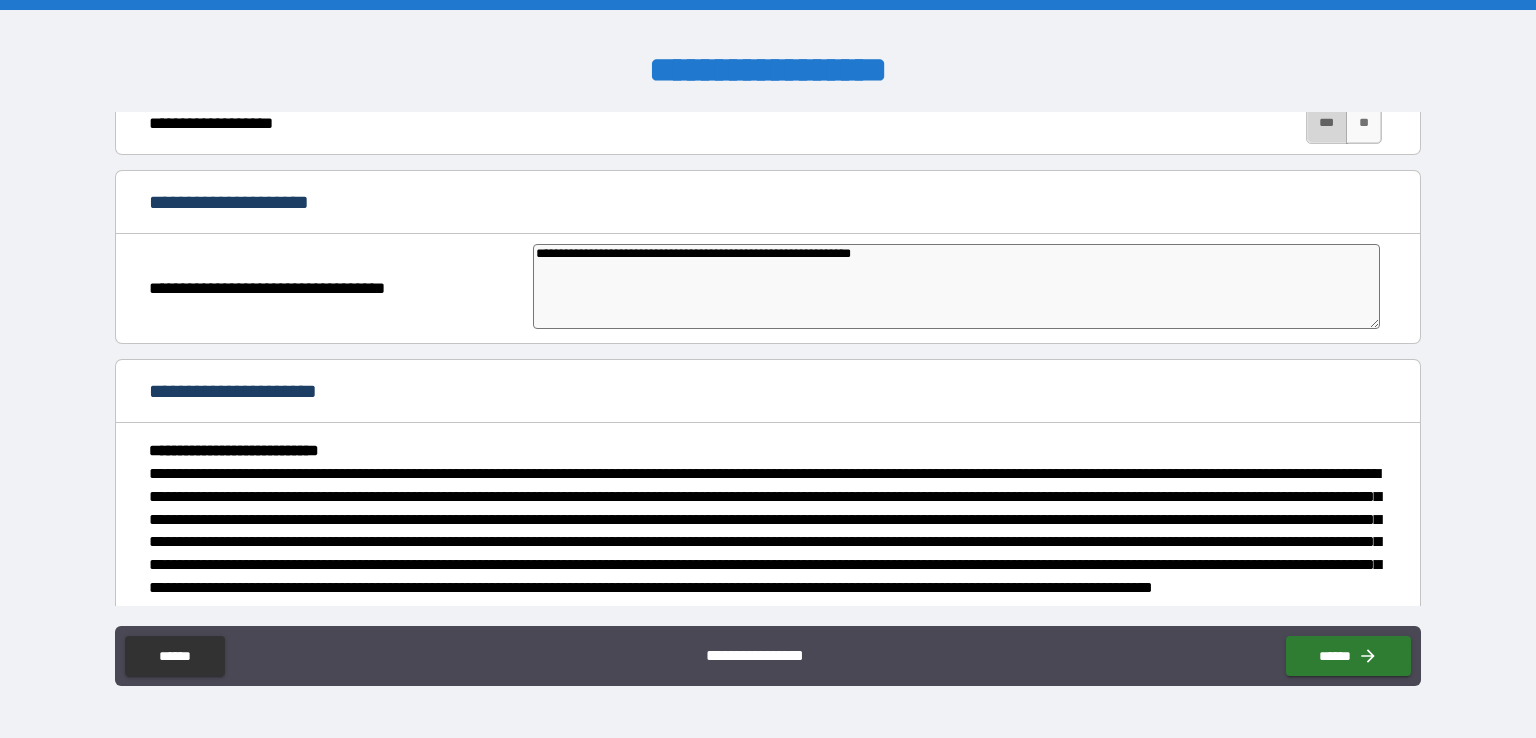 click on "***" at bounding box center [1327, 123] 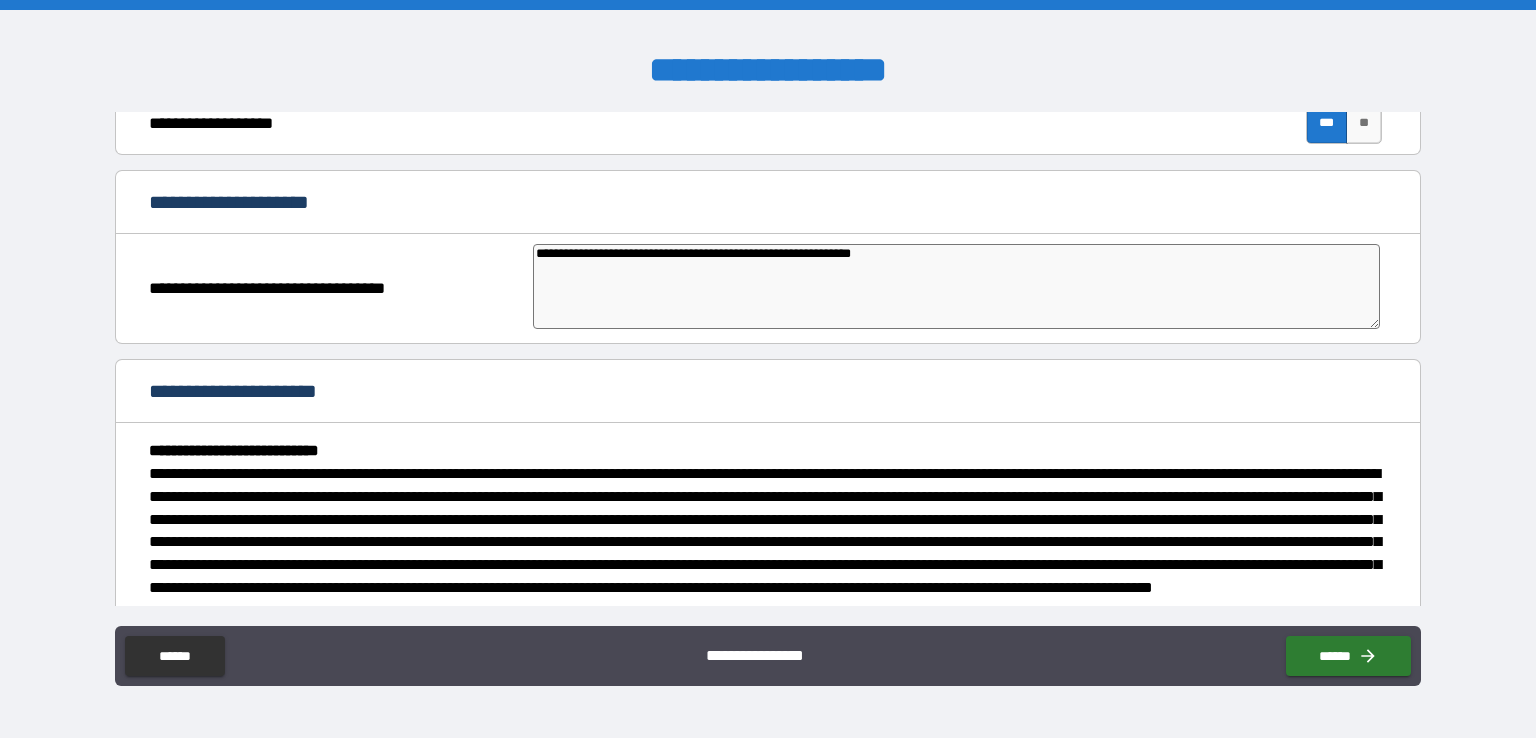 click on "[FIRST] [LAST] [STREET] [CITY] [STATE] [ZIP] [COUNTRY] [PHONE] [EMAIL] [DOB] [AGE] [SSN] [CC] [DL]" at bounding box center (768, 371) 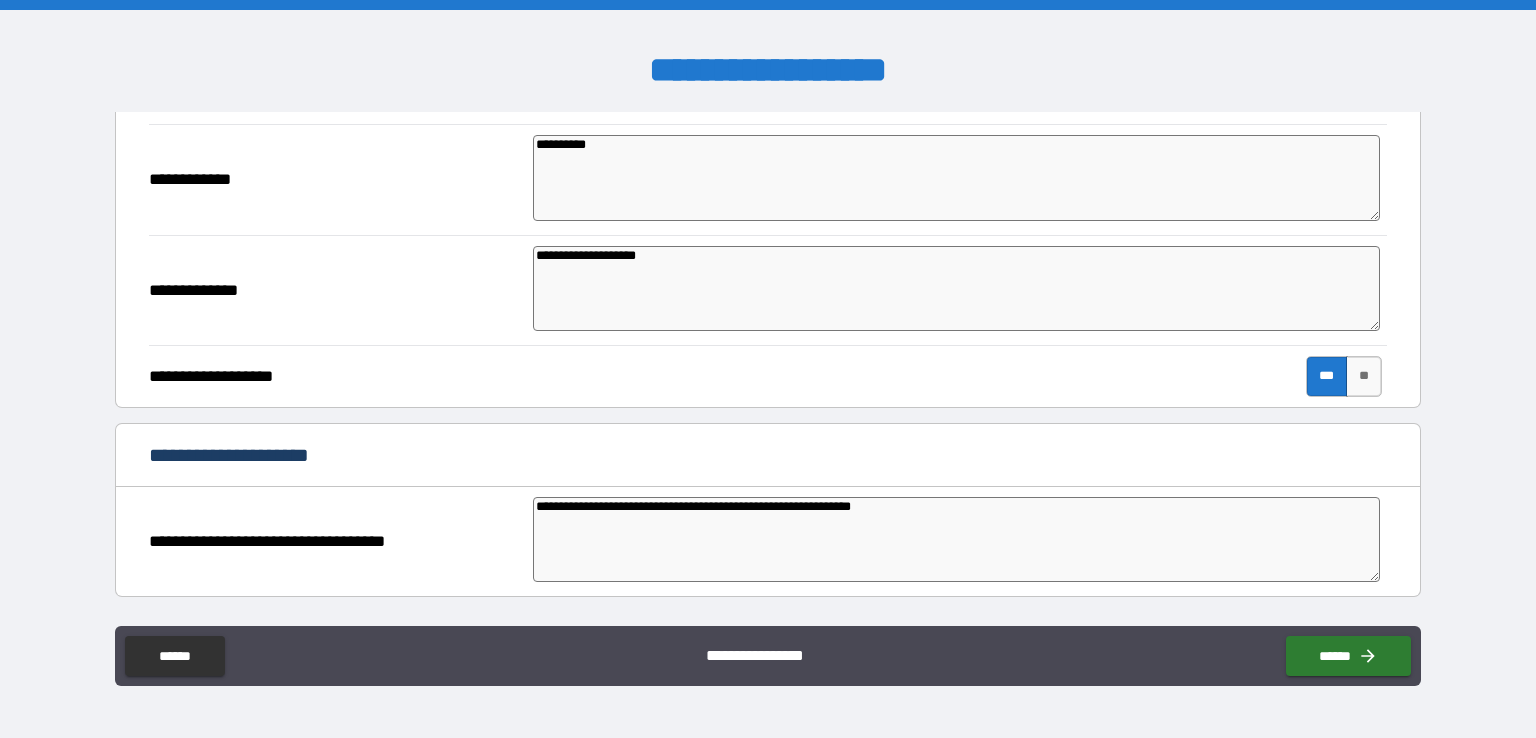 scroll, scrollTop: 2744, scrollLeft: 0, axis: vertical 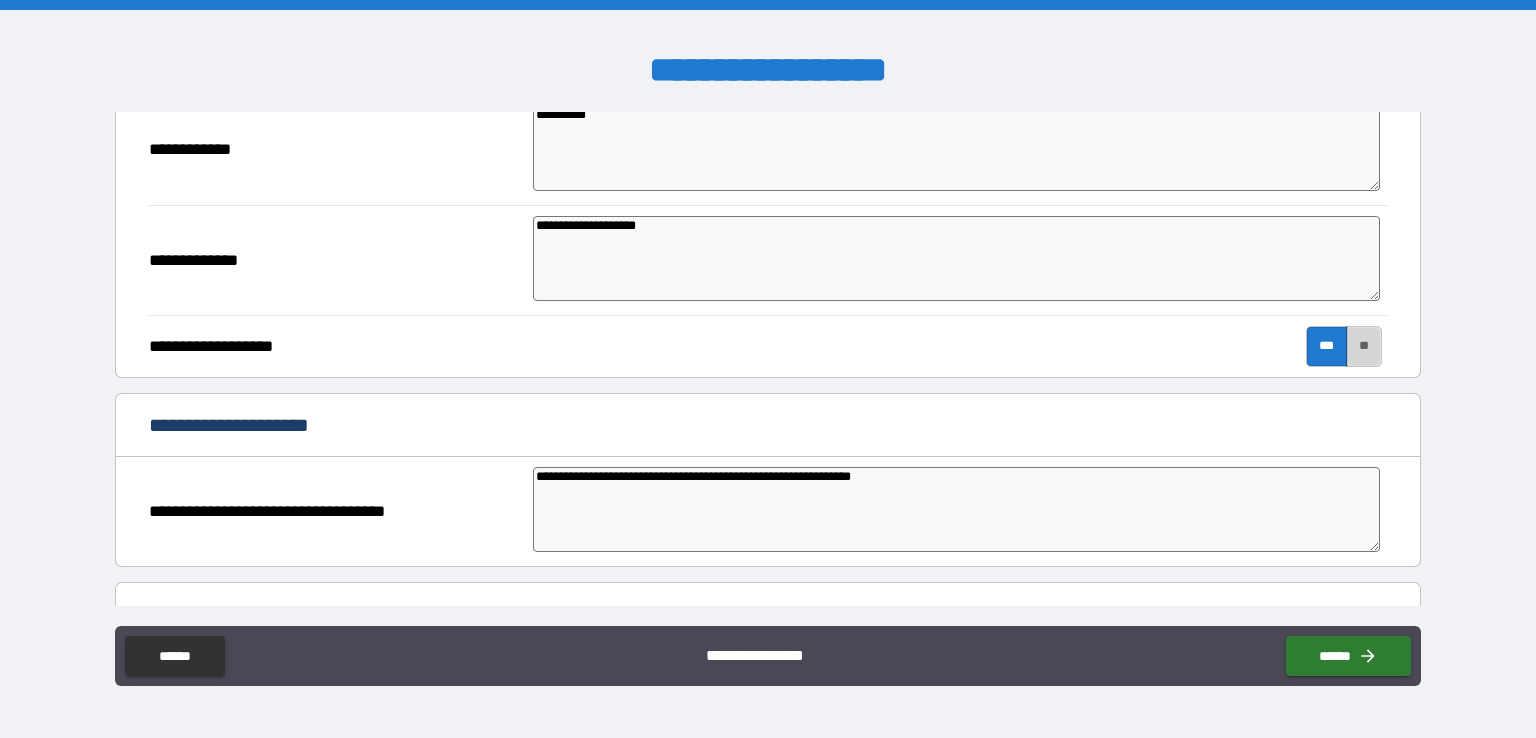click on "**" at bounding box center [1364, 346] 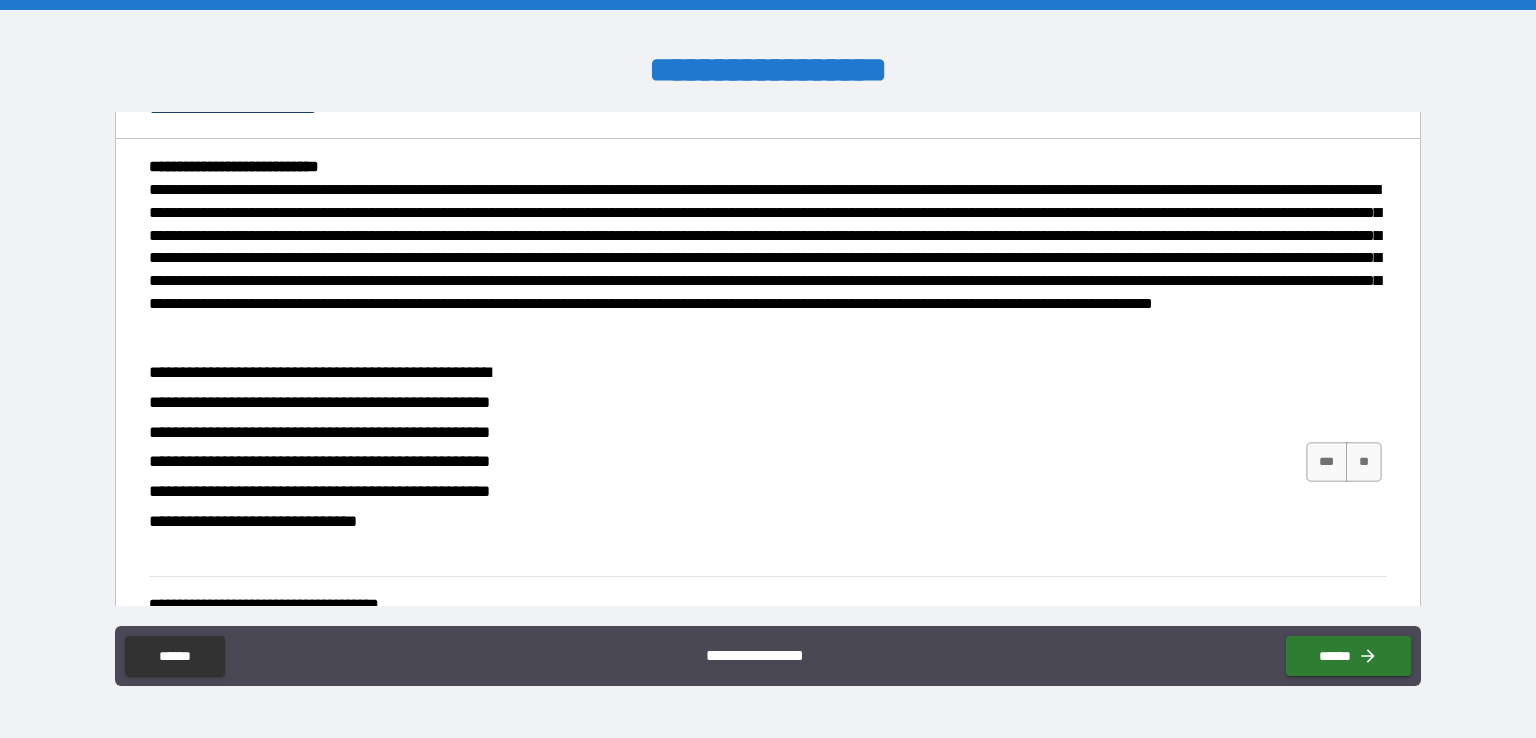 scroll, scrollTop: 3321, scrollLeft: 0, axis: vertical 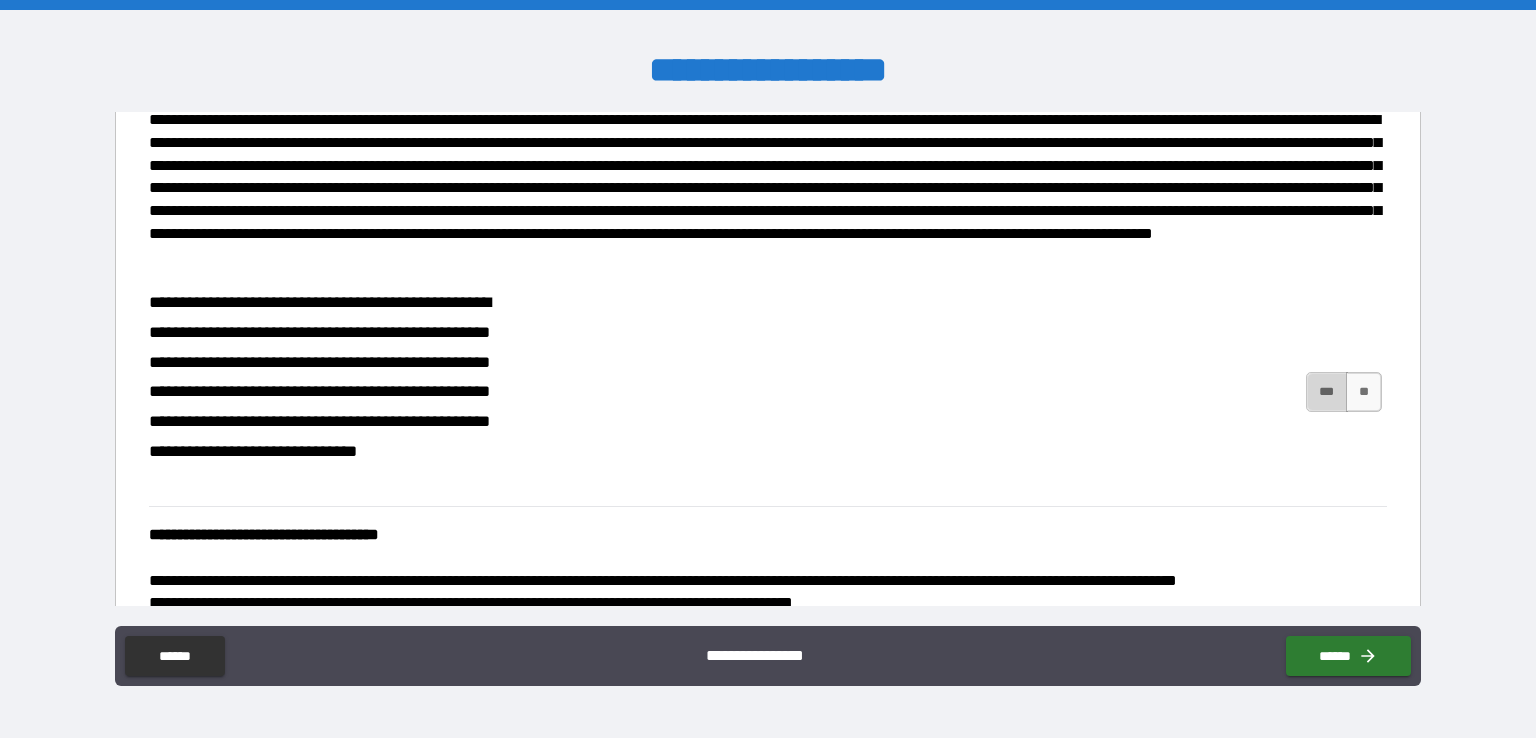 click on "***" at bounding box center (1327, 392) 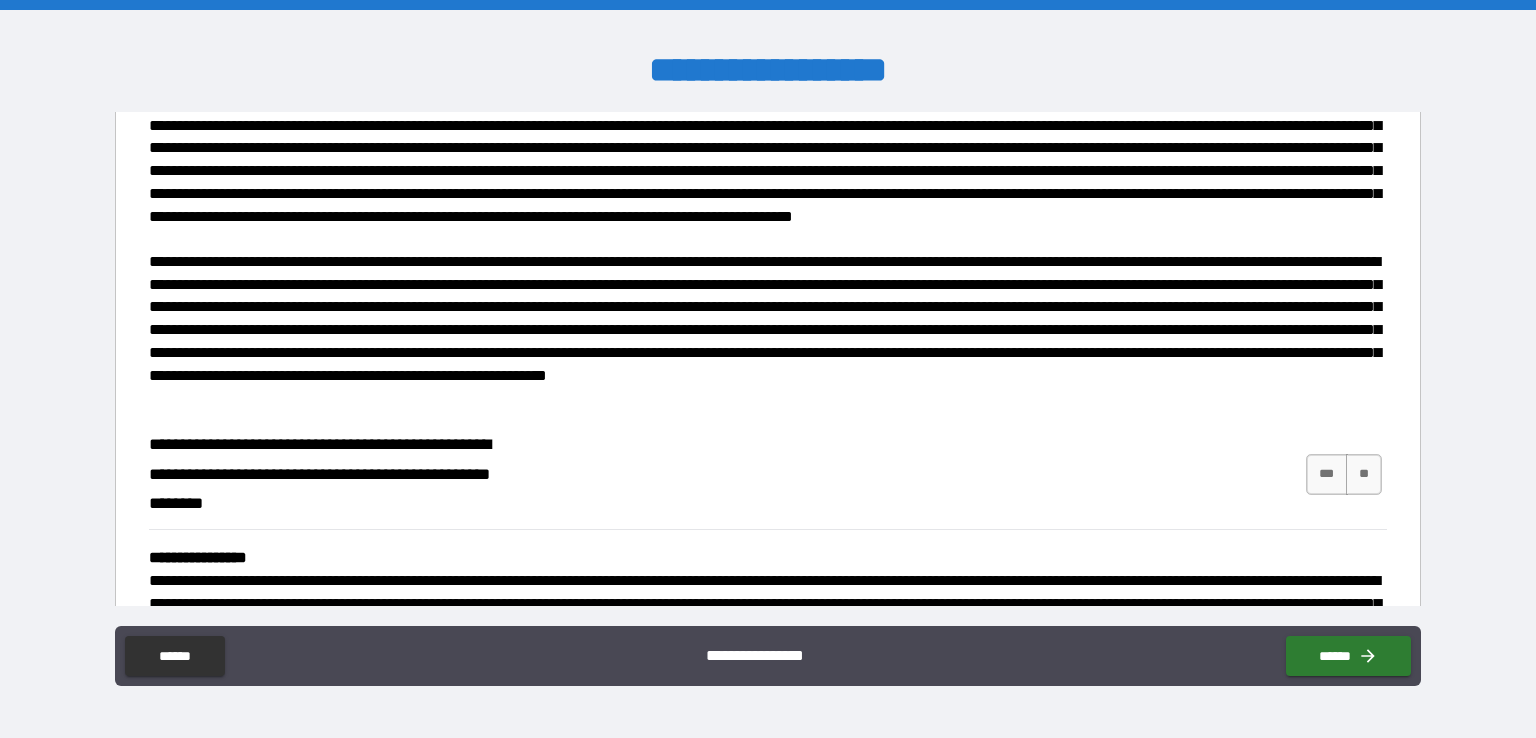 scroll, scrollTop: 4263, scrollLeft: 0, axis: vertical 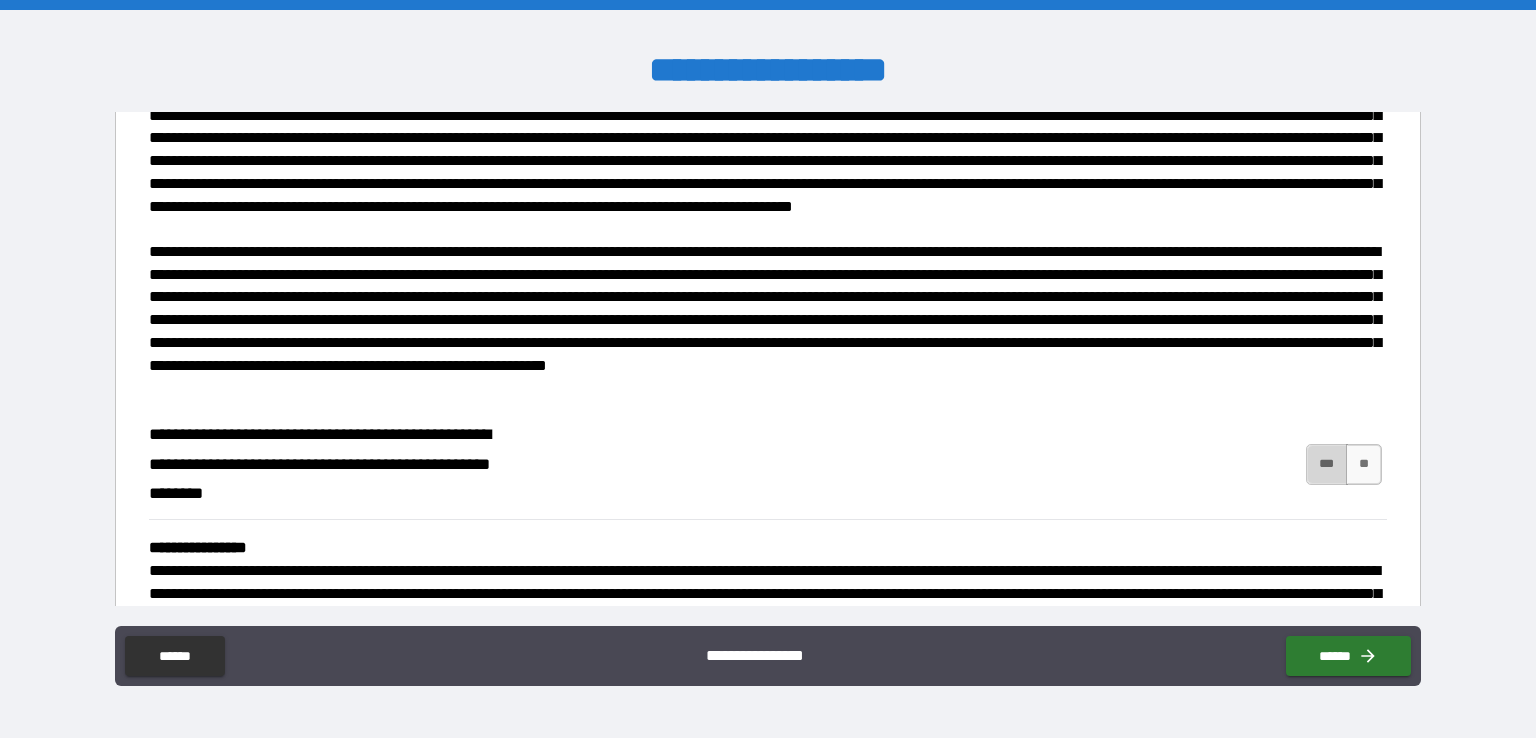 click on "***" at bounding box center [1327, 464] 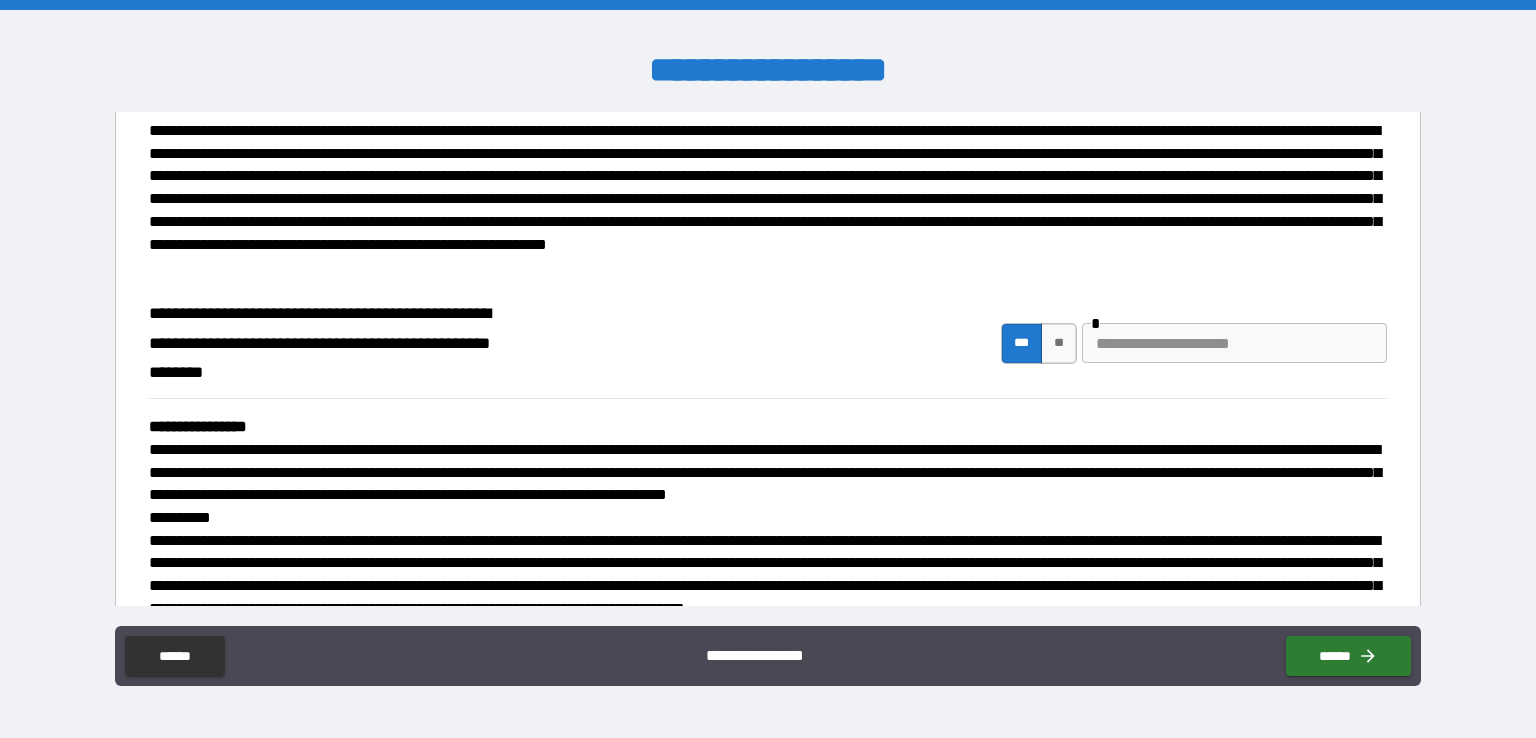 scroll, scrollTop: 4435, scrollLeft: 0, axis: vertical 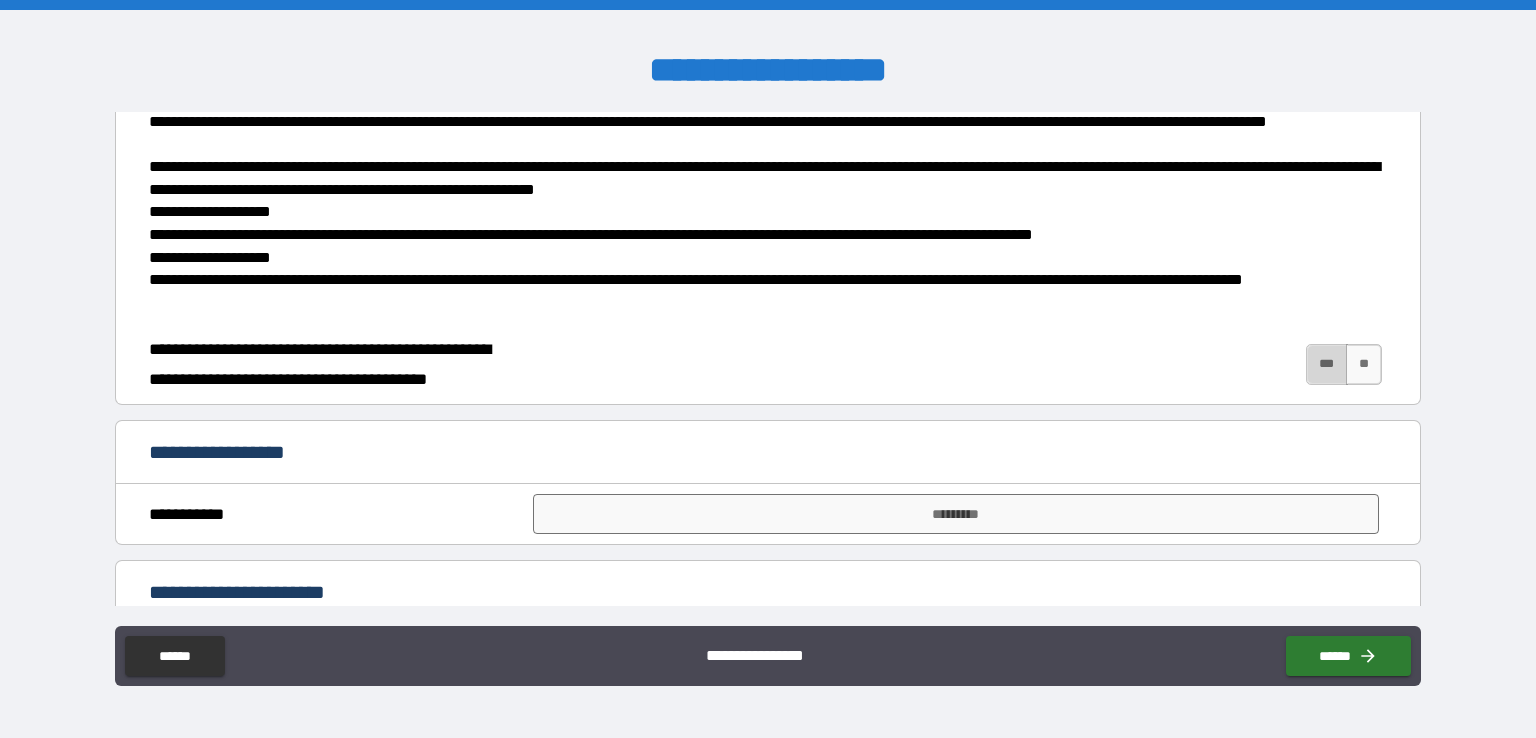 click on "***" at bounding box center (1327, 364) 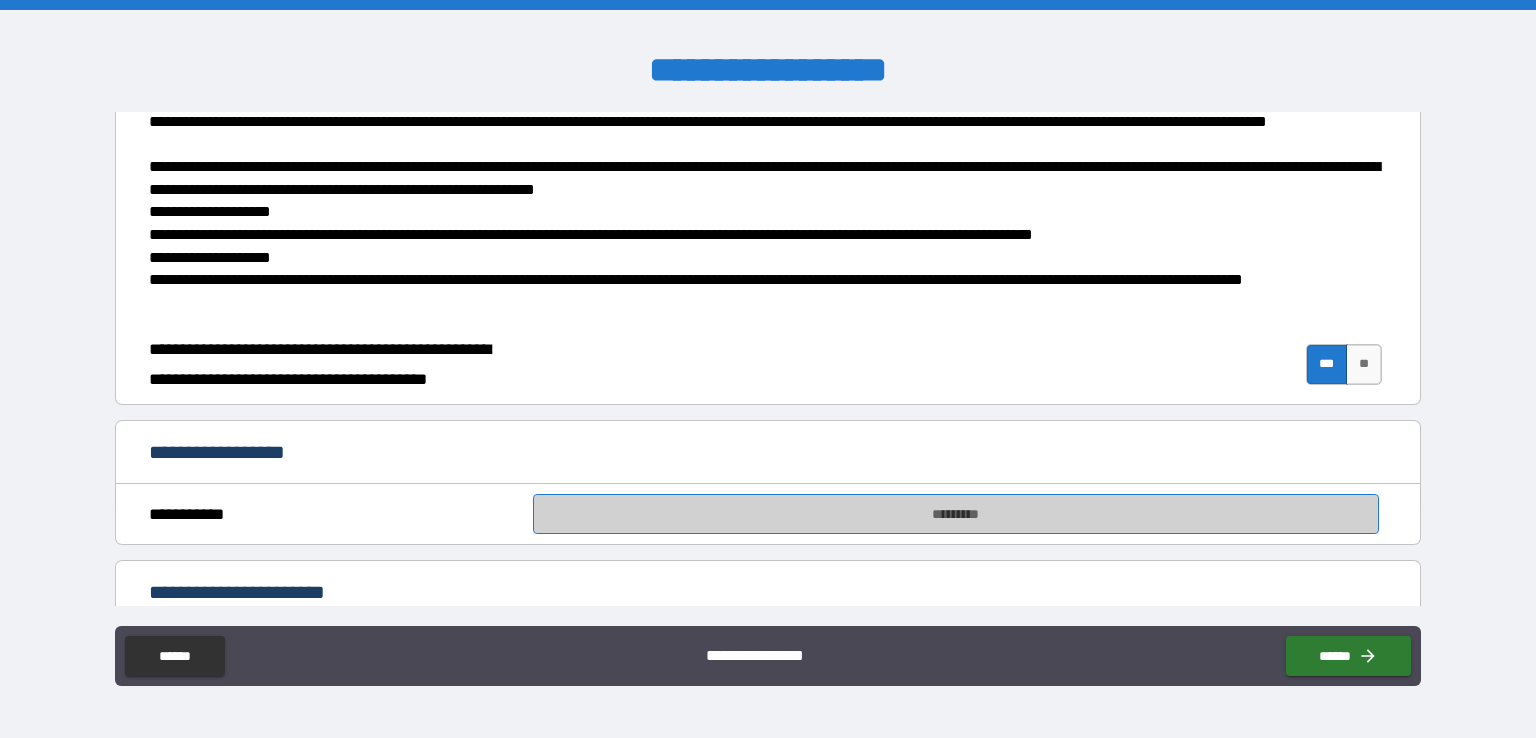 click on "*********" at bounding box center (956, 514) 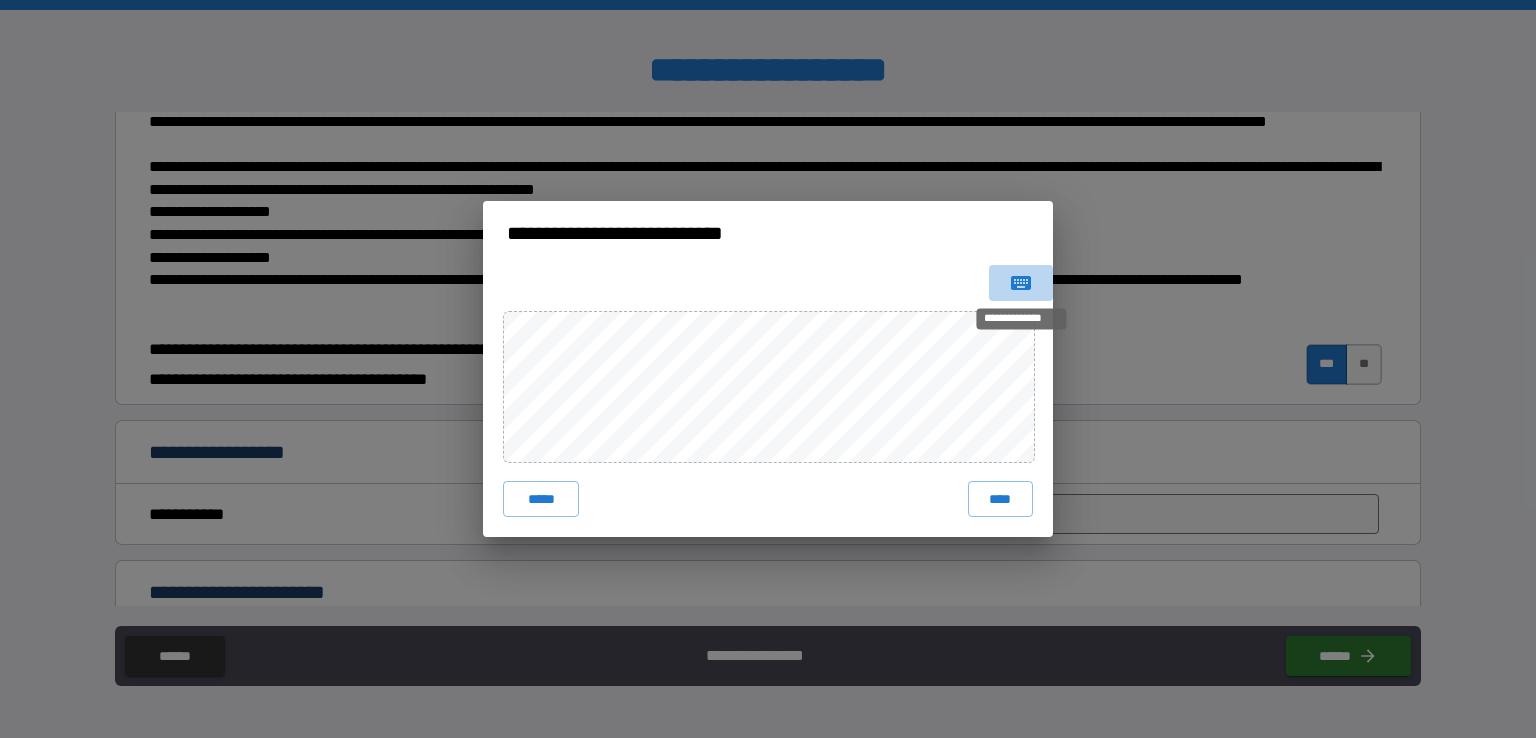 click 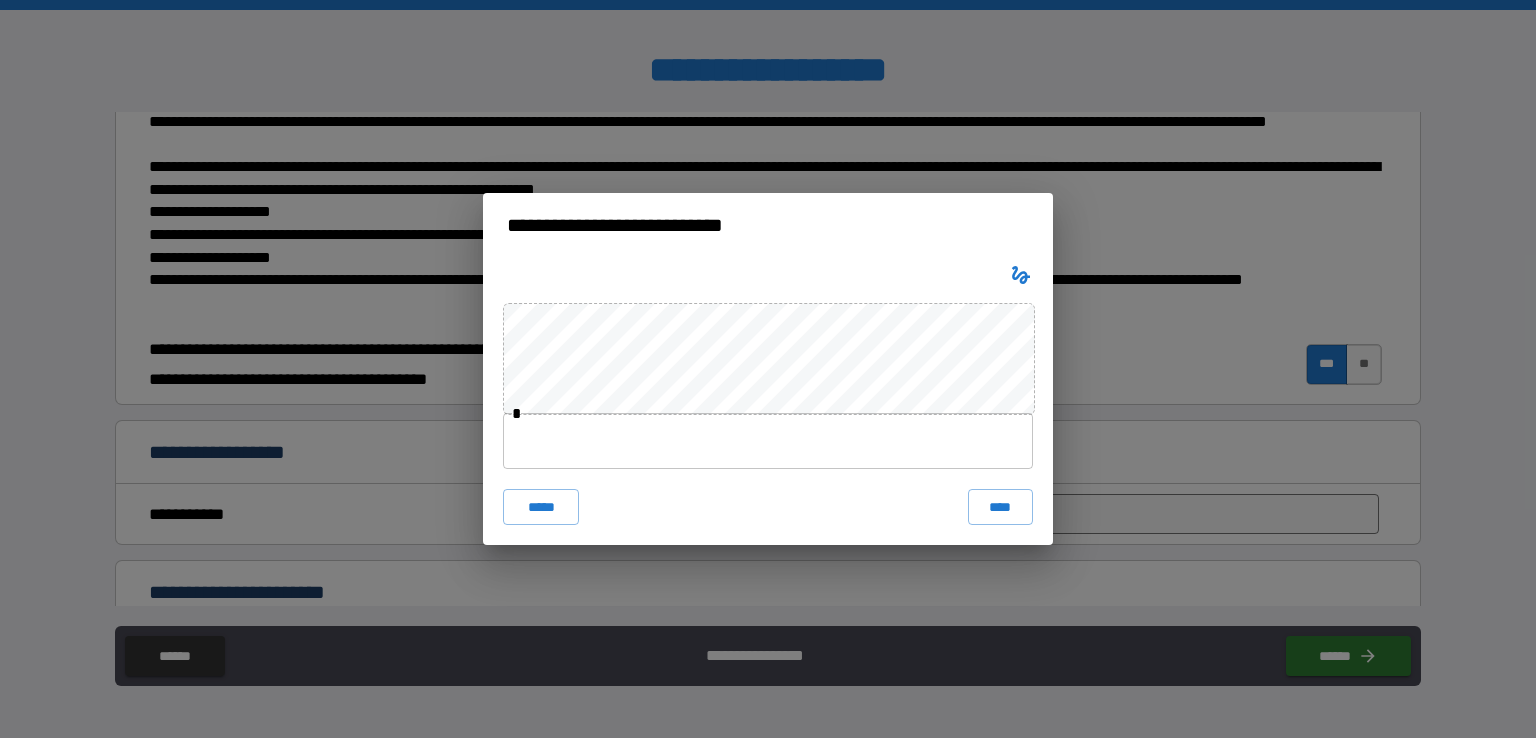 click on "* ***** ****" at bounding box center (768, 401) 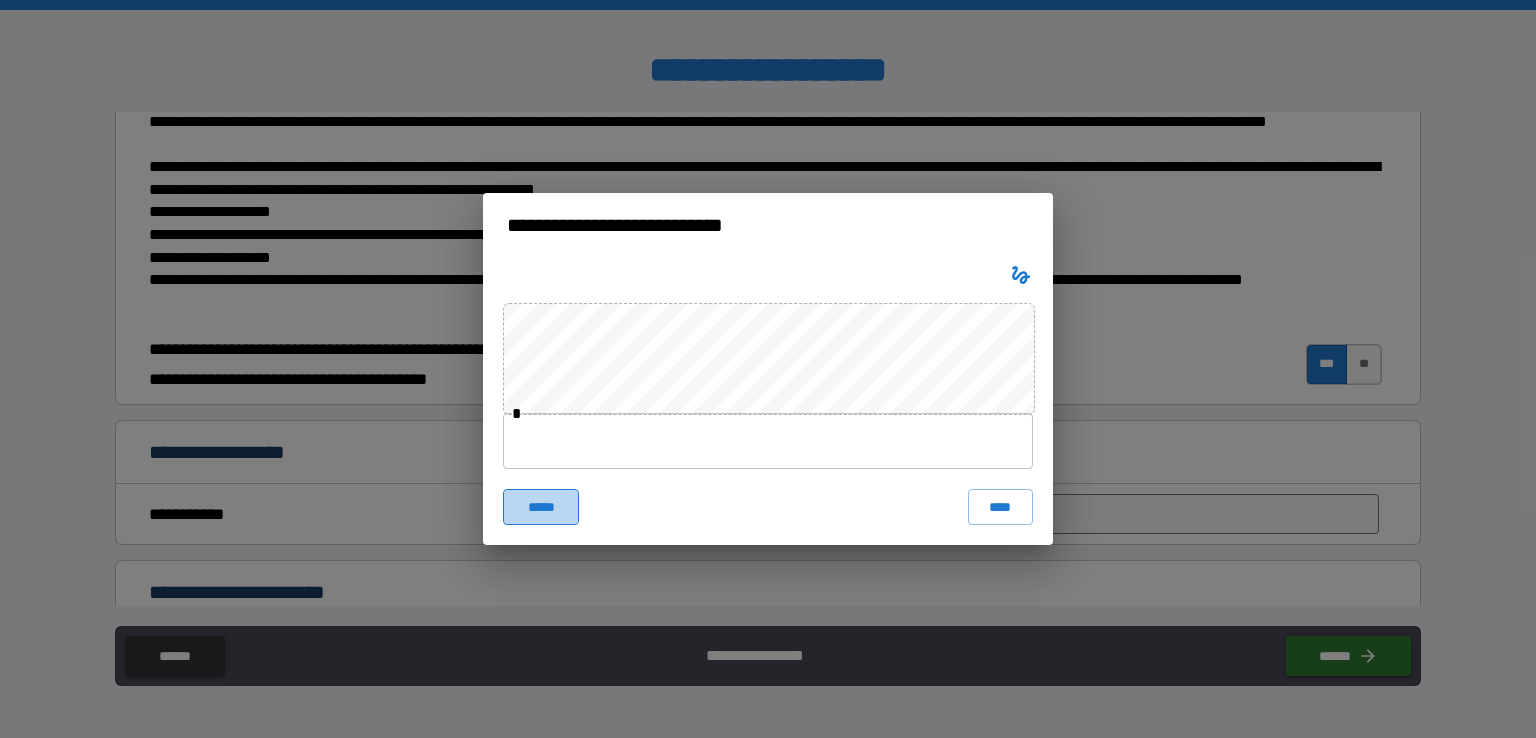 click on "*****" at bounding box center [541, 507] 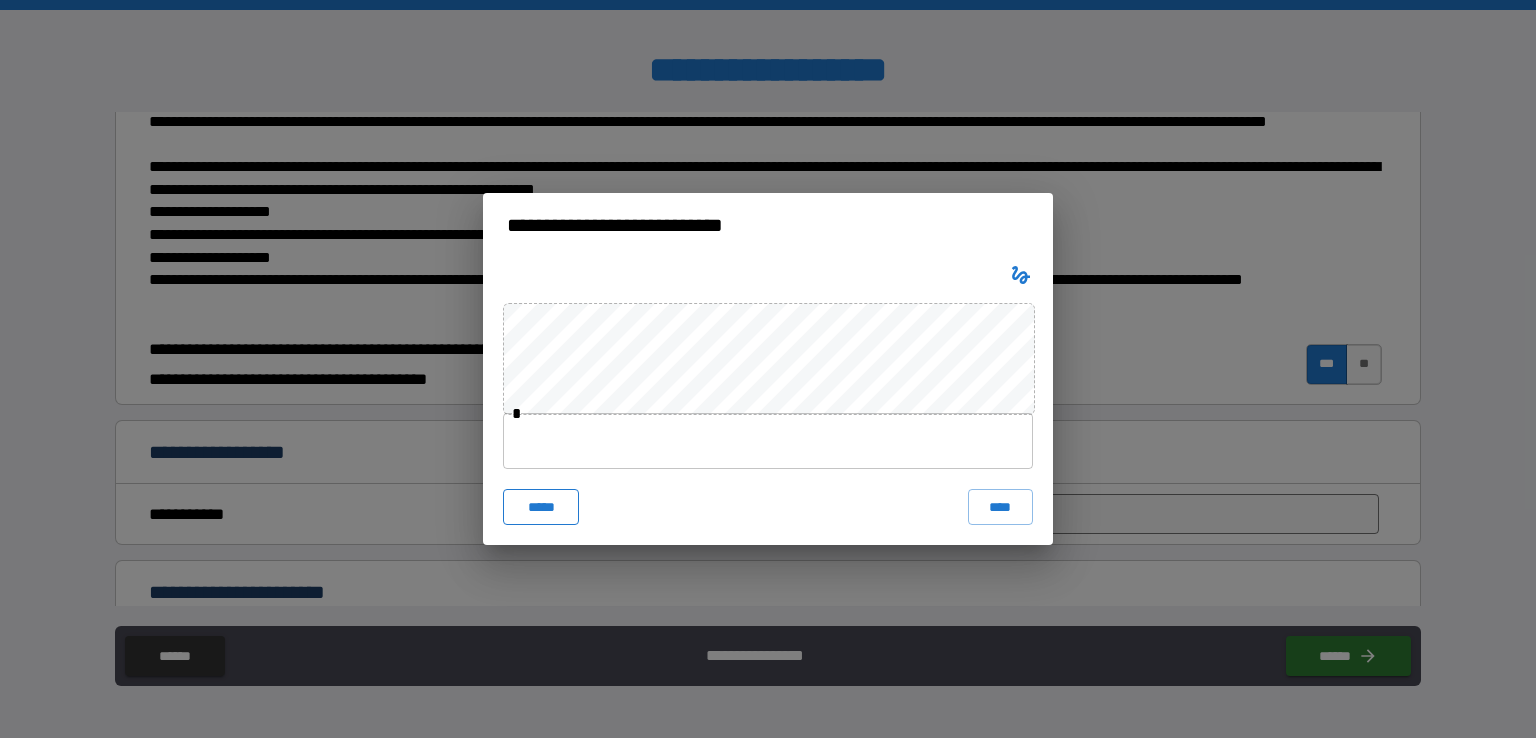 click on "*****" at bounding box center [541, 507] 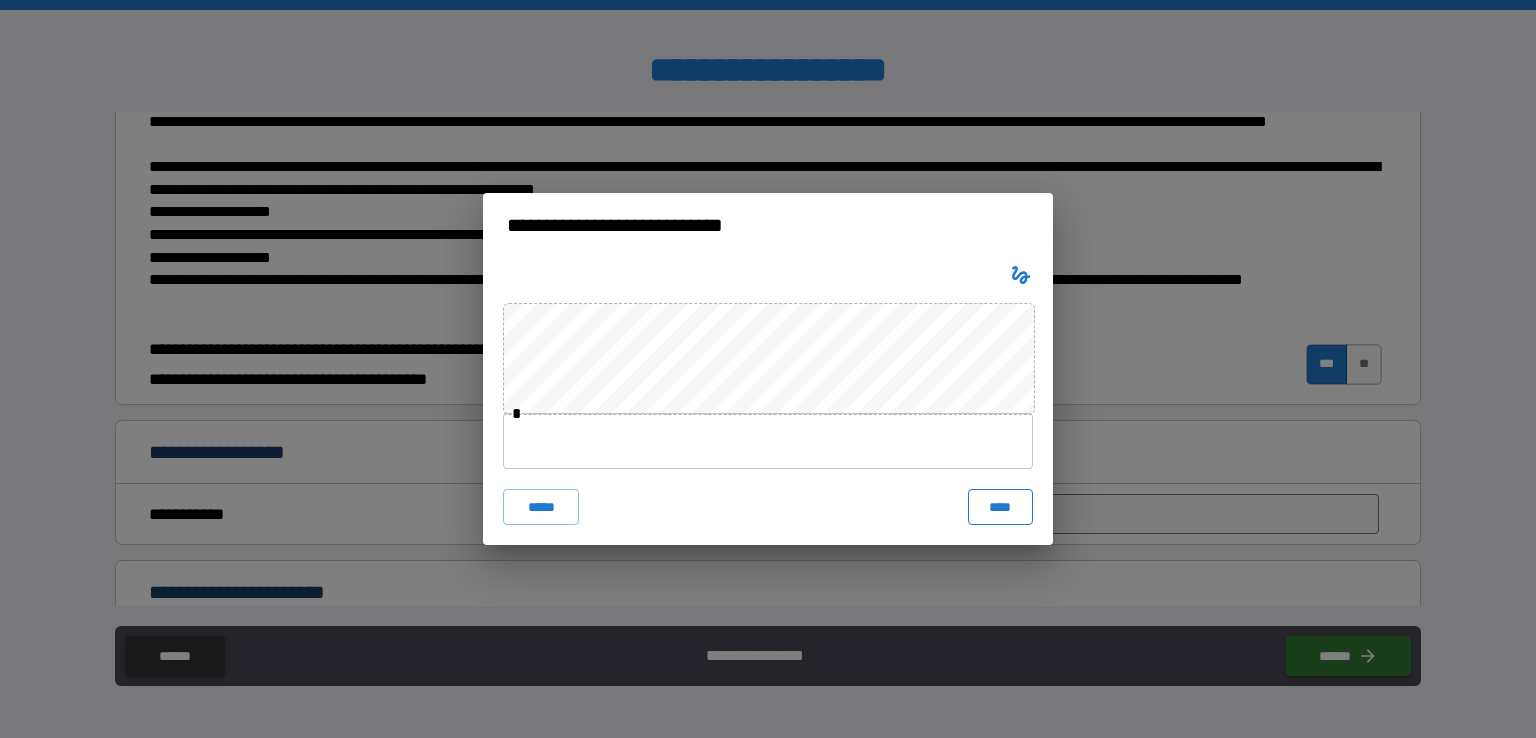 click on "****" at bounding box center (1000, 507) 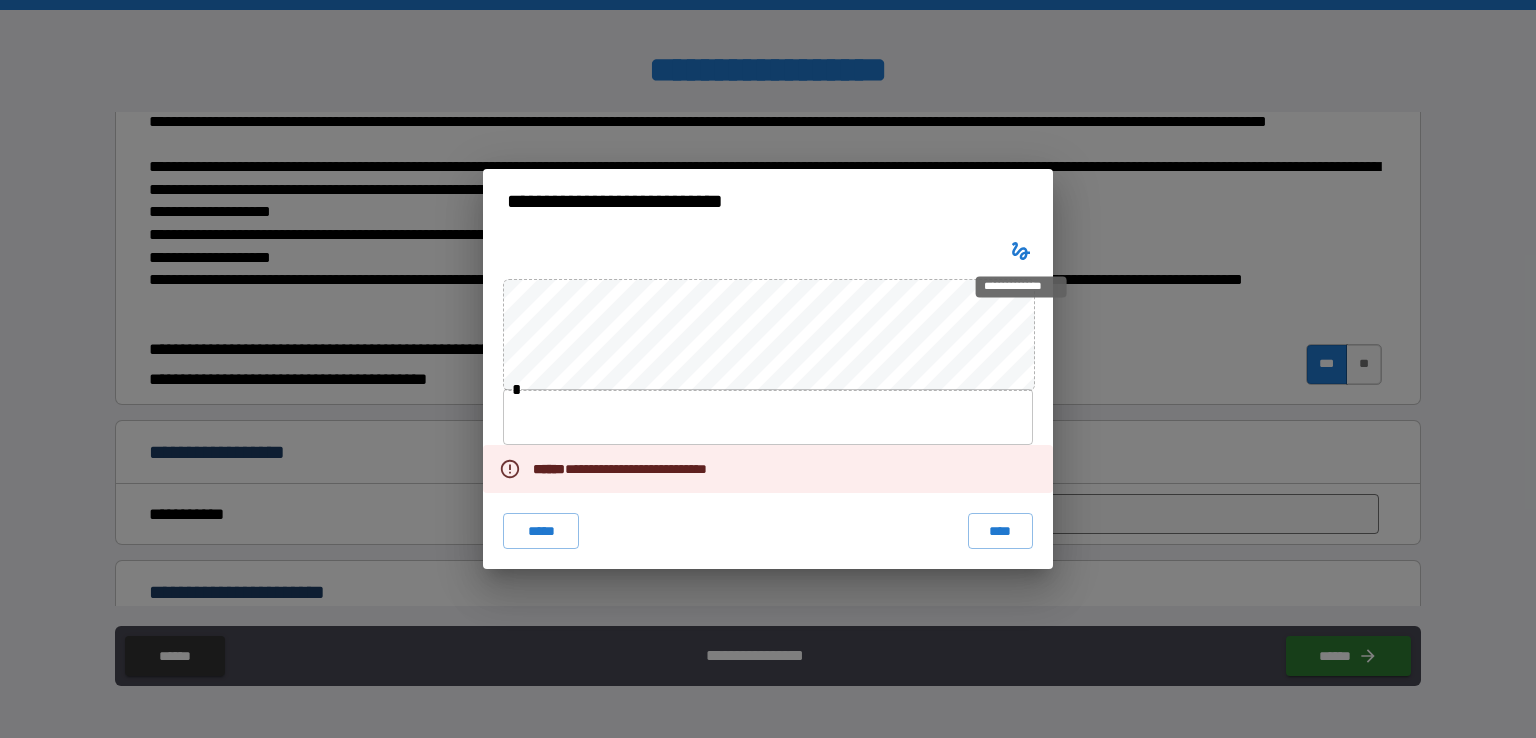 click 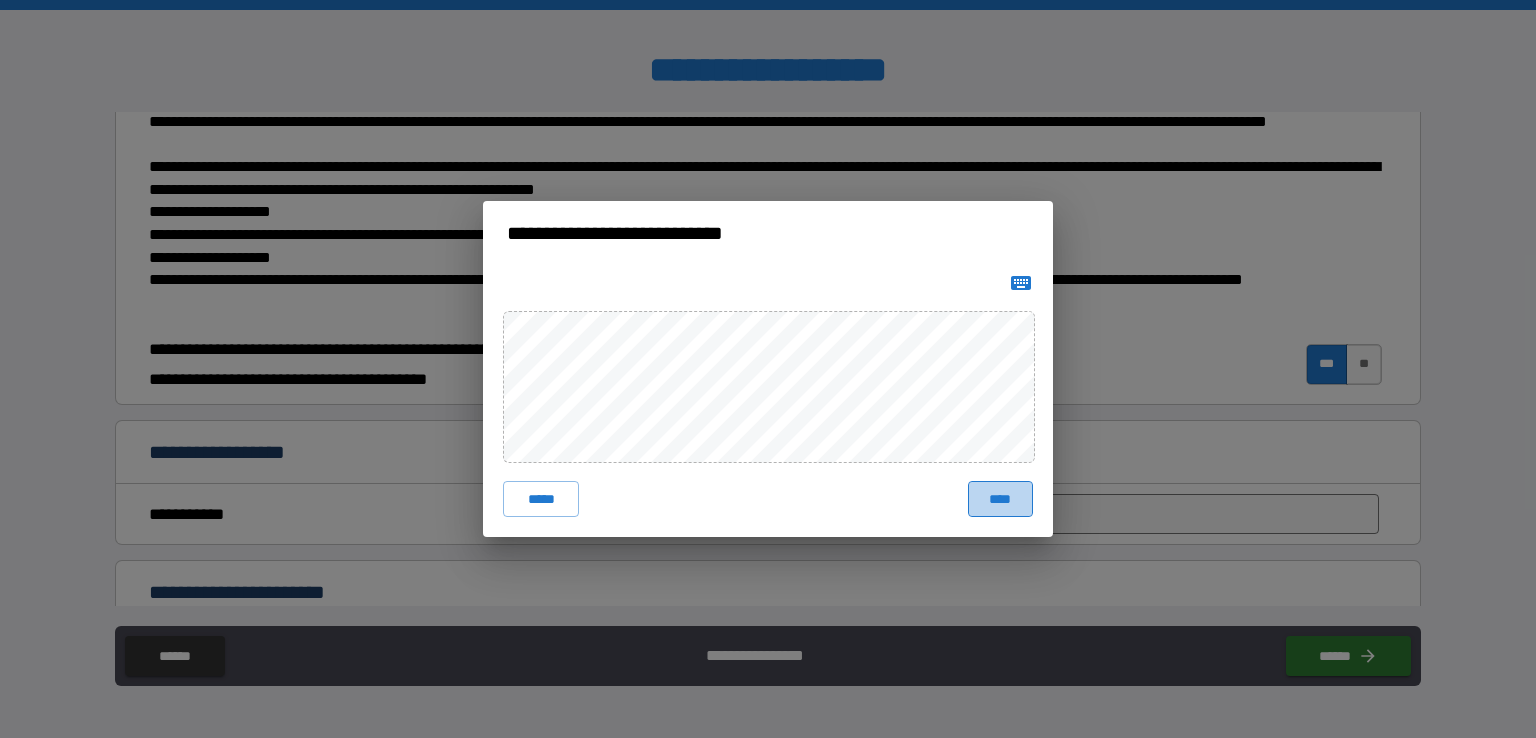 click on "****" at bounding box center [1000, 499] 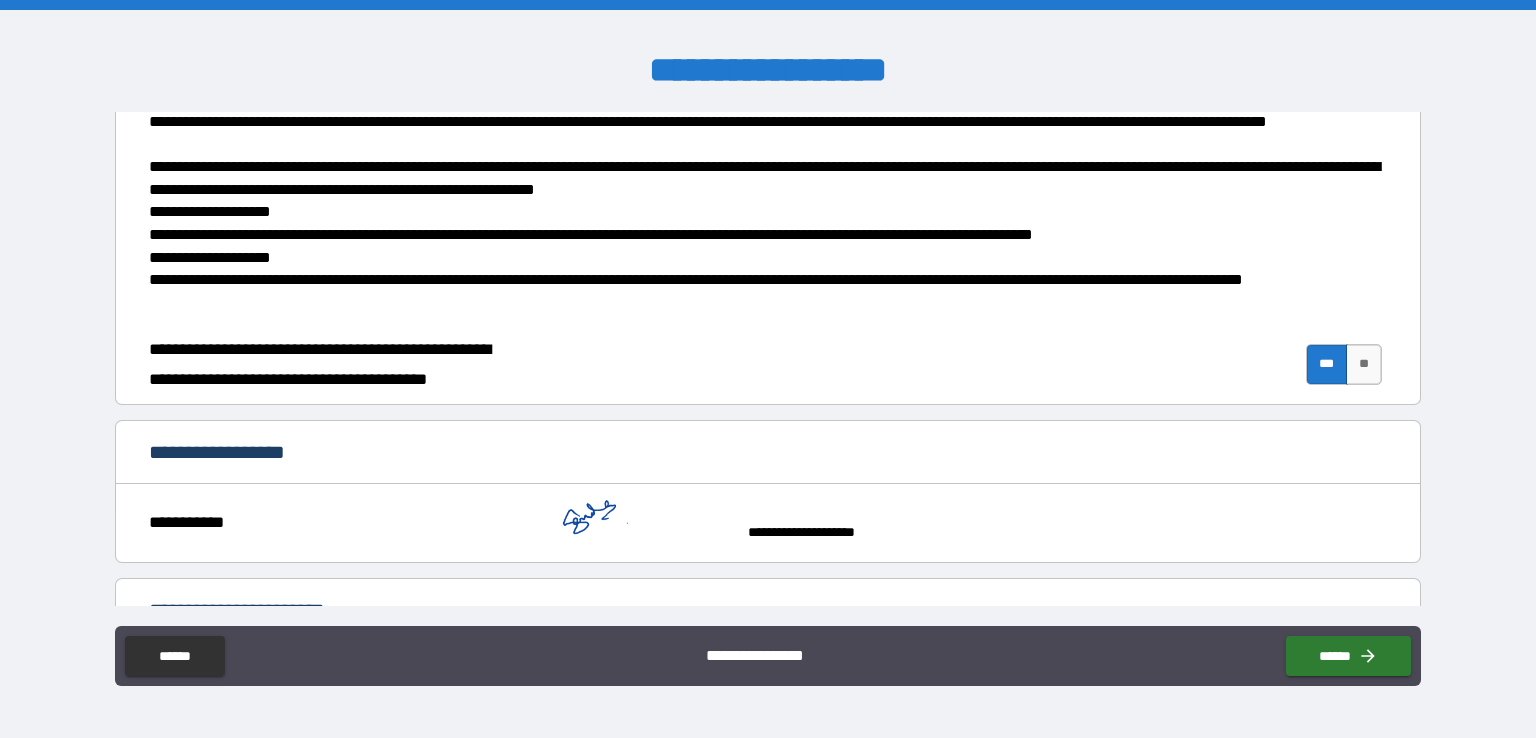 click on "**********" at bounding box center (768, 610) 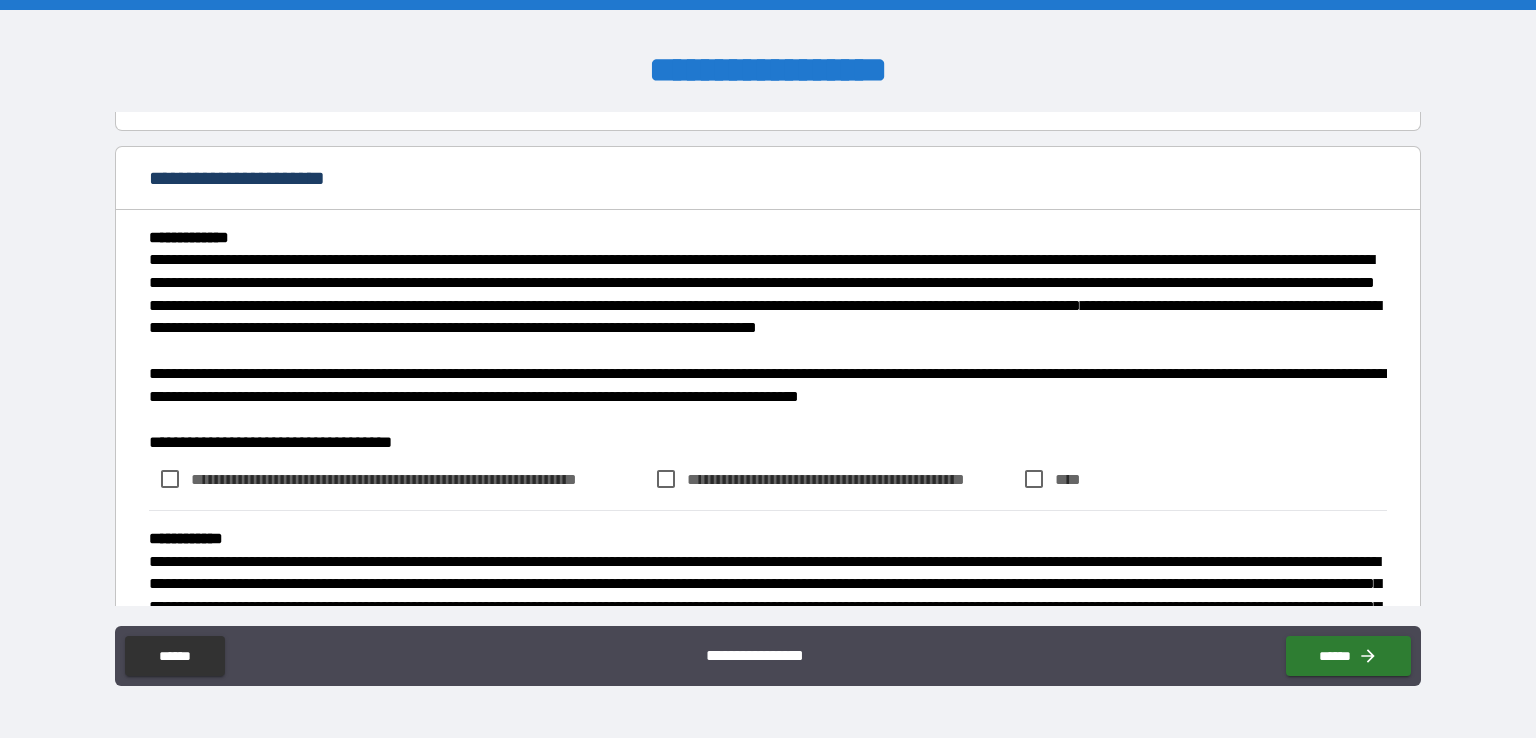 scroll, scrollTop: 5769, scrollLeft: 0, axis: vertical 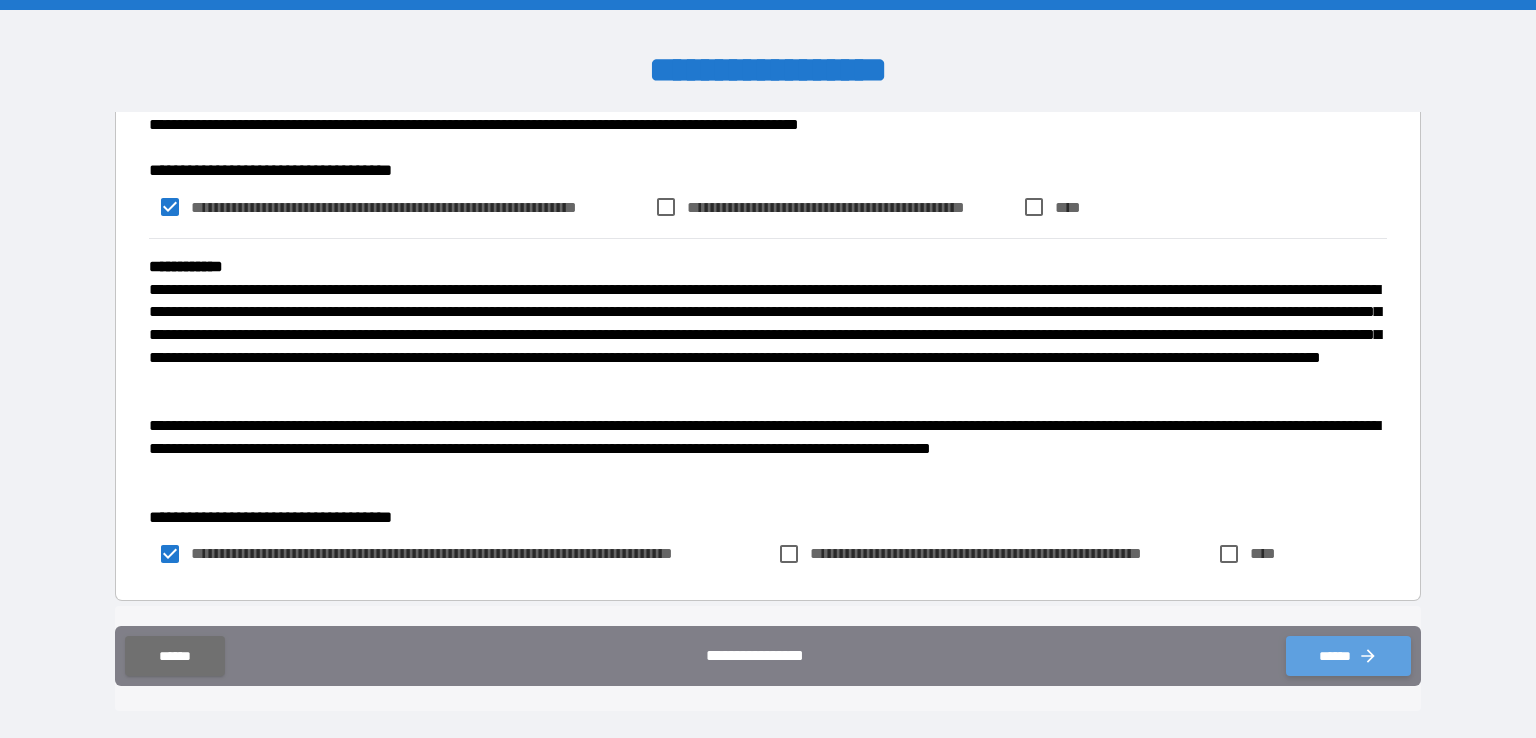 click 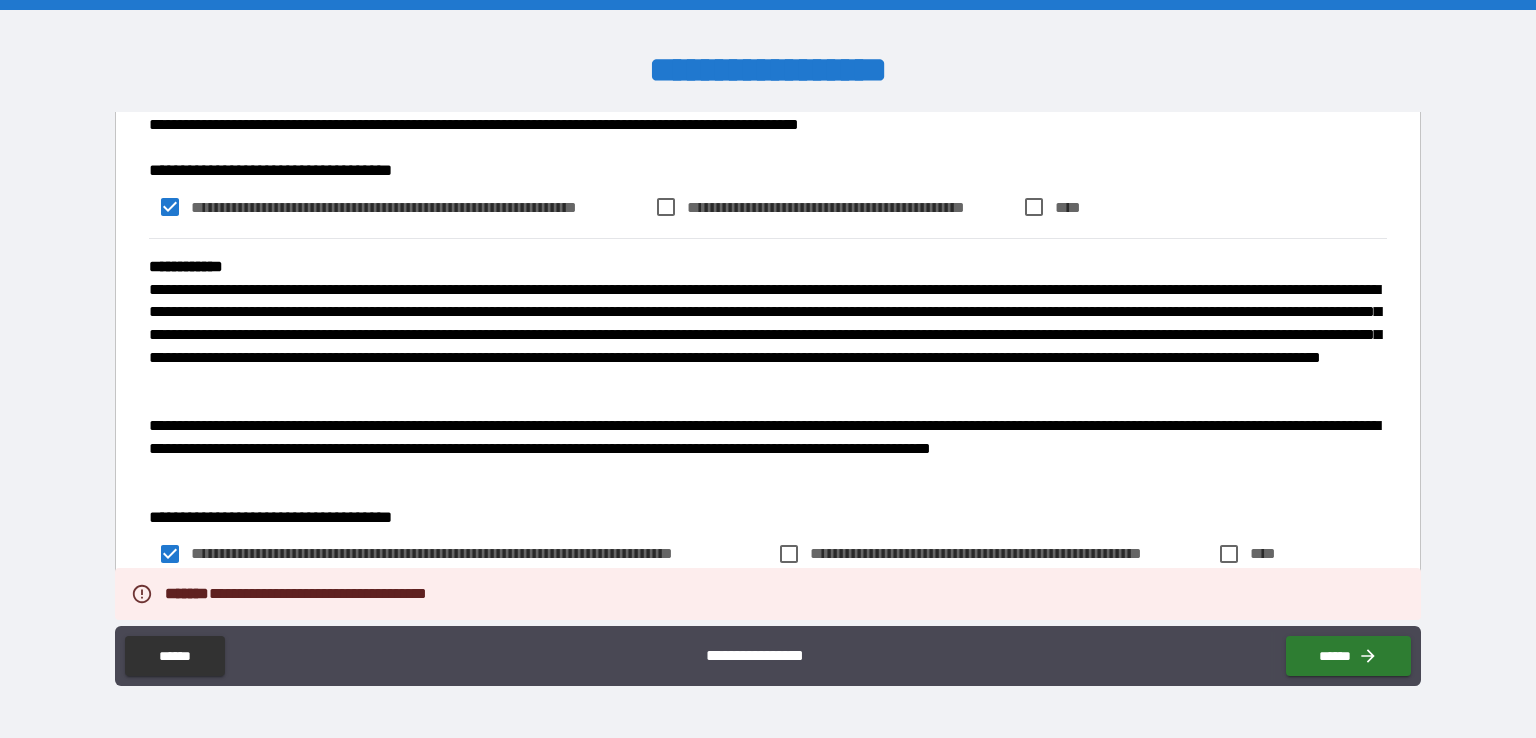 click on "[FIRST] [LAST] [STREET] [CITY] [STATE] [ZIP] [COUNTRY] [PHONE] [EMAIL] [DOB] [AGE] [SSN] [CC] [DL]" at bounding box center (768, 371) 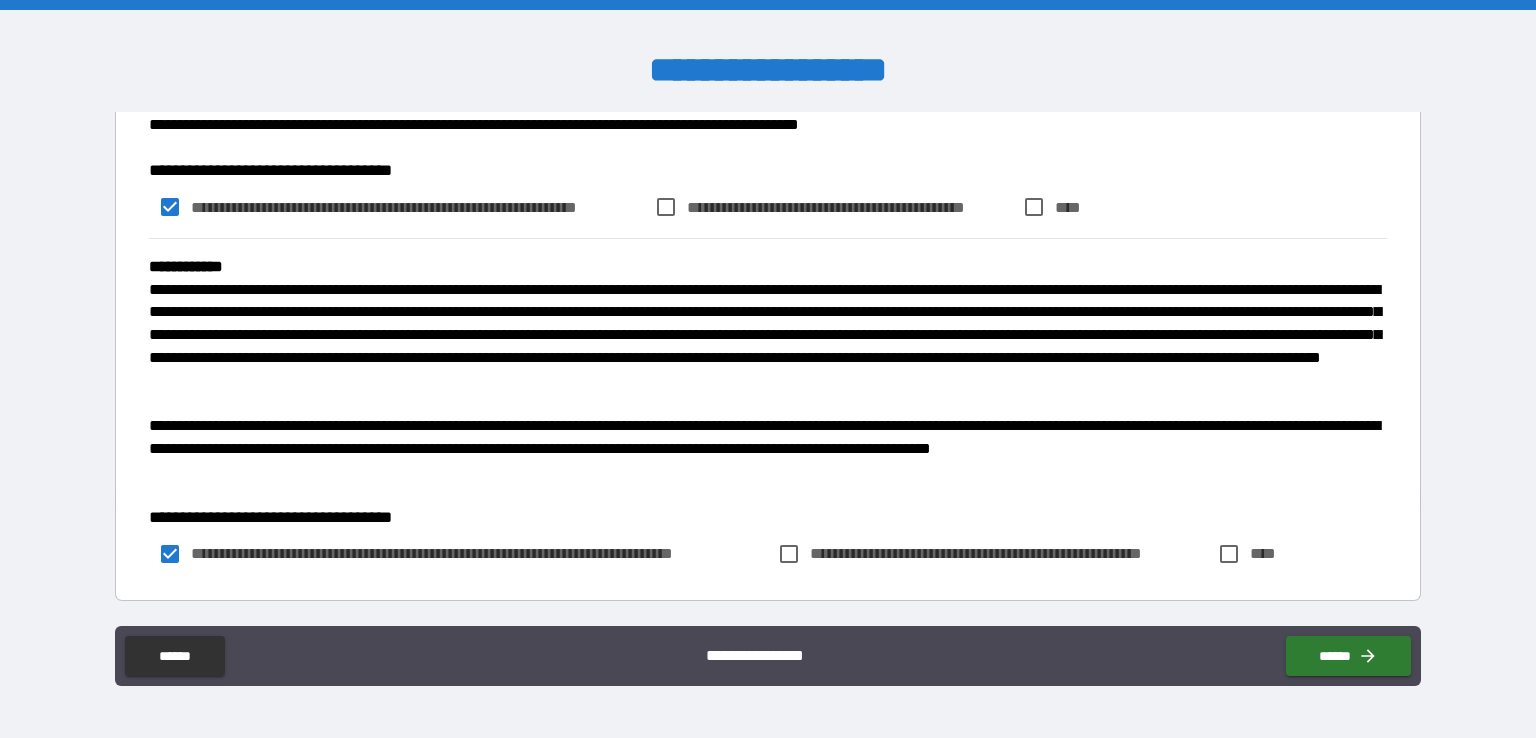 drag, startPoint x: 1406, startPoint y: 583, endPoint x: 1408, endPoint y: 569, distance: 14.142136 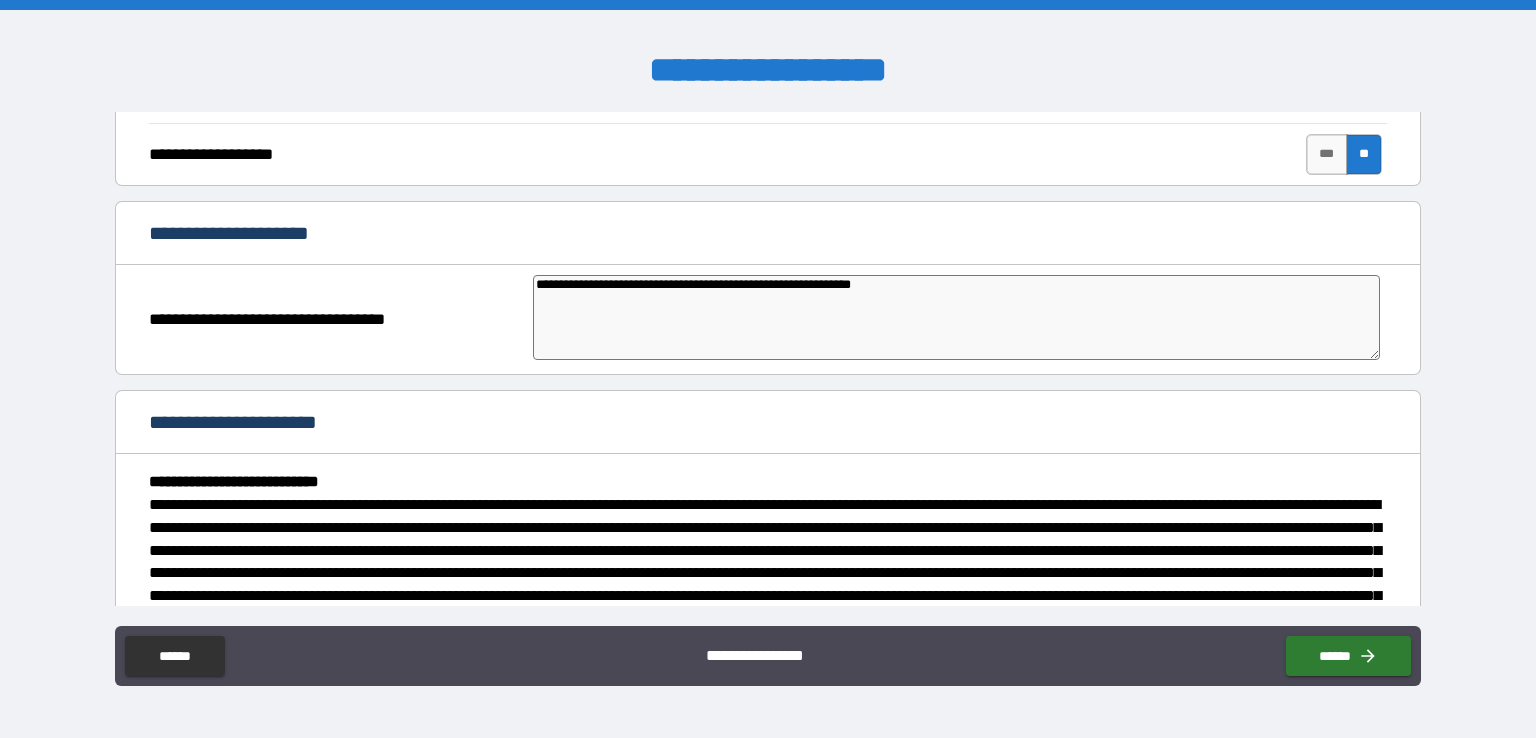 scroll, scrollTop: 2915, scrollLeft: 0, axis: vertical 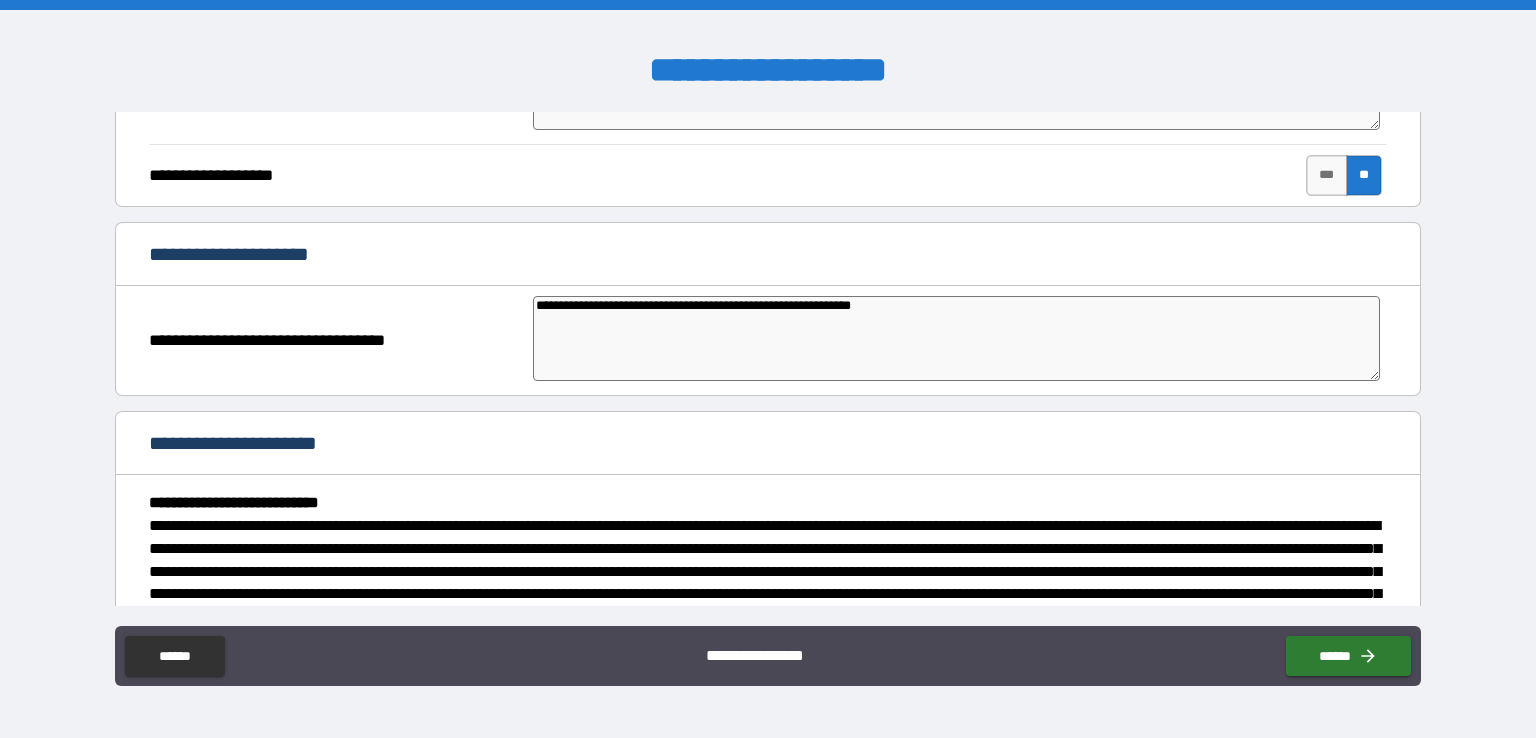 drag, startPoint x: 1407, startPoint y: 337, endPoint x: 1411, endPoint y: 313, distance: 24.33105 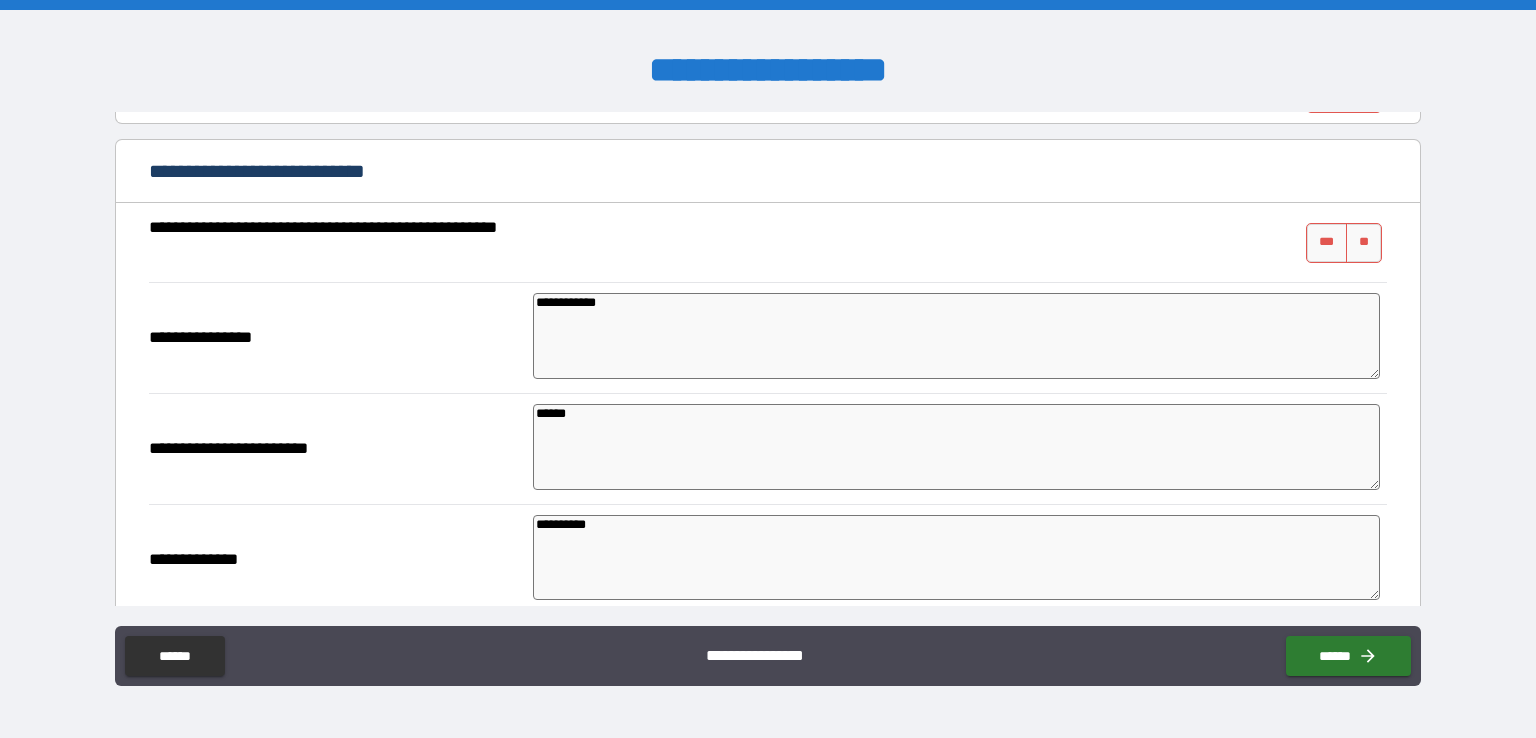 scroll, scrollTop: 2061, scrollLeft: 0, axis: vertical 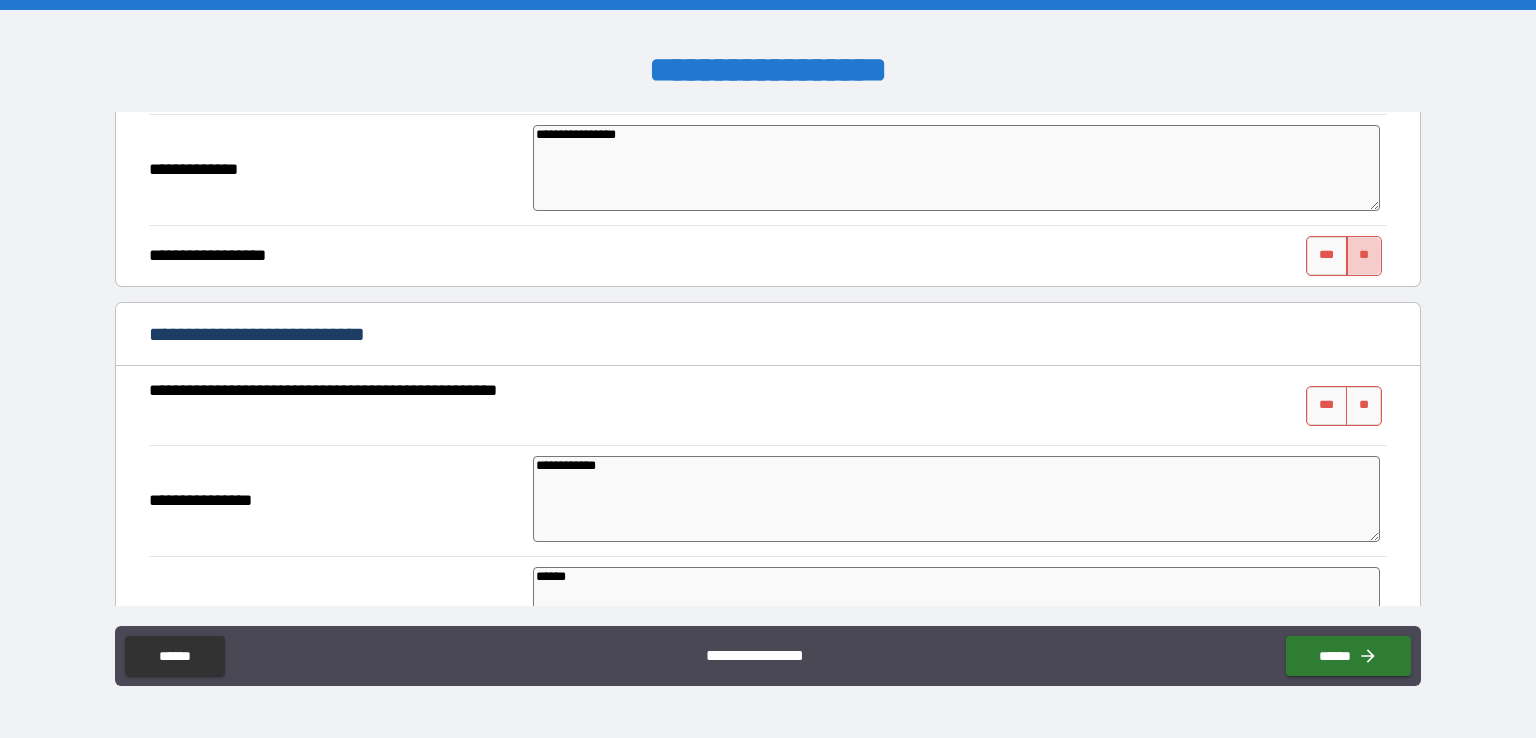 click on "**" at bounding box center (1364, 256) 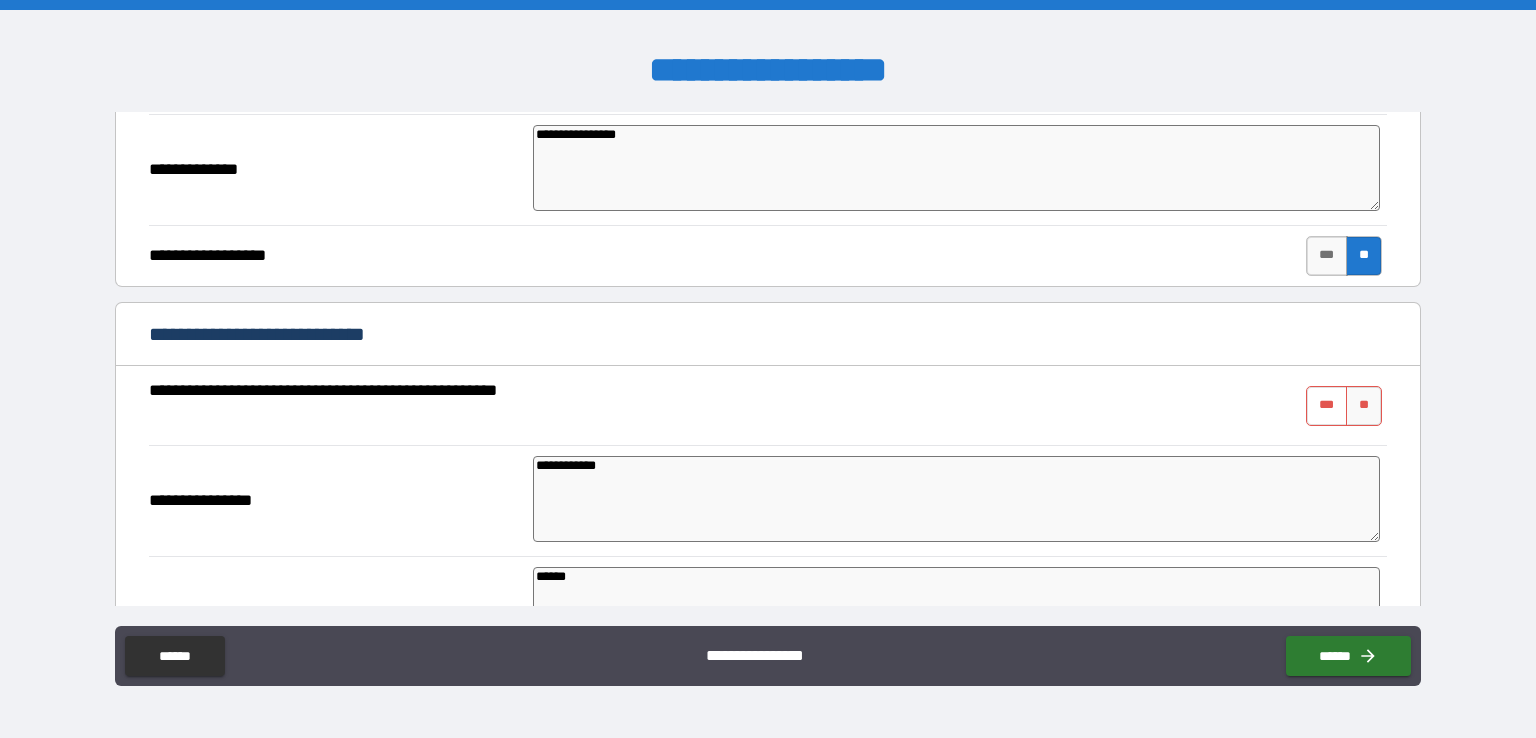 click on "***" at bounding box center (1327, 406) 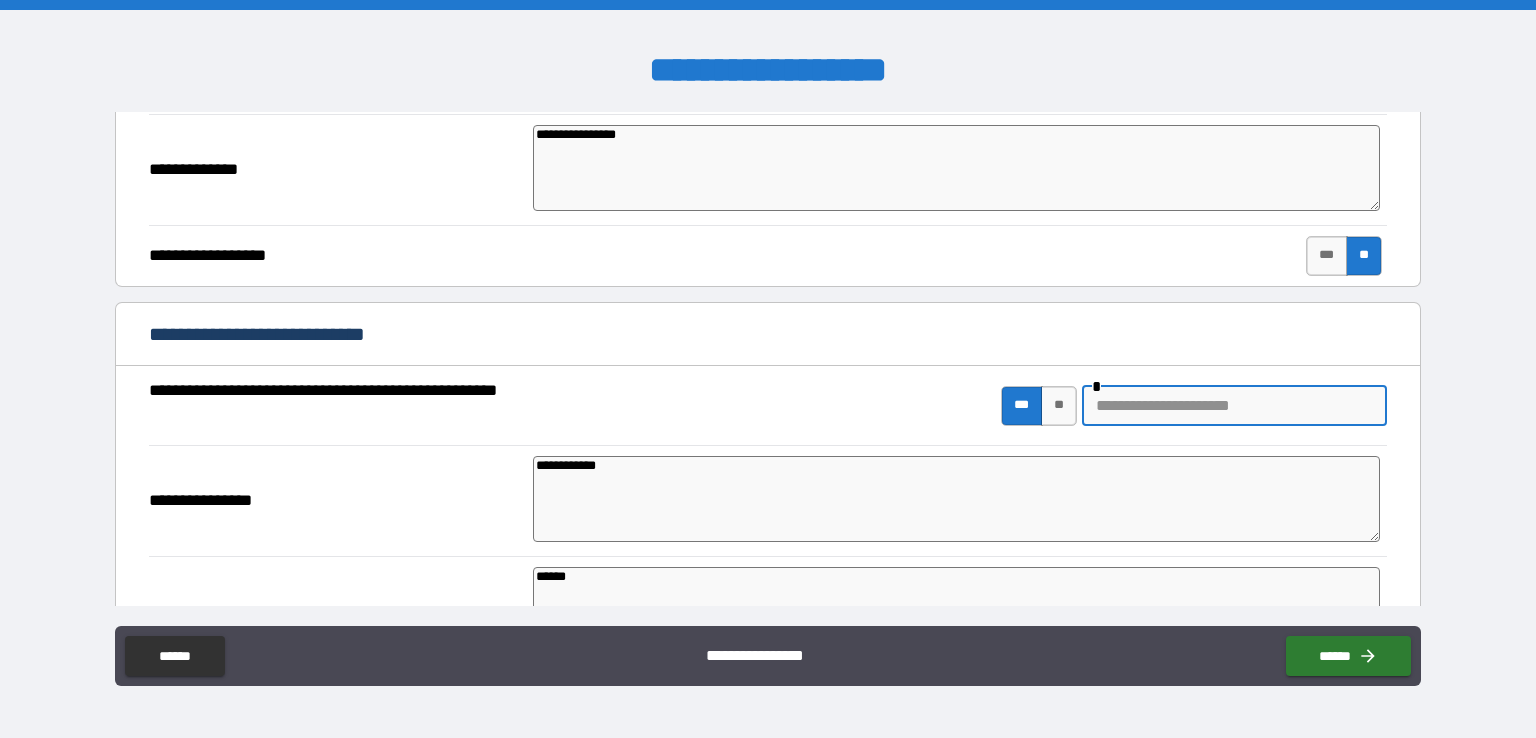 click at bounding box center [1234, 406] 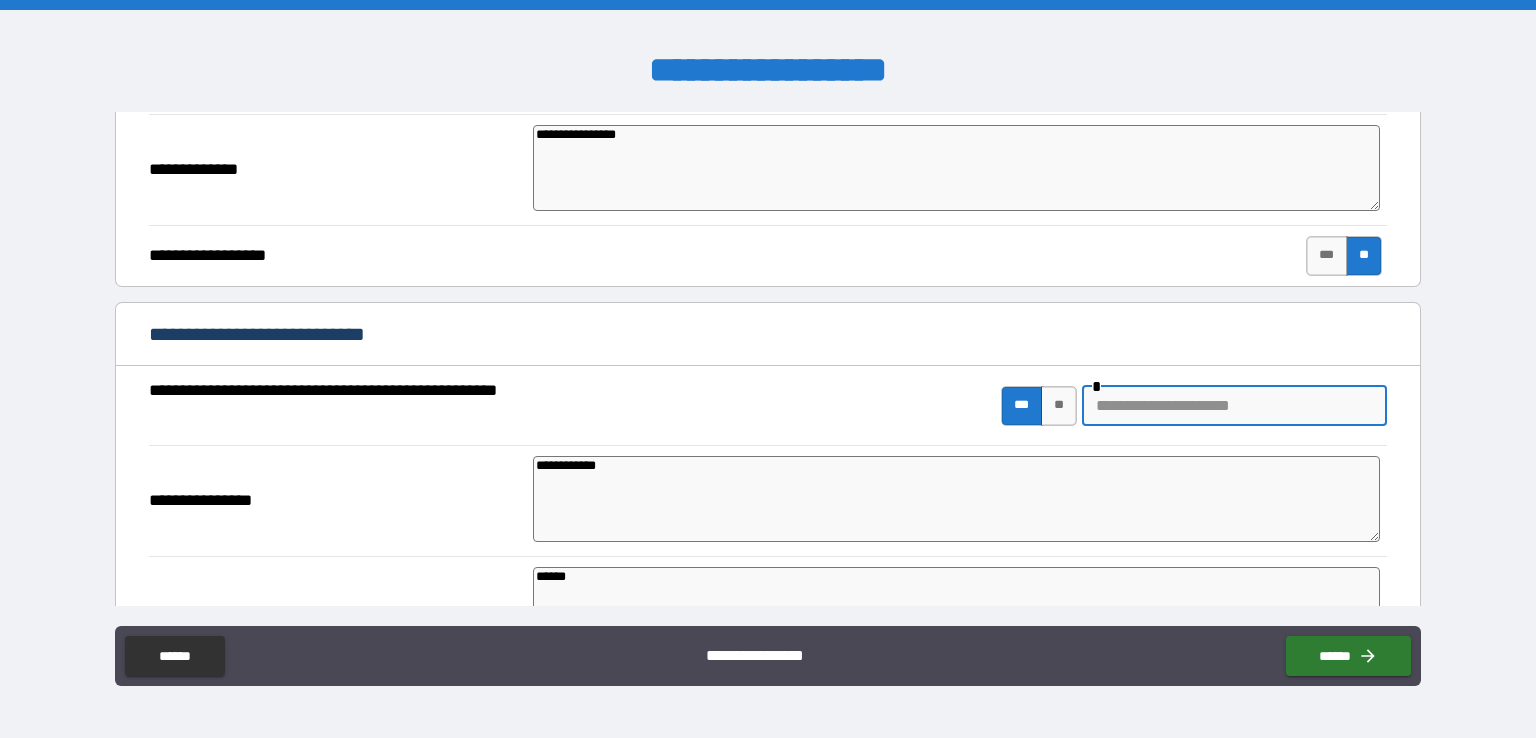 click at bounding box center [1234, 406] 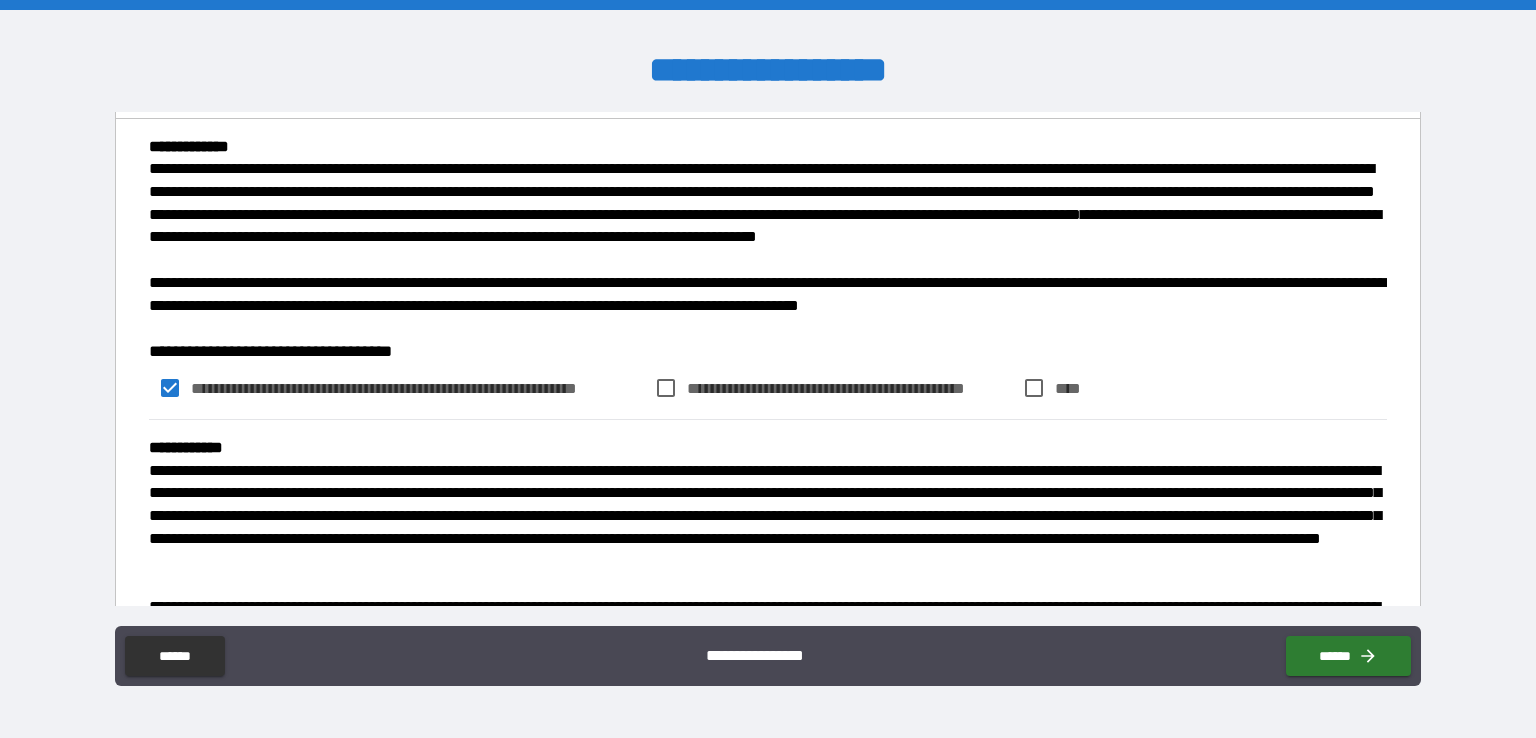 scroll, scrollTop: 5769, scrollLeft: 0, axis: vertical 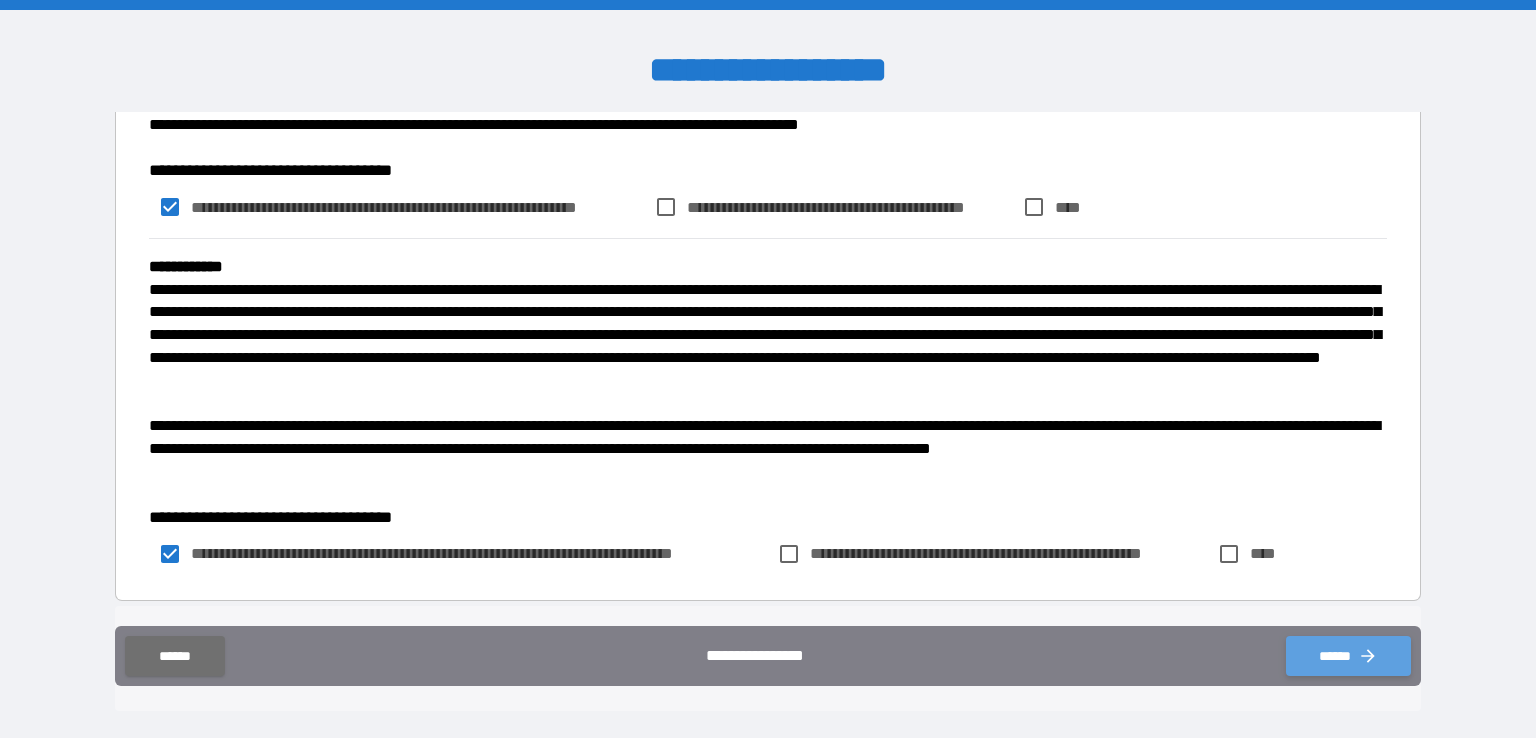 click on "******" at bounding box center [1348, 656] 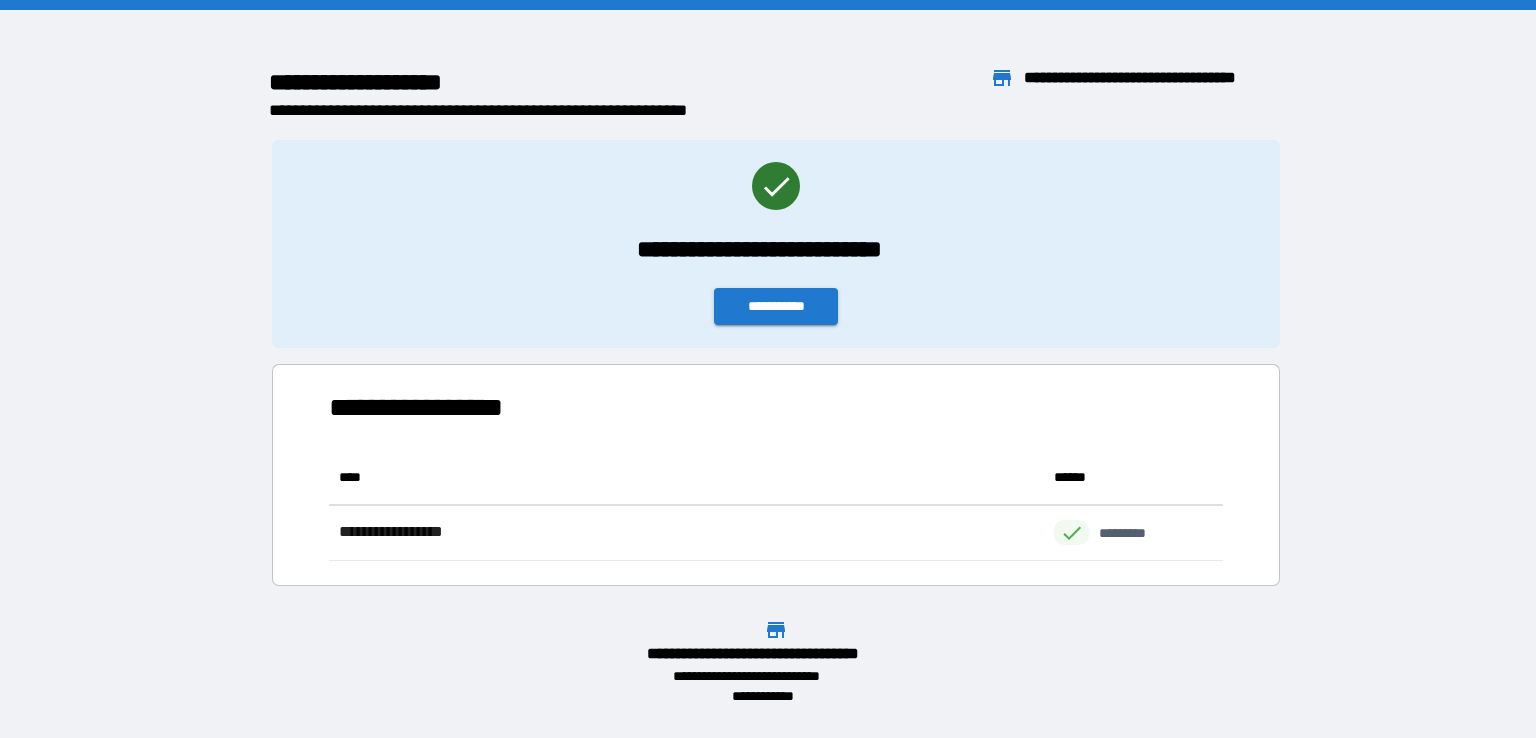 scroll, scrollTop: 16, scrollLeft: 16, axis: both 